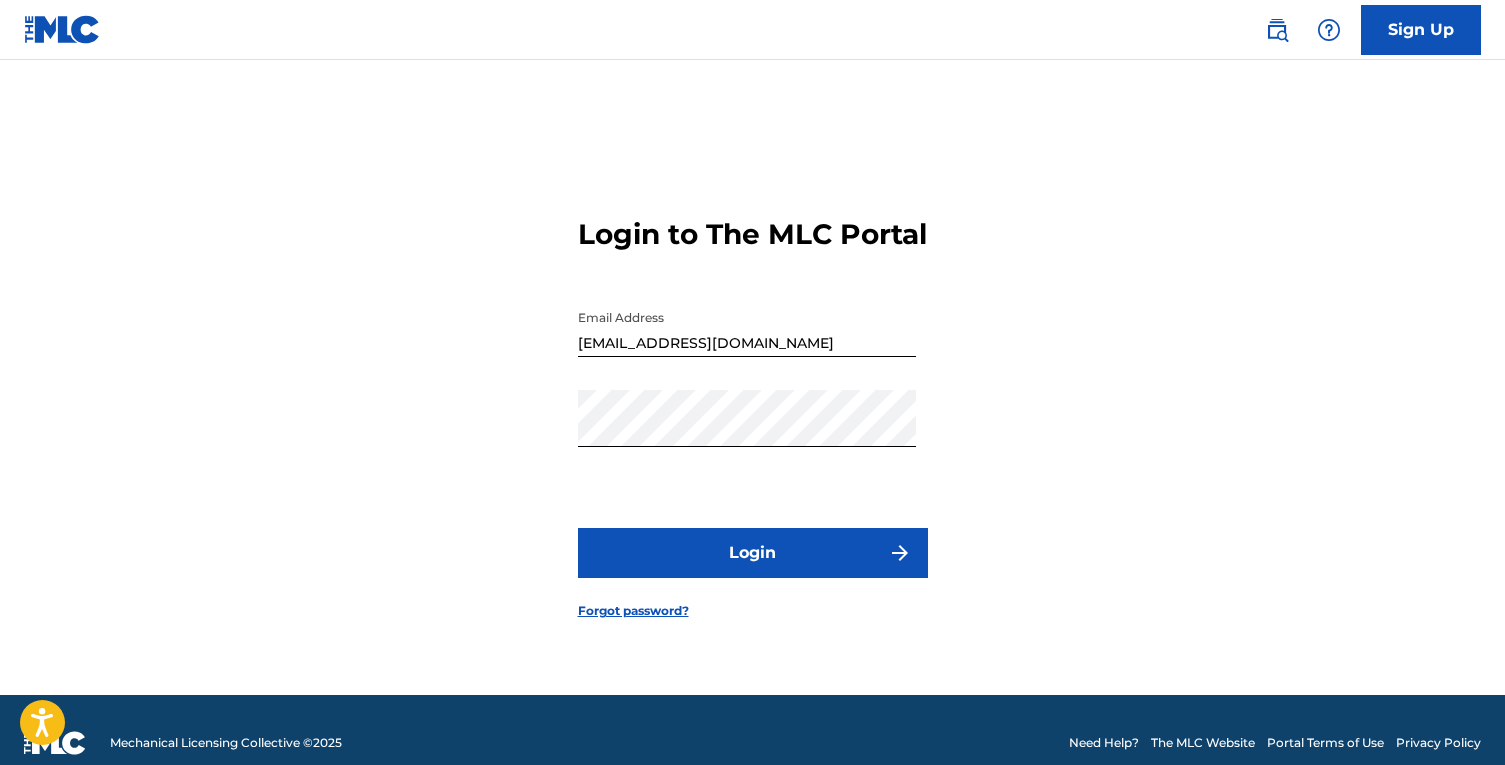 scroll, scrollTop: 0, scrollLeft: 0, axis: both 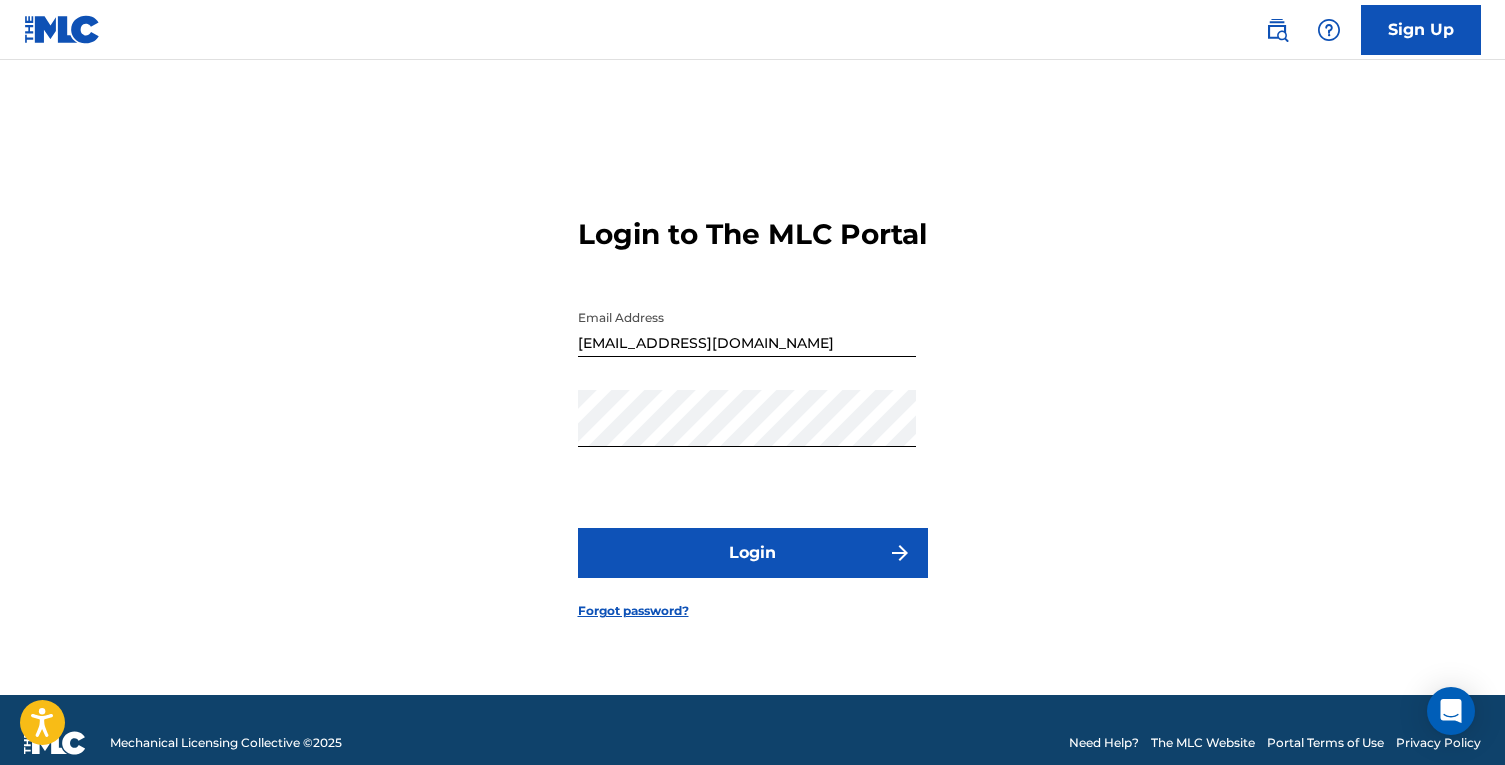 click on "Login" at bounding box center (753, 553) 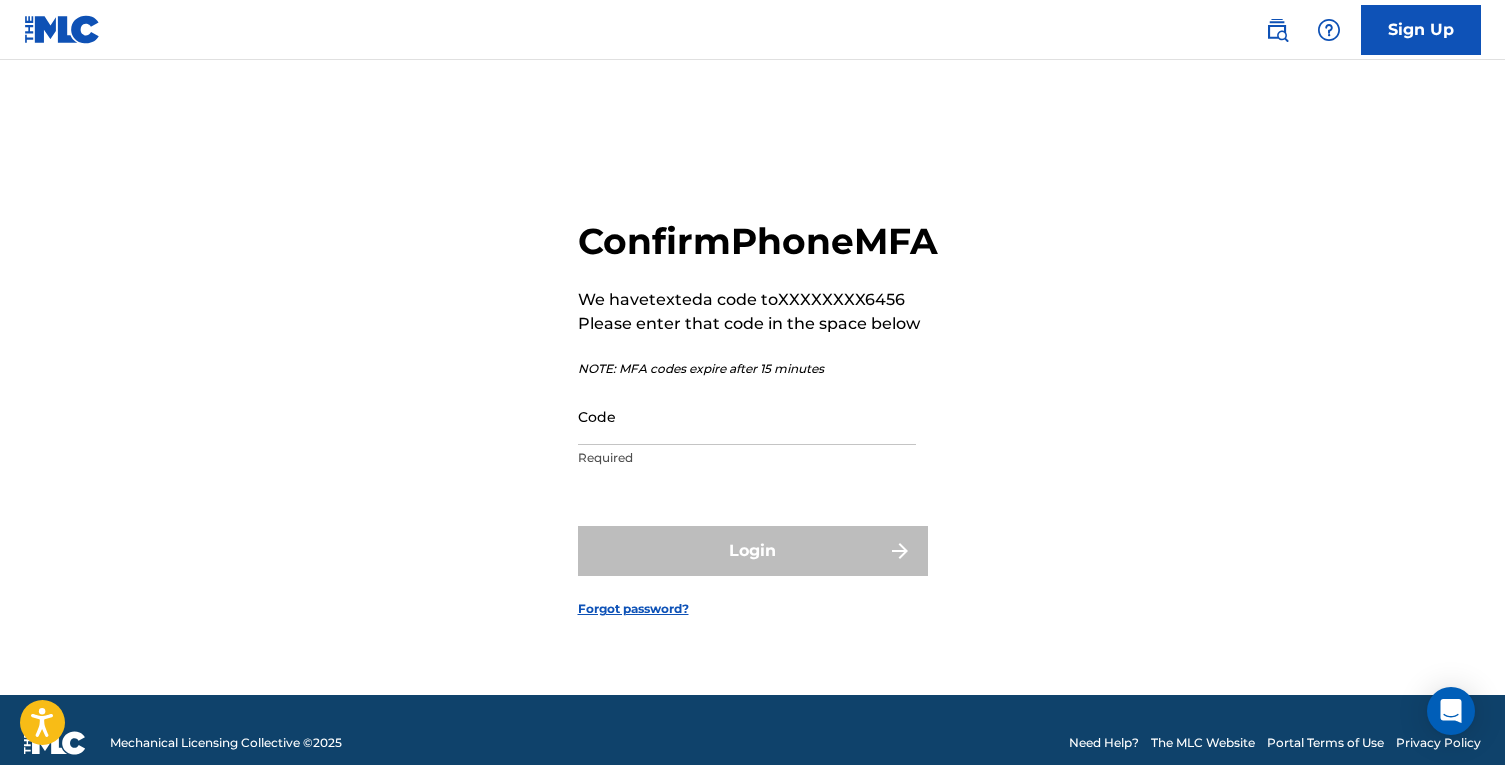 click on "Code" at bounding box center [747, 416] 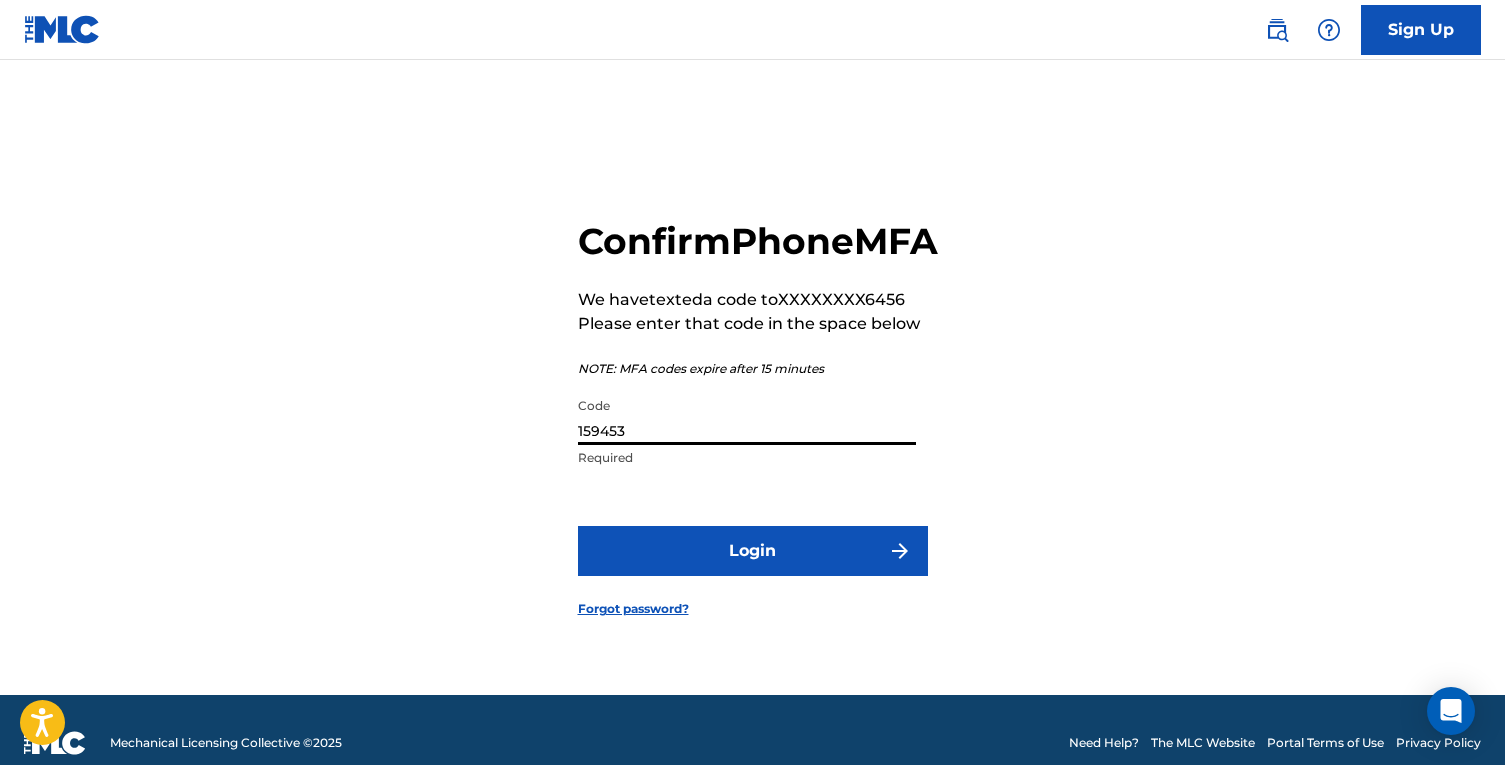 type on "159453" 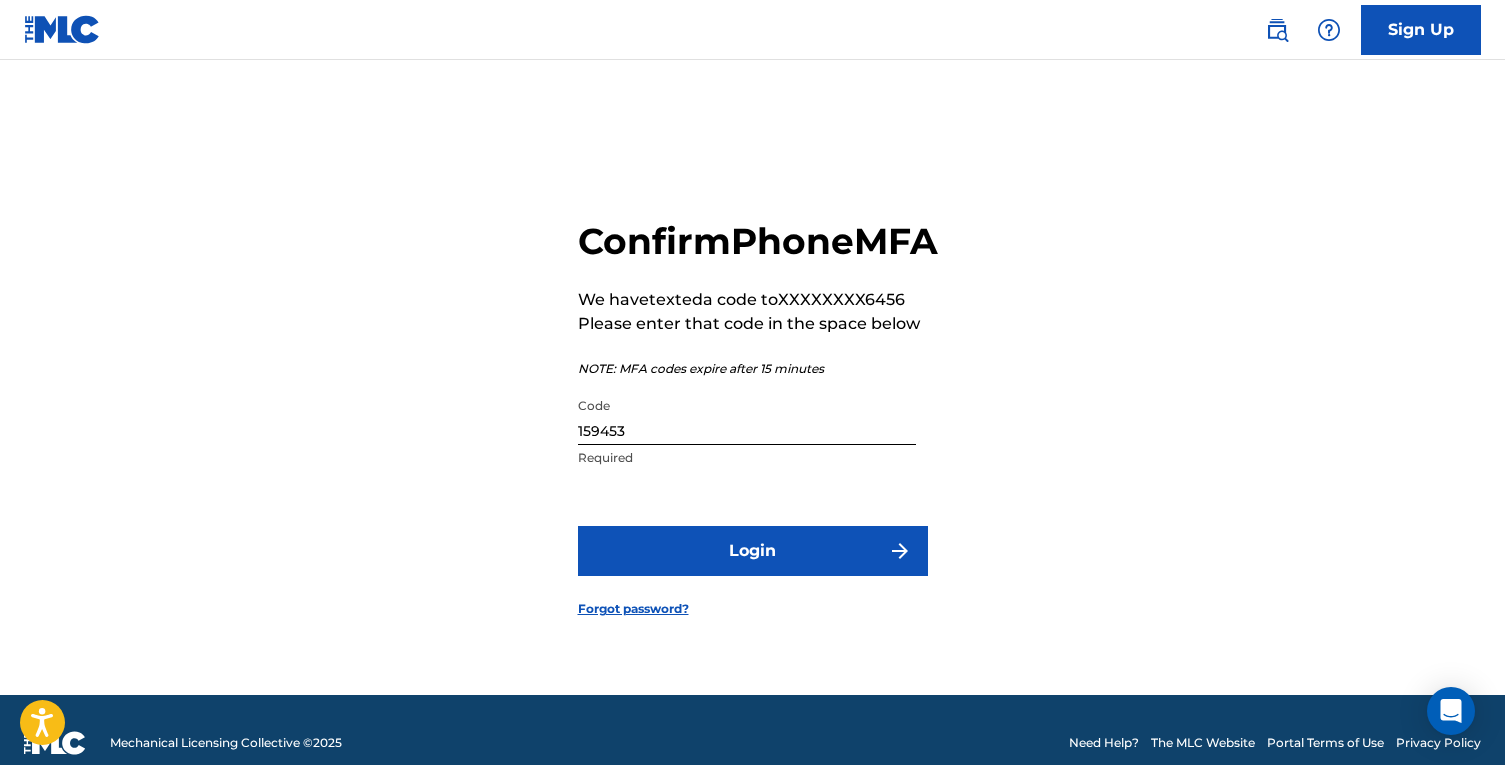 click on "Login" at bounding box center [753, 551] 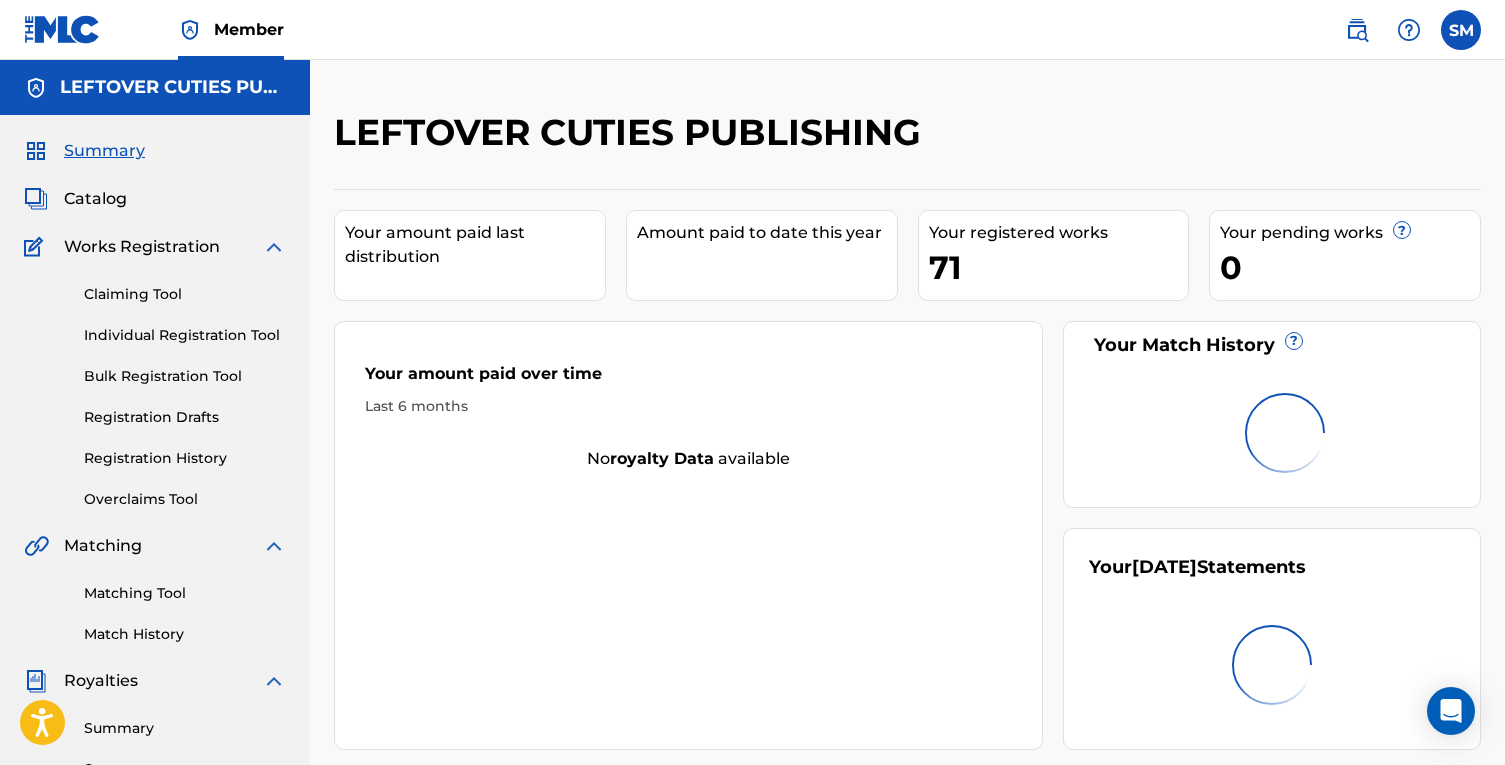 scroll, scrollTop: 0, scrollLeft: 0, axis: both 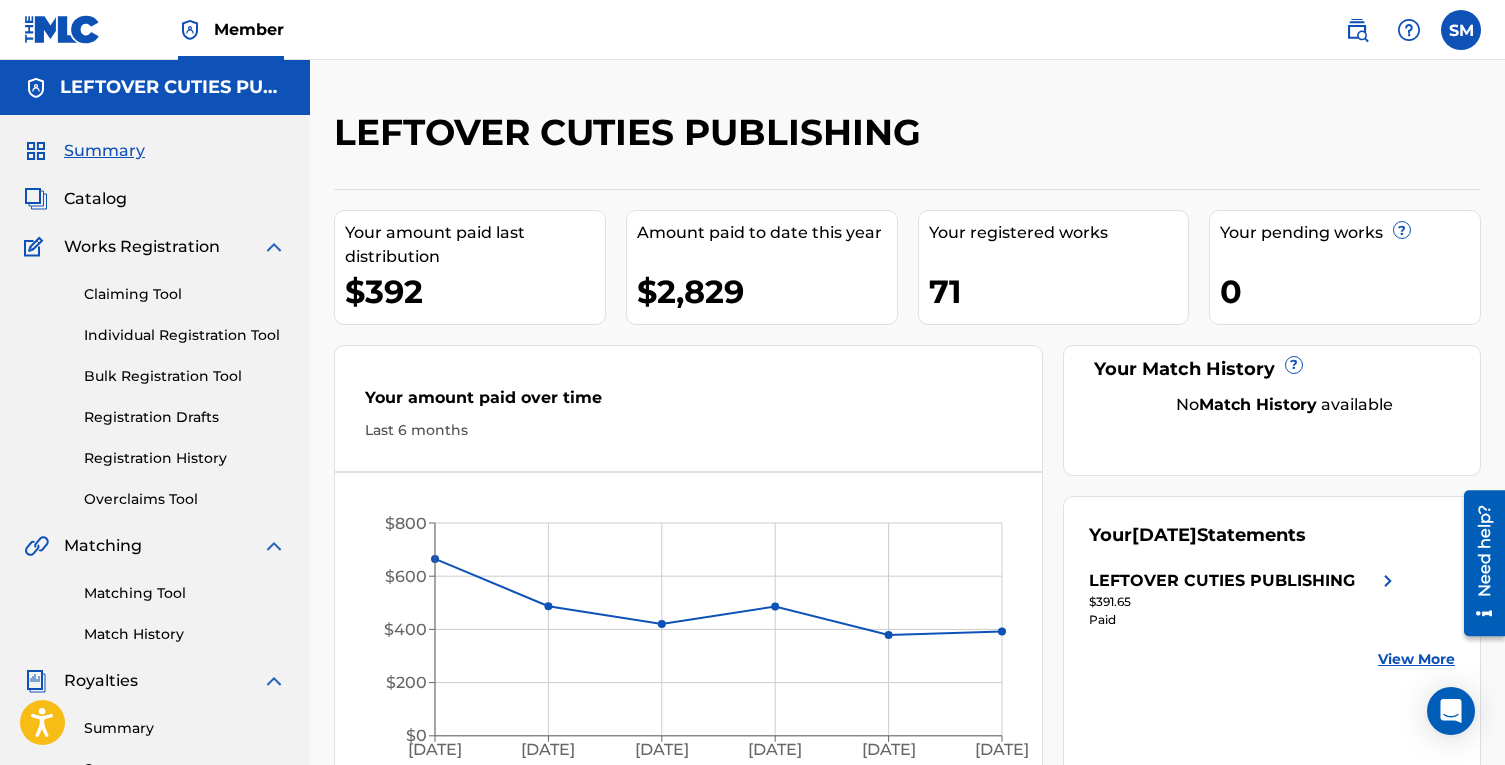 click on "Individual Registration Tool" at bounding box center (185, 335) 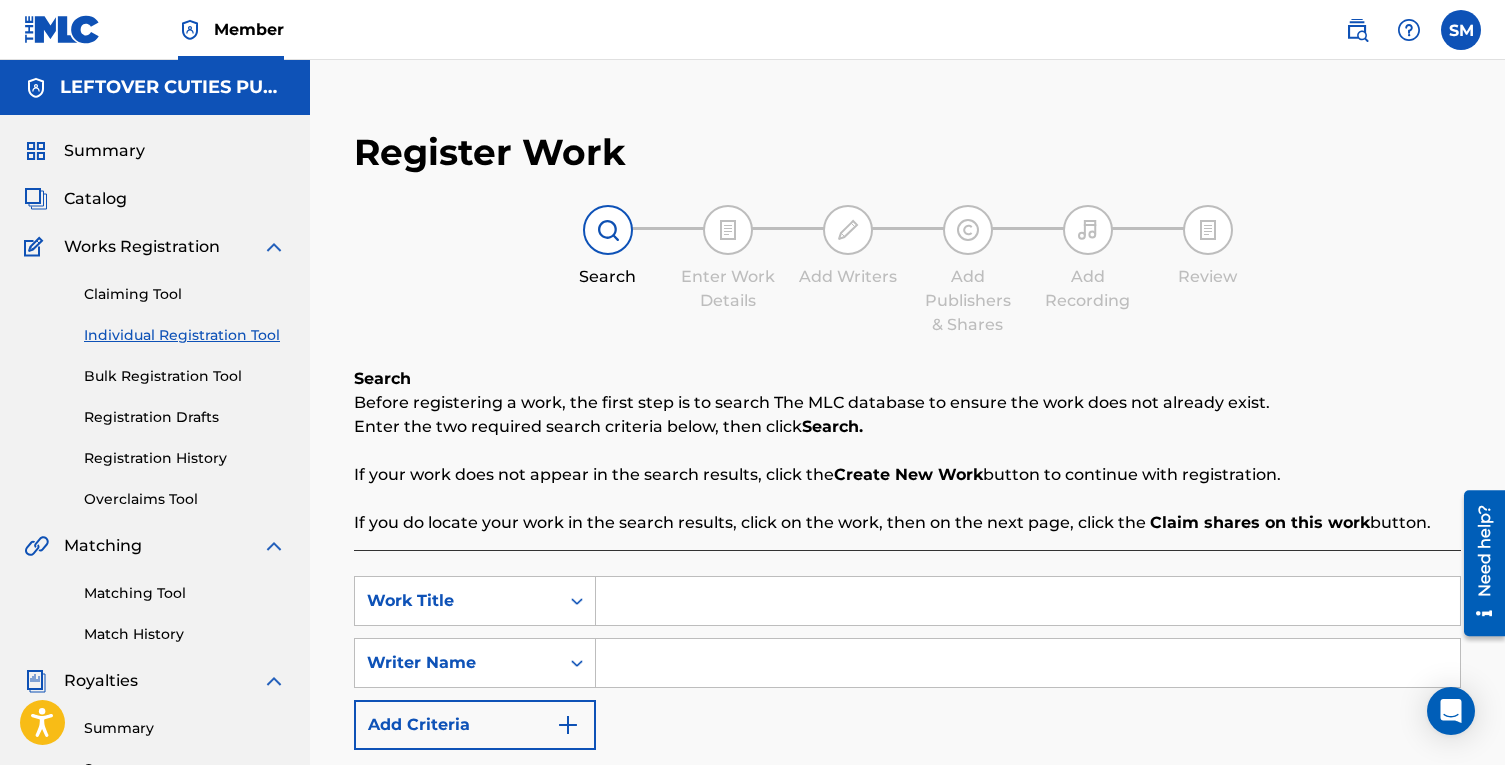 click at bounding box center [1028, 601] 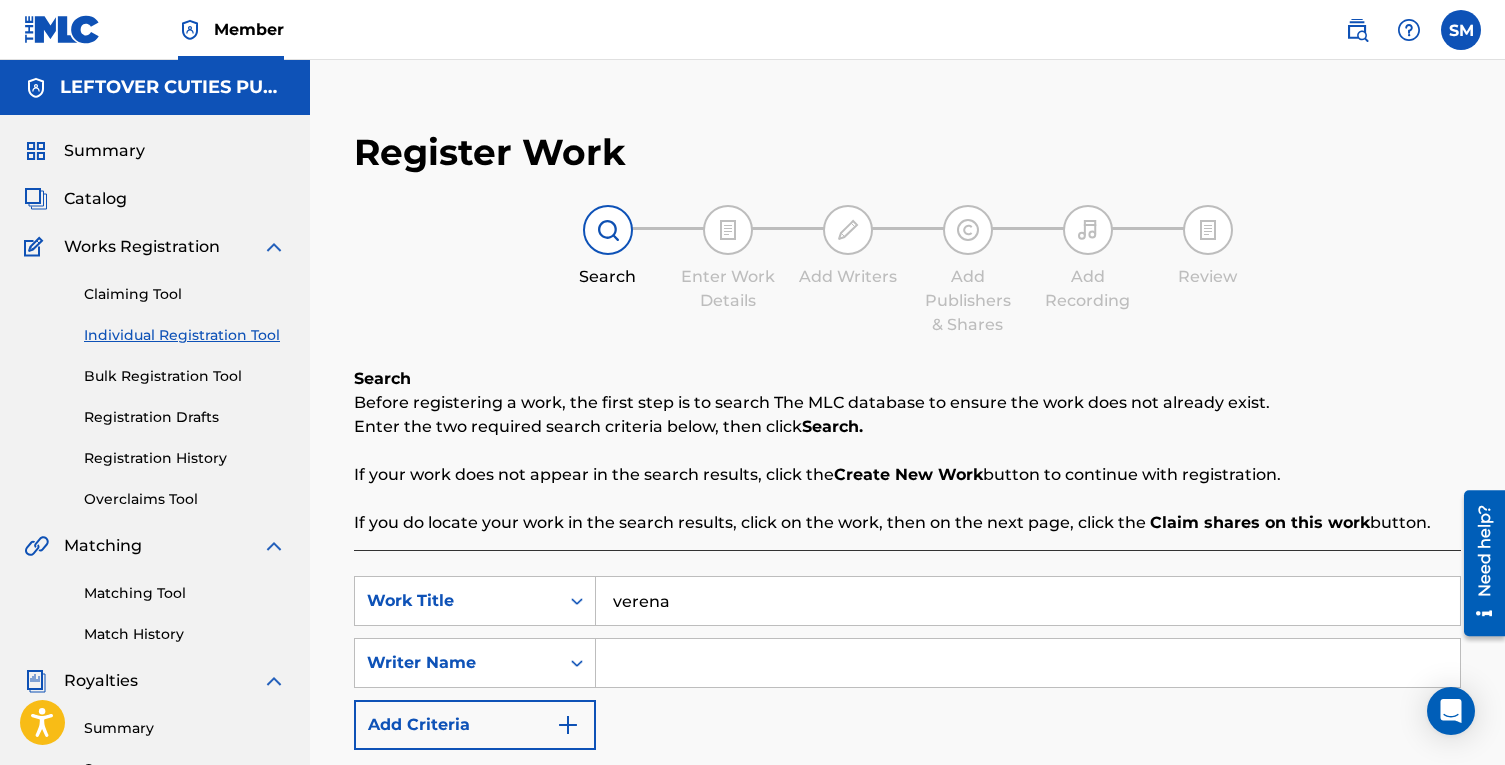 type on "verena" 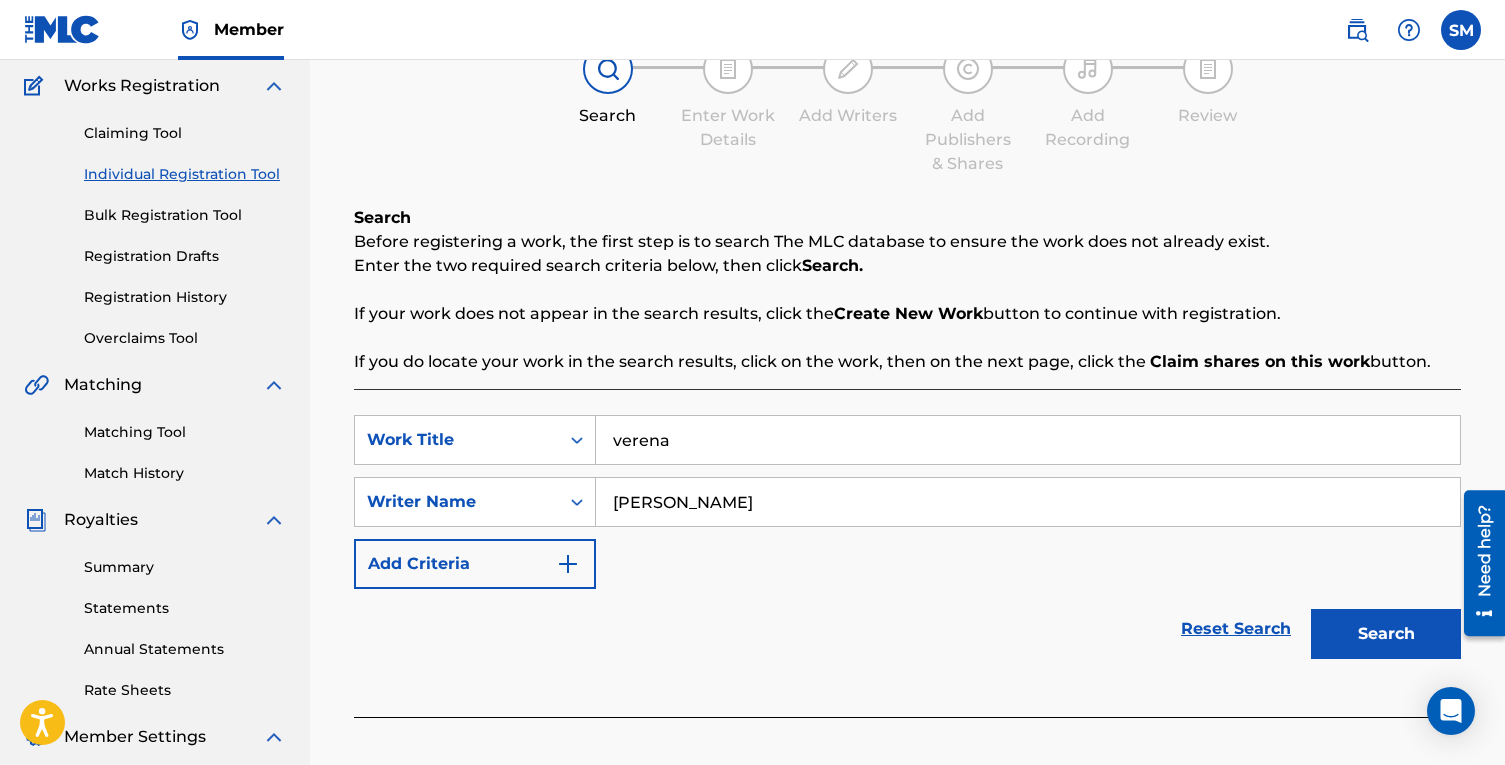 scroll, scrollTop: 163, scrollLeft: 0, axis: vertical 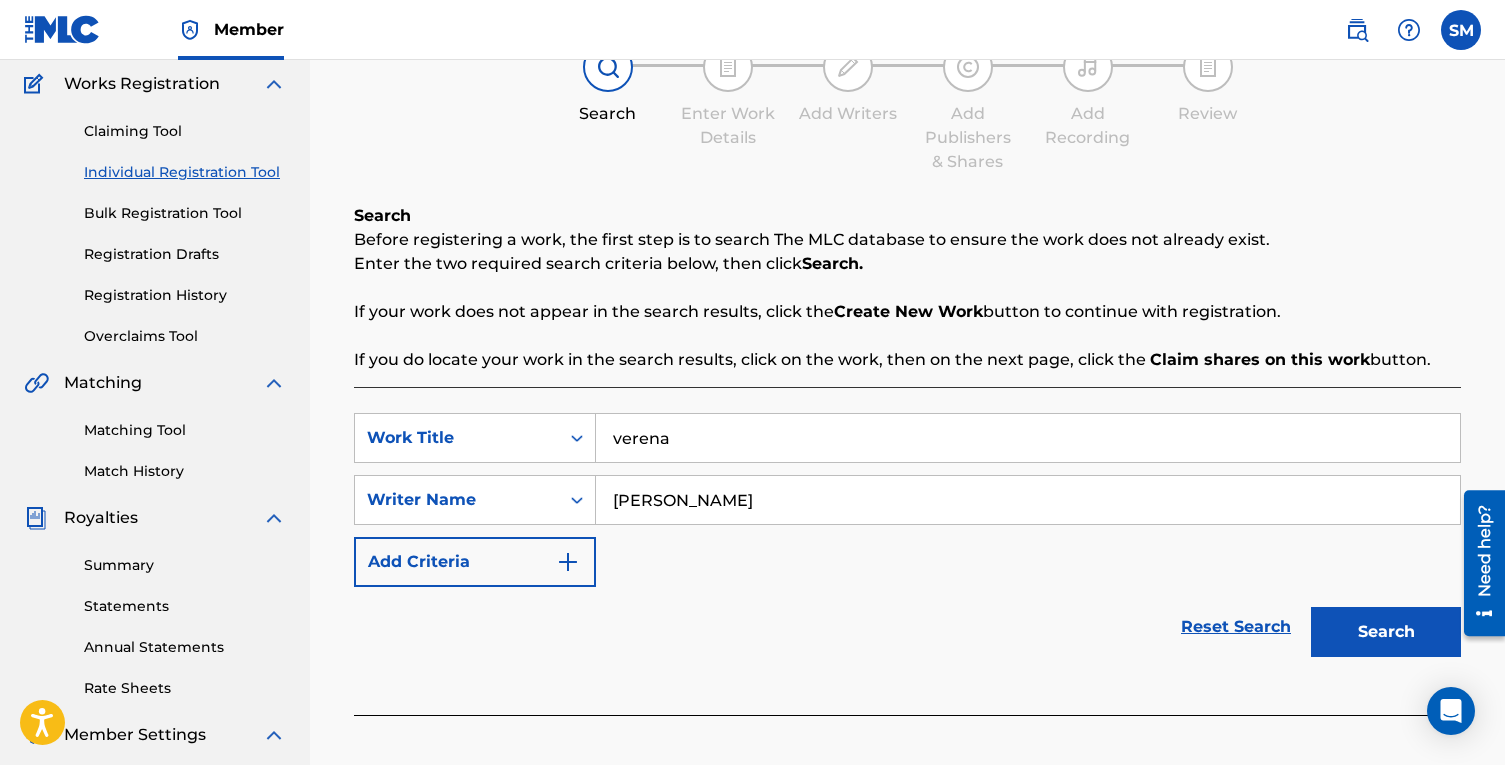 type on "[PERSON_NAME]" 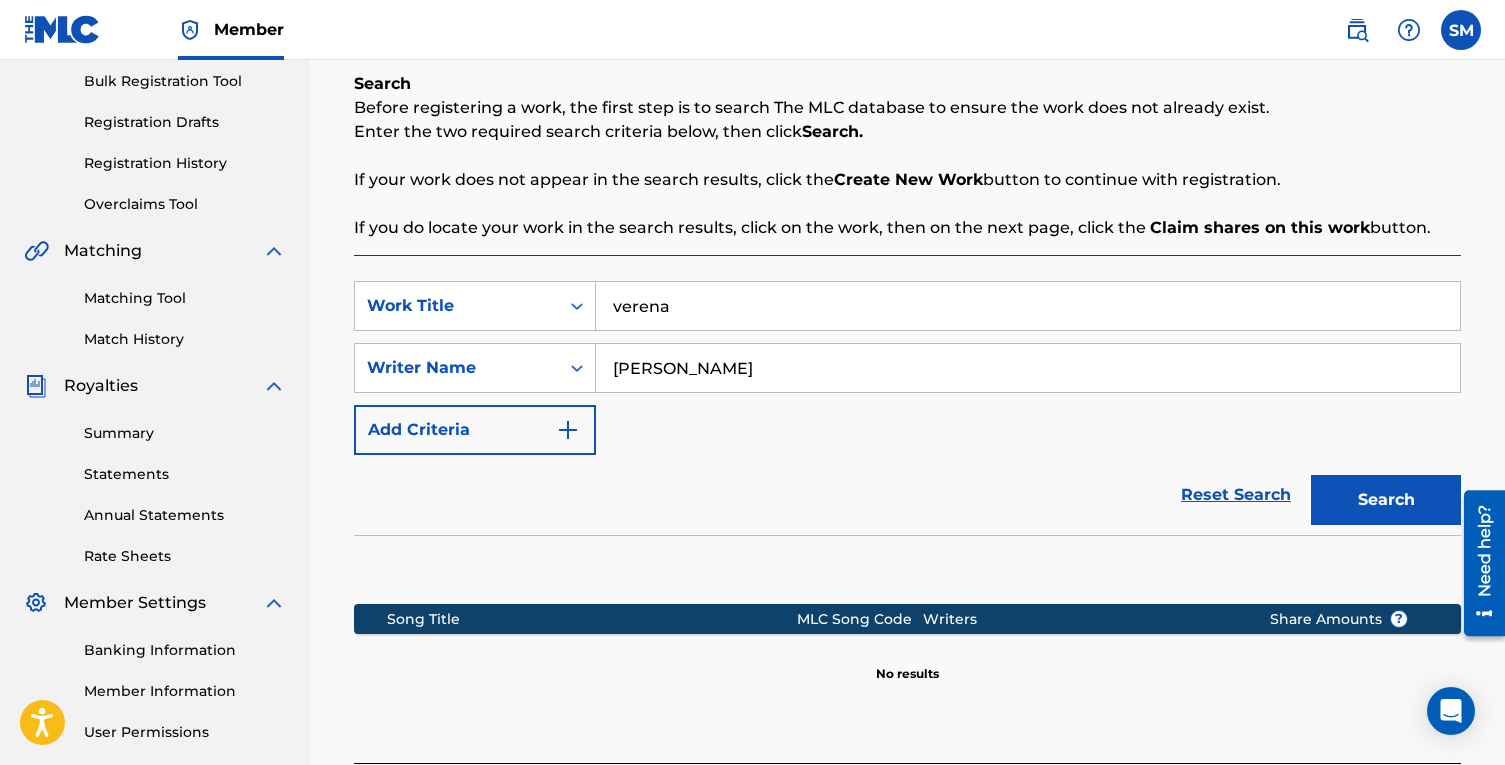 scroll, scrollTop: 297, scrollLeft: 0, axis: vertical 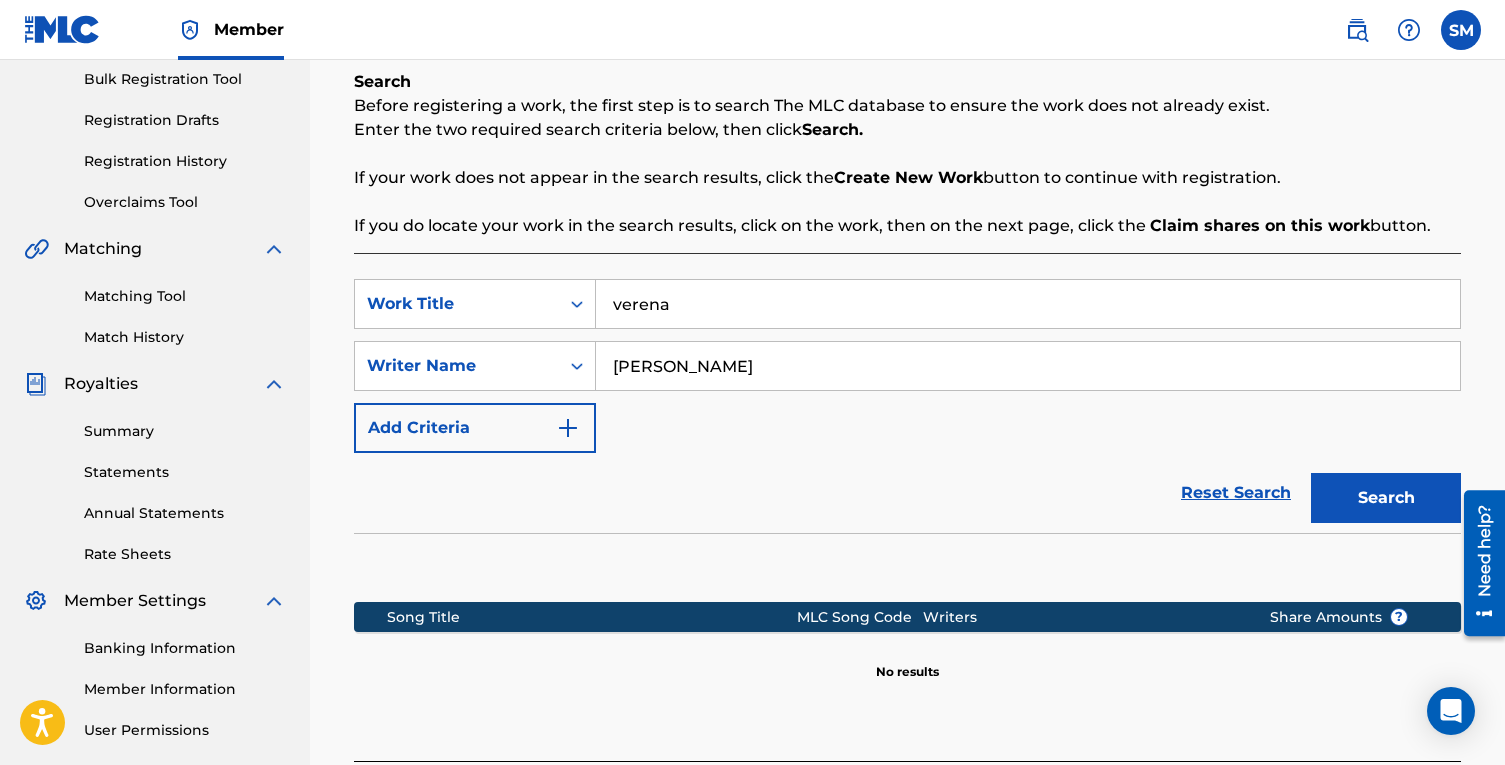 click on "[PERSON_NAME]" at bounding box center [1028, 366] 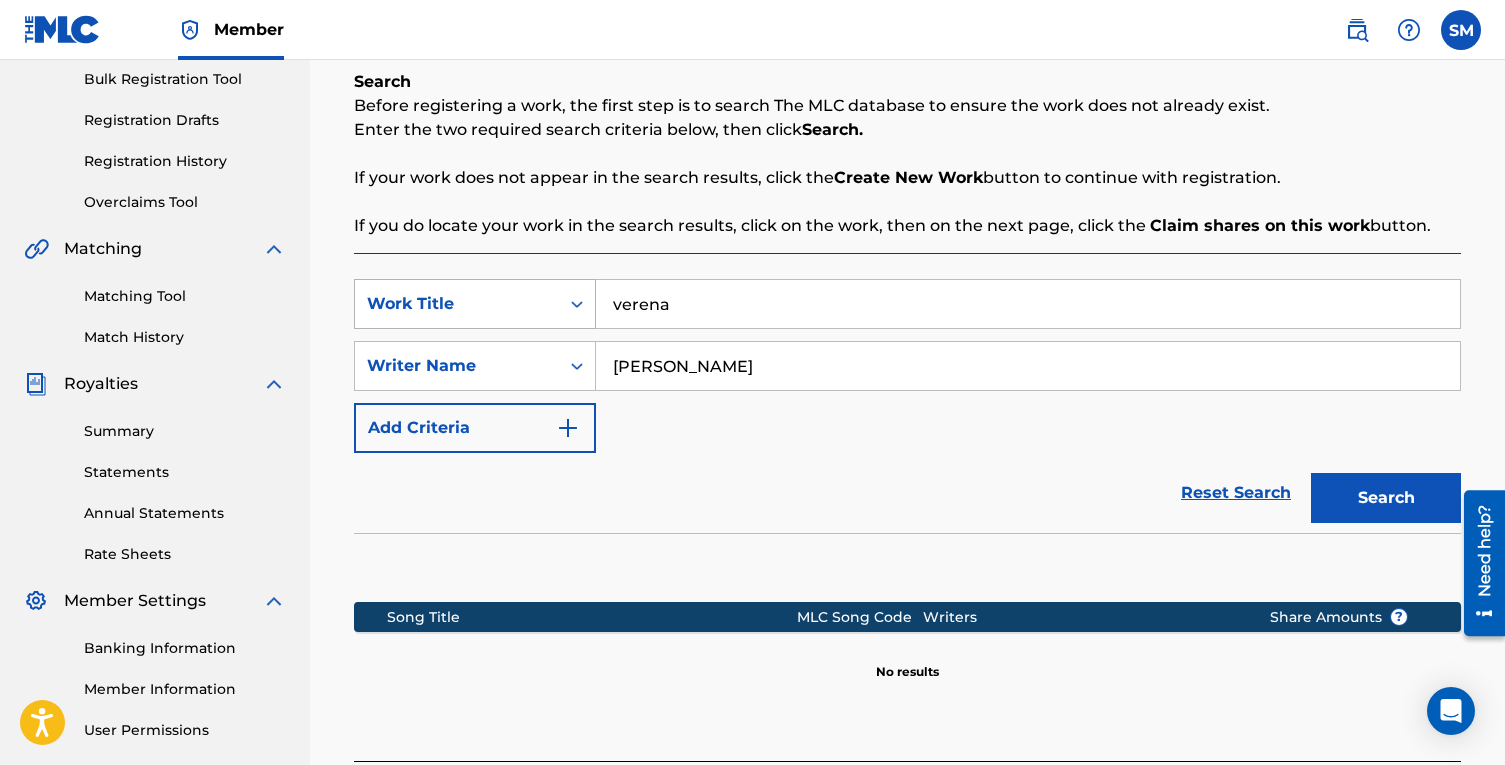 drag, startPoint x: 693, startPoint y: 304, endPoint x: 521, endPoint y: 297, distance: 172.14238 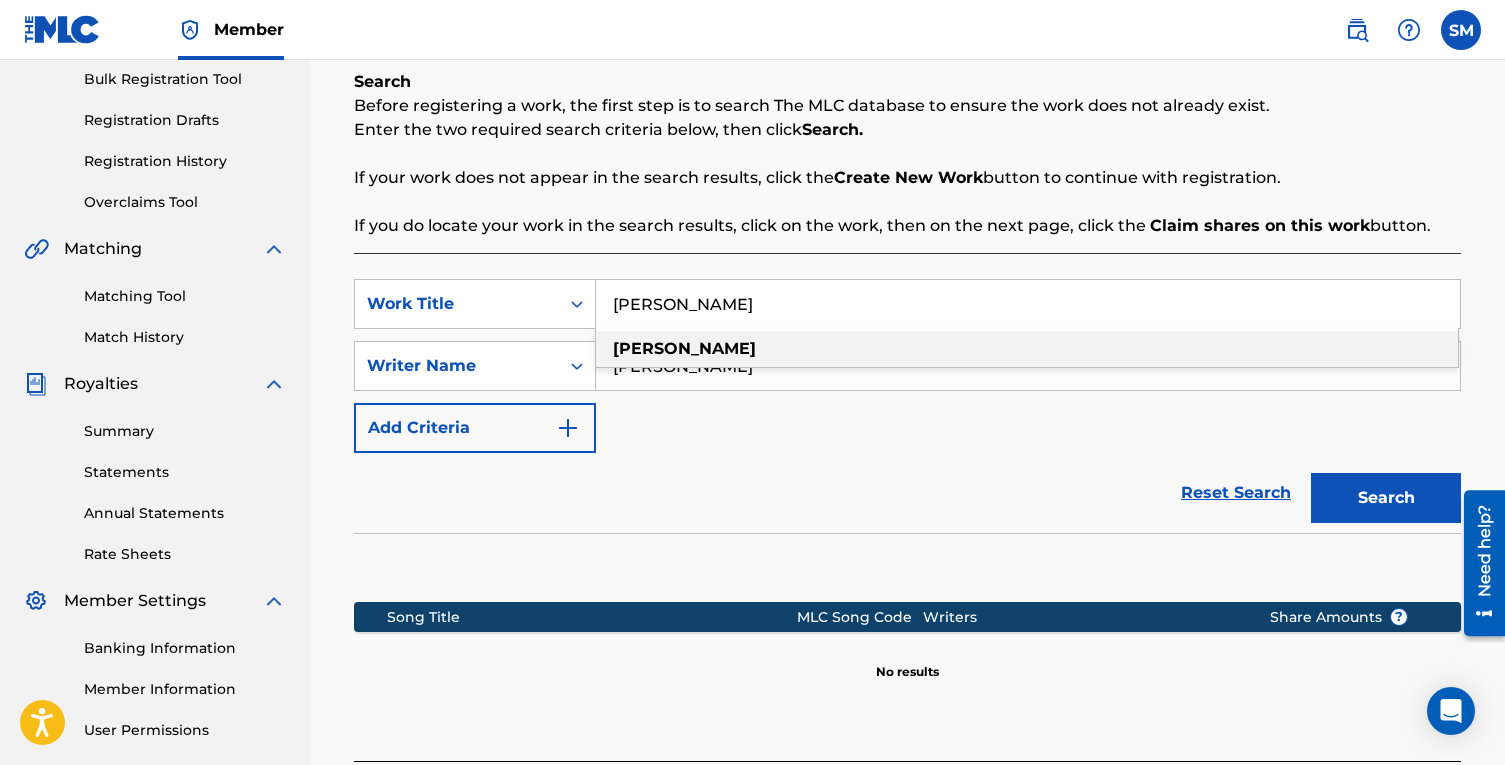 click on "[PERSON_NAME]" at bounding box center (684, 348) 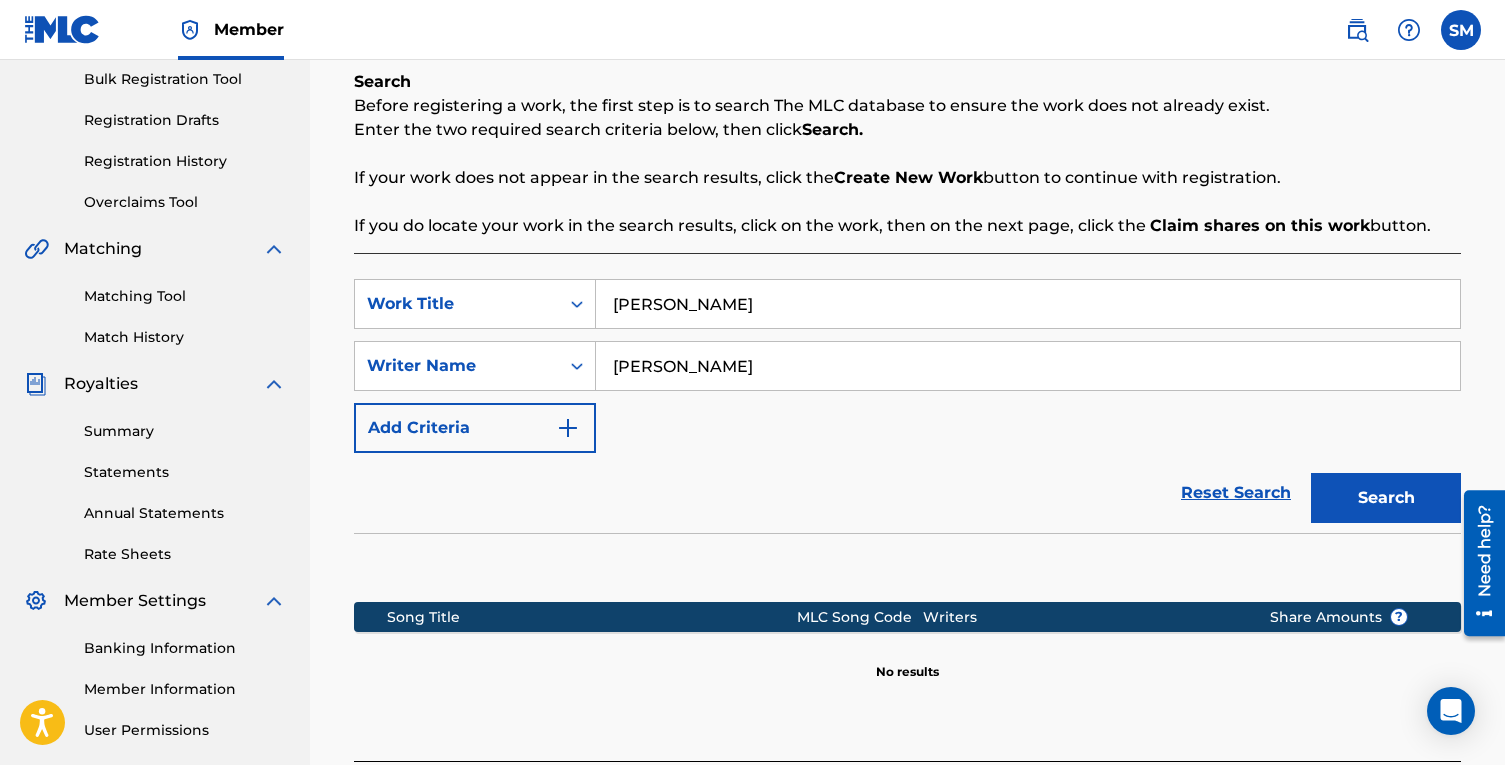 click on "Search" at bounding box center (1386, 498) 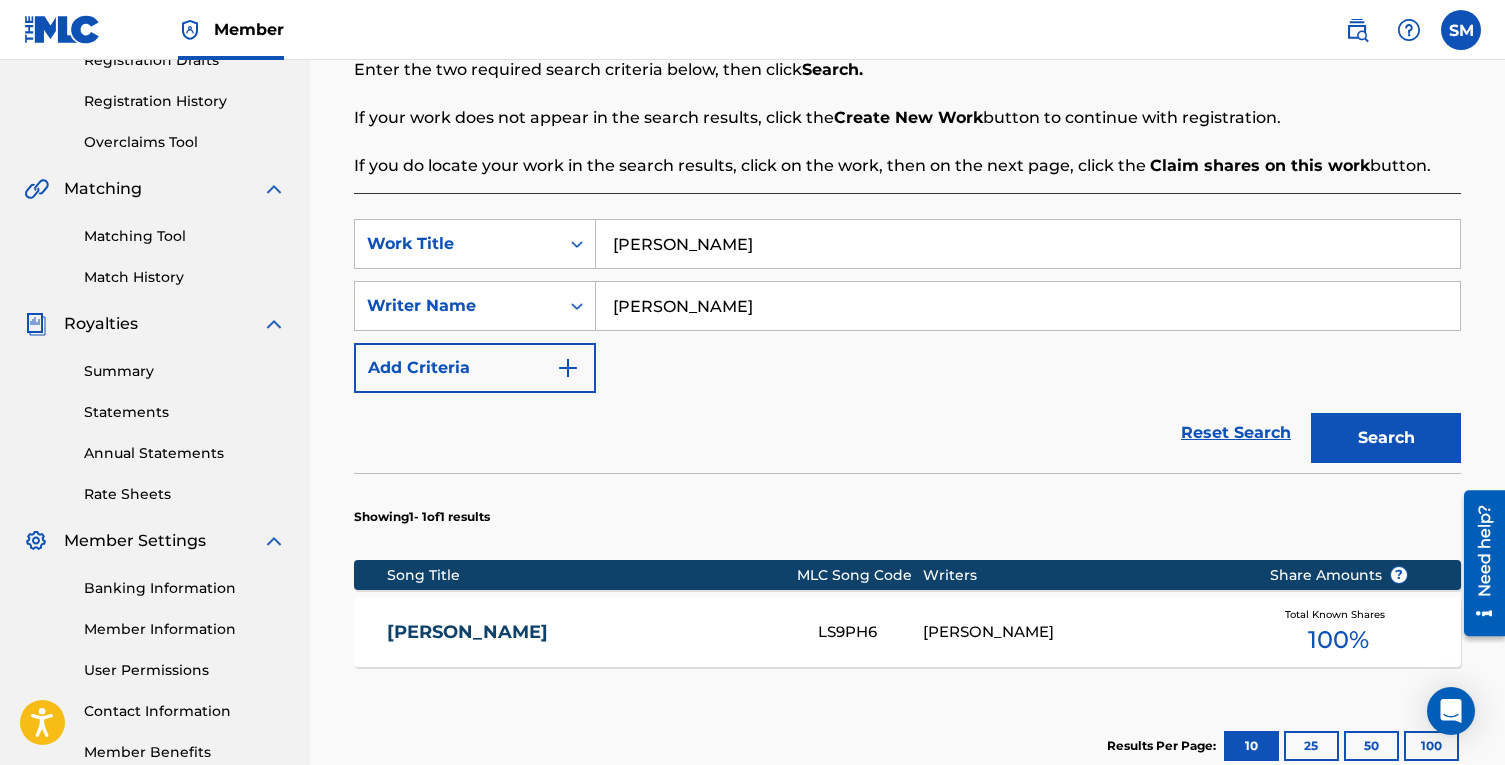scroll, scrollTop: 348, scrollLeft: 0, axis: vertical 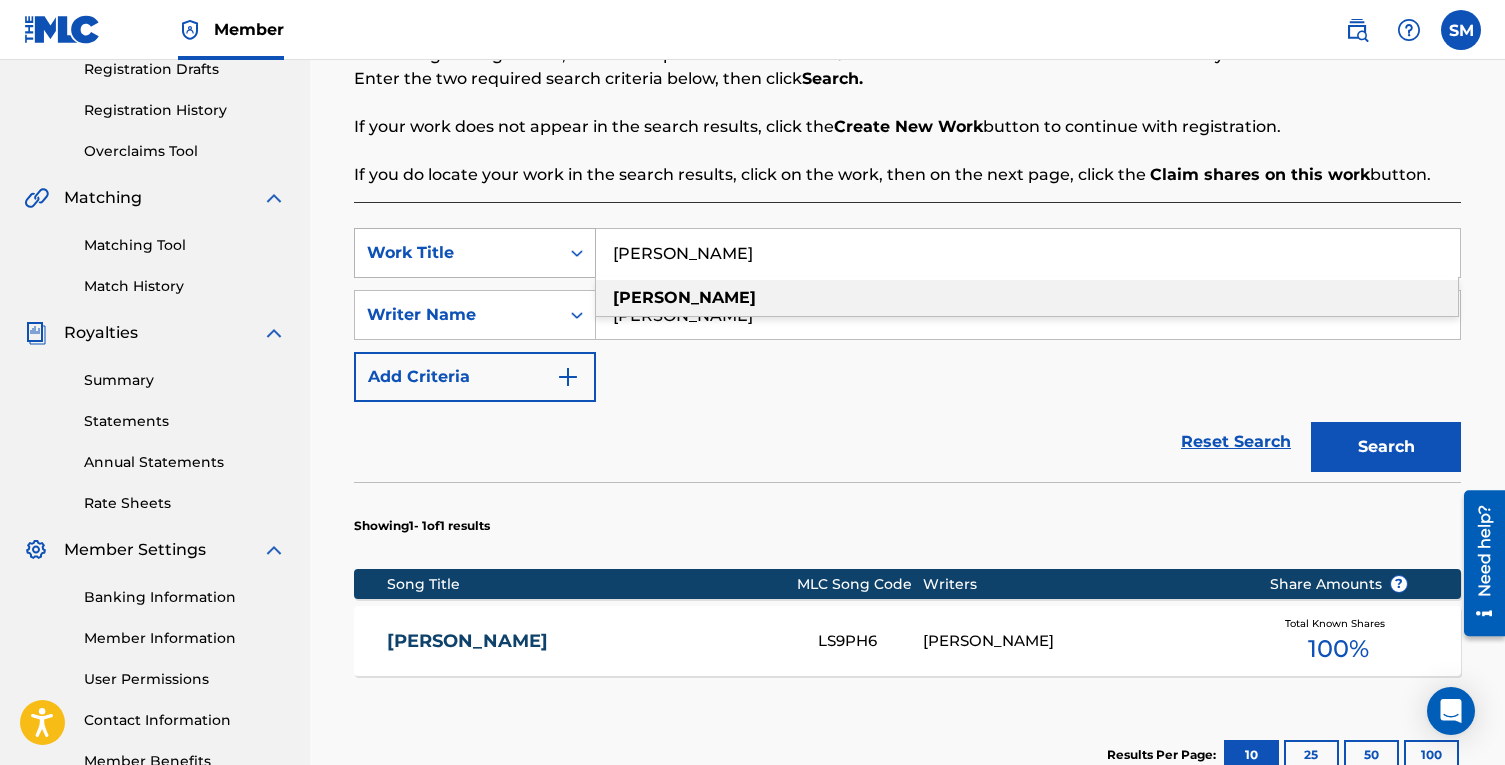 drag, startPoint x: 671, startPoint y: 252, endPoint x: 574, endPoint y: 247, distance: 97.128784 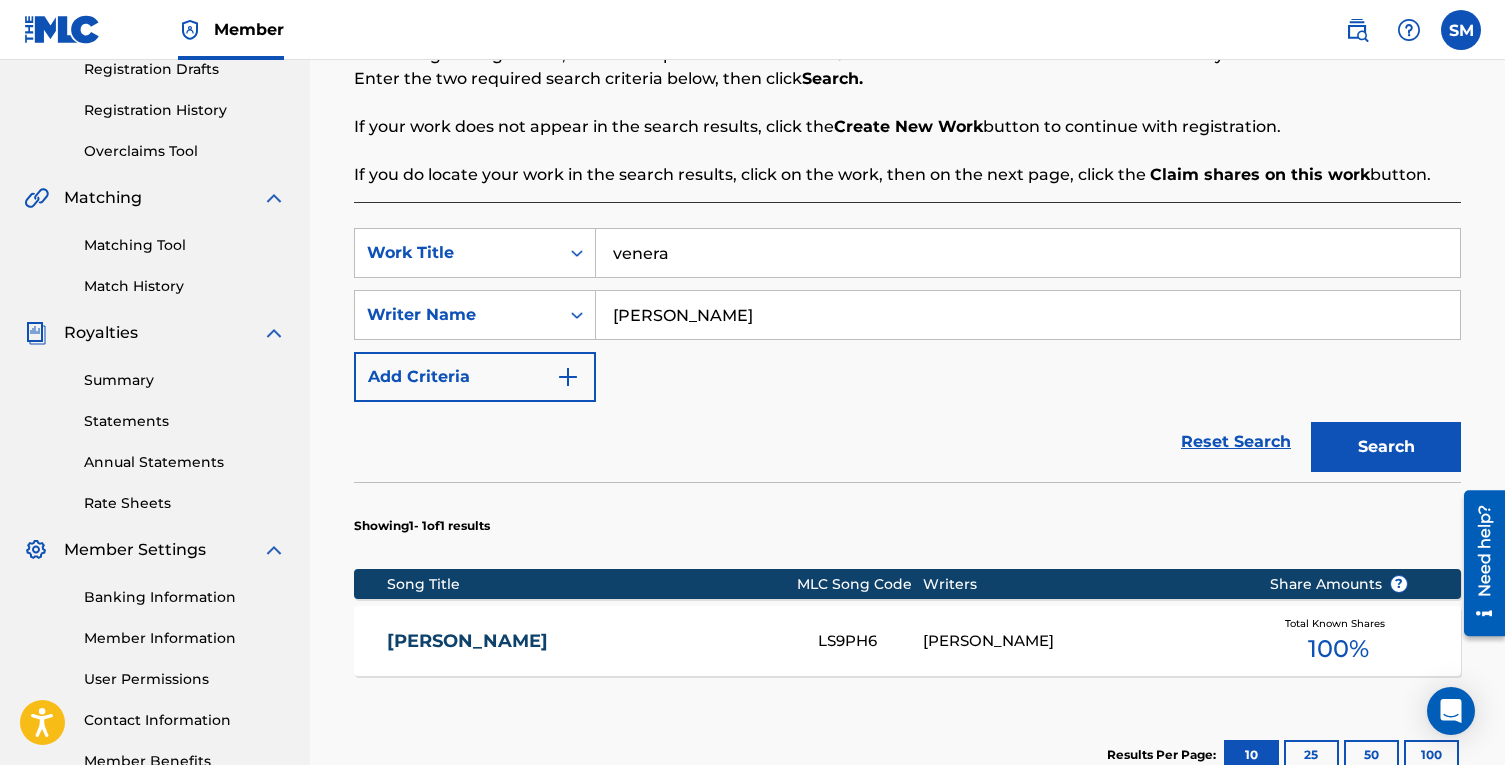 type on "venera" 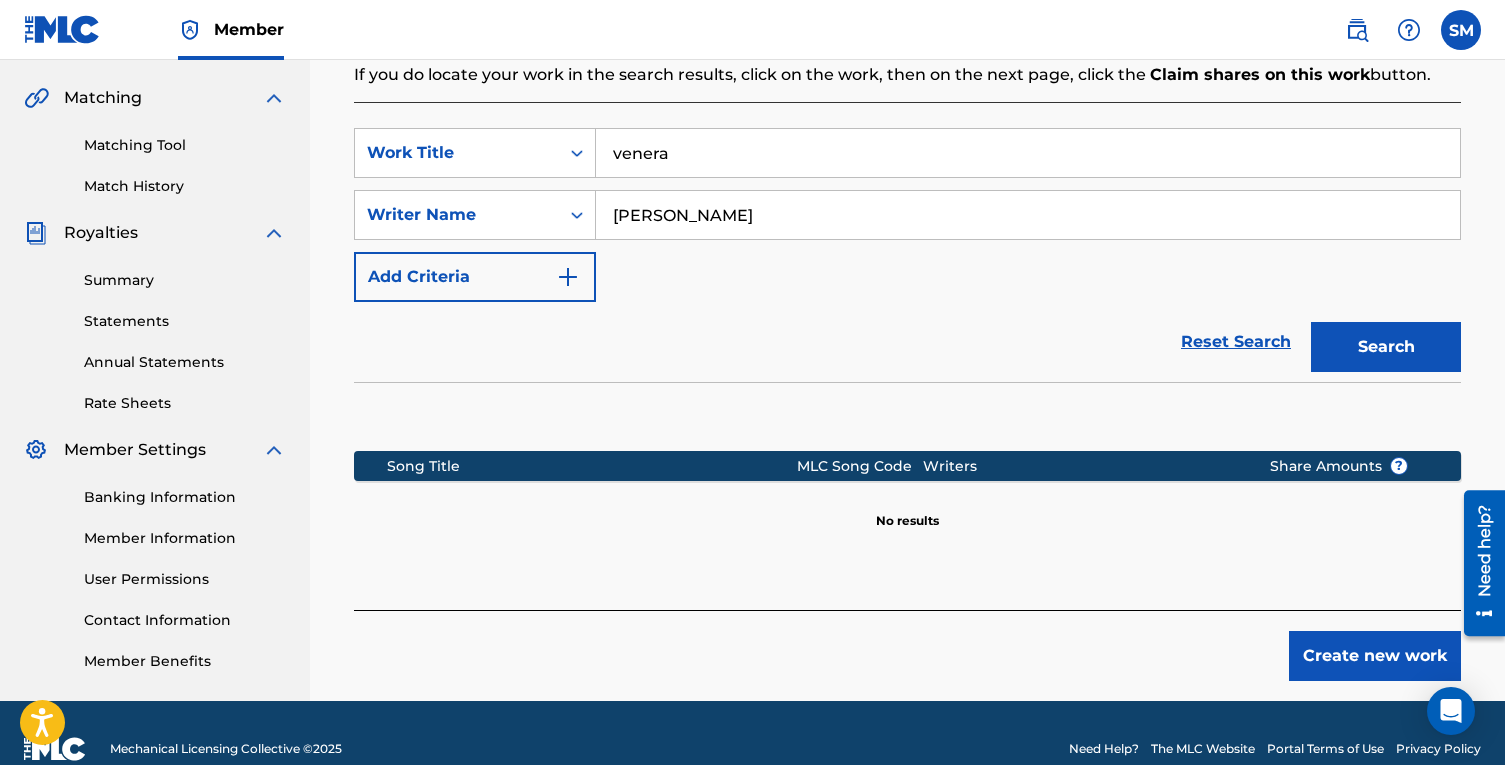 scroll, scrollTop: 480, scrollLeft: 0, axis: vertical 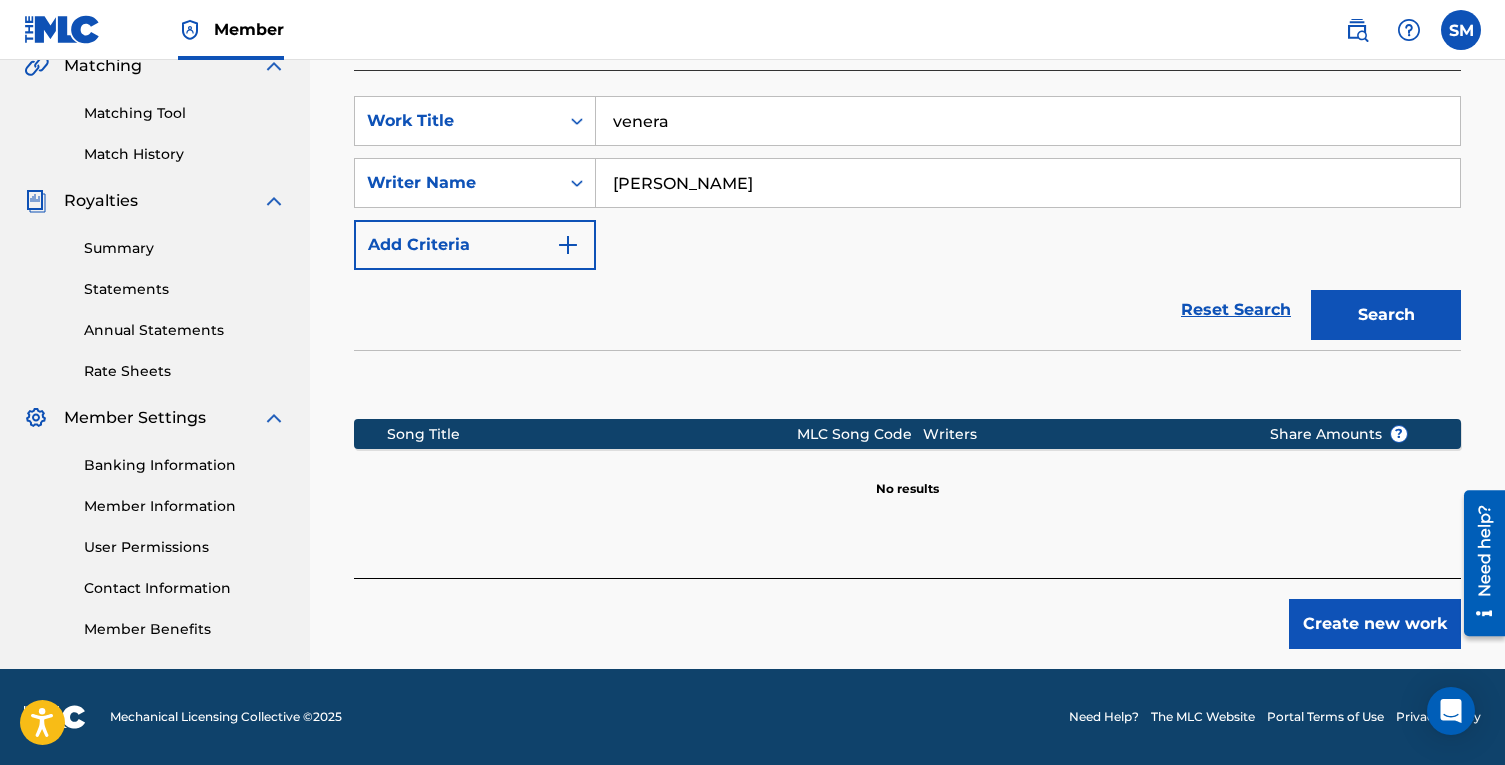 click on "Create new work" at bounding box center [1375, 624] 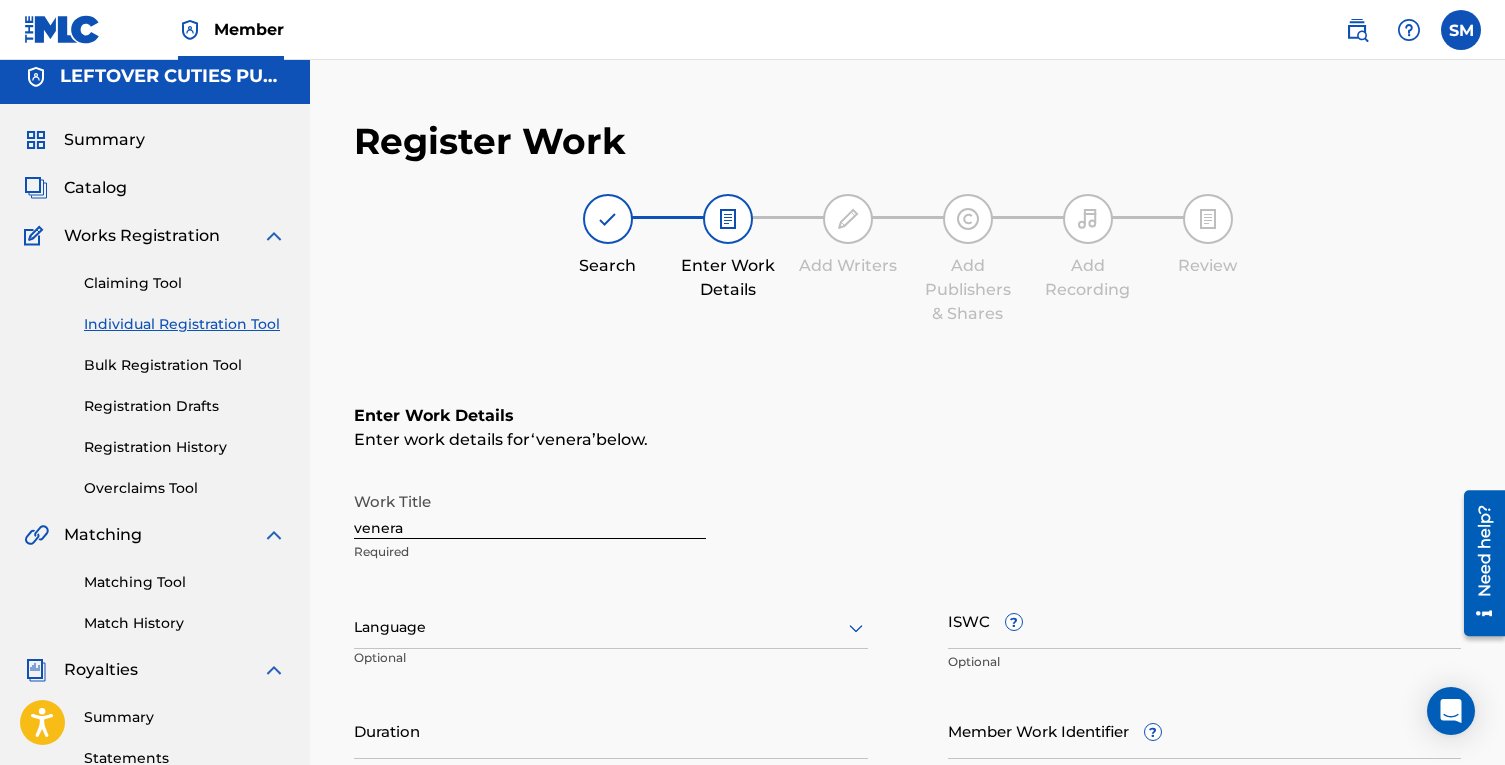scroll, scrollTop: 0, scrollLeft: 0, axis: both 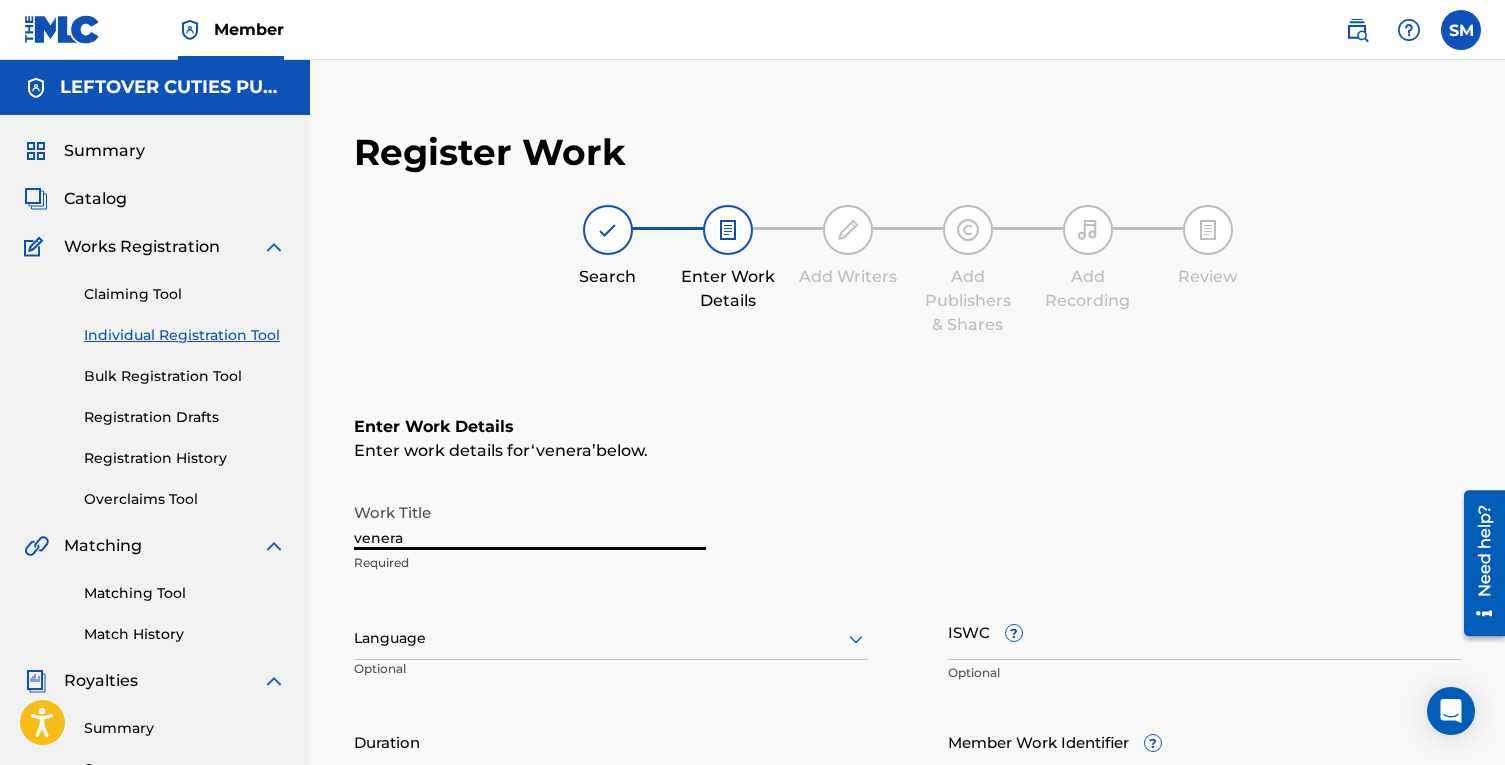 click on "venera" at bounding box center (530, 521) 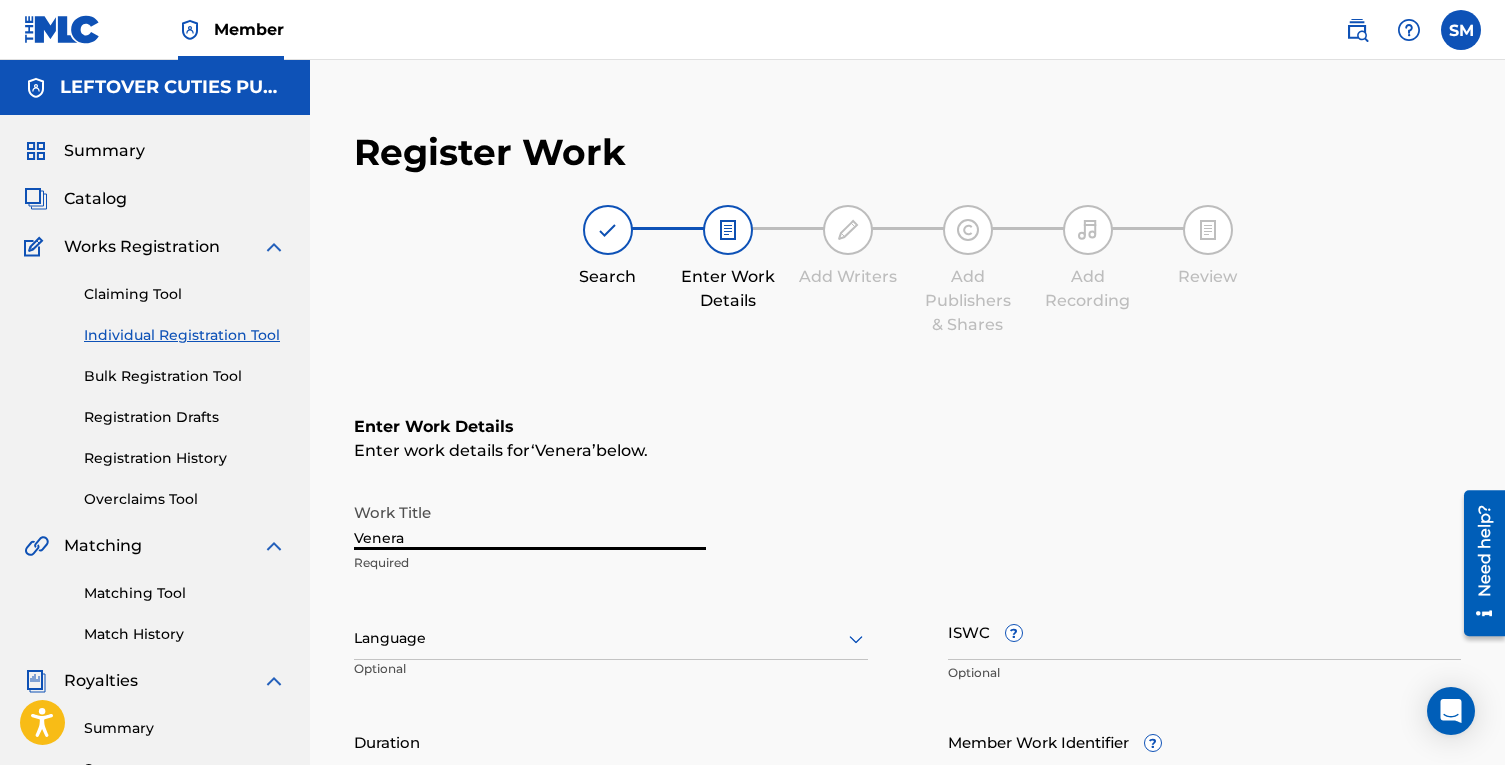 type on "Venera" 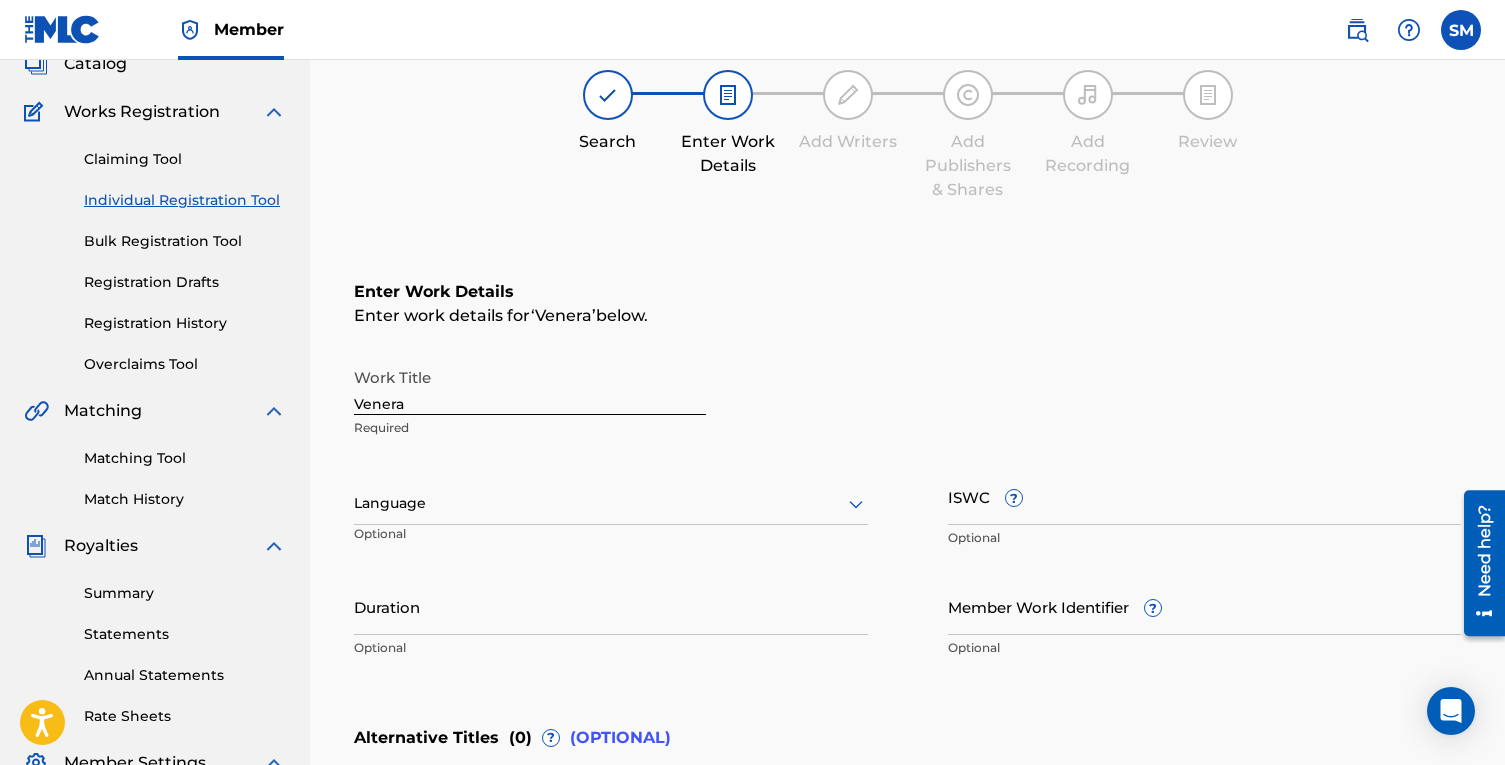 scroll, scrollTop: 148, scrollLeft: 0, axis: vertical 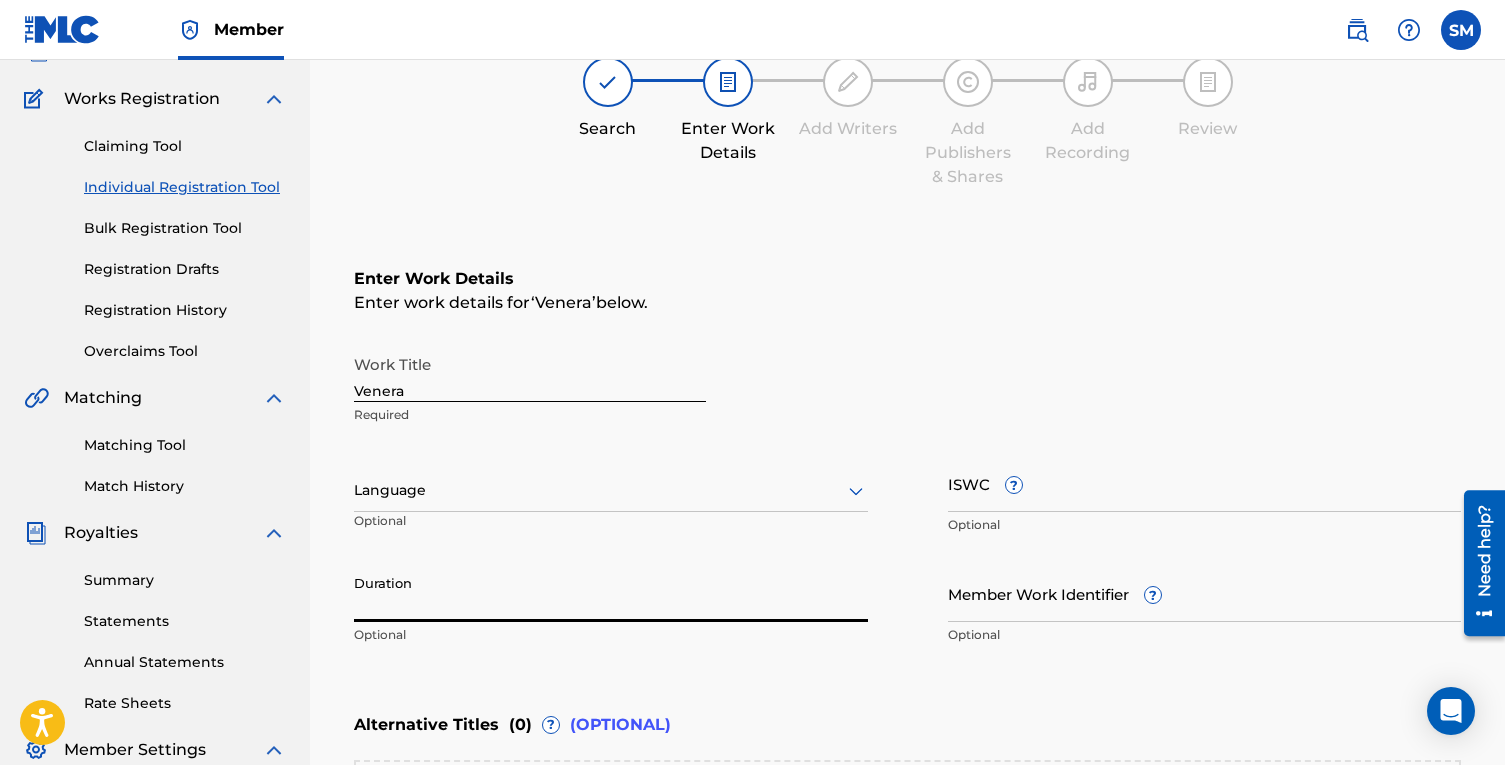 click on "Duration" at bounding box center [611, 593] 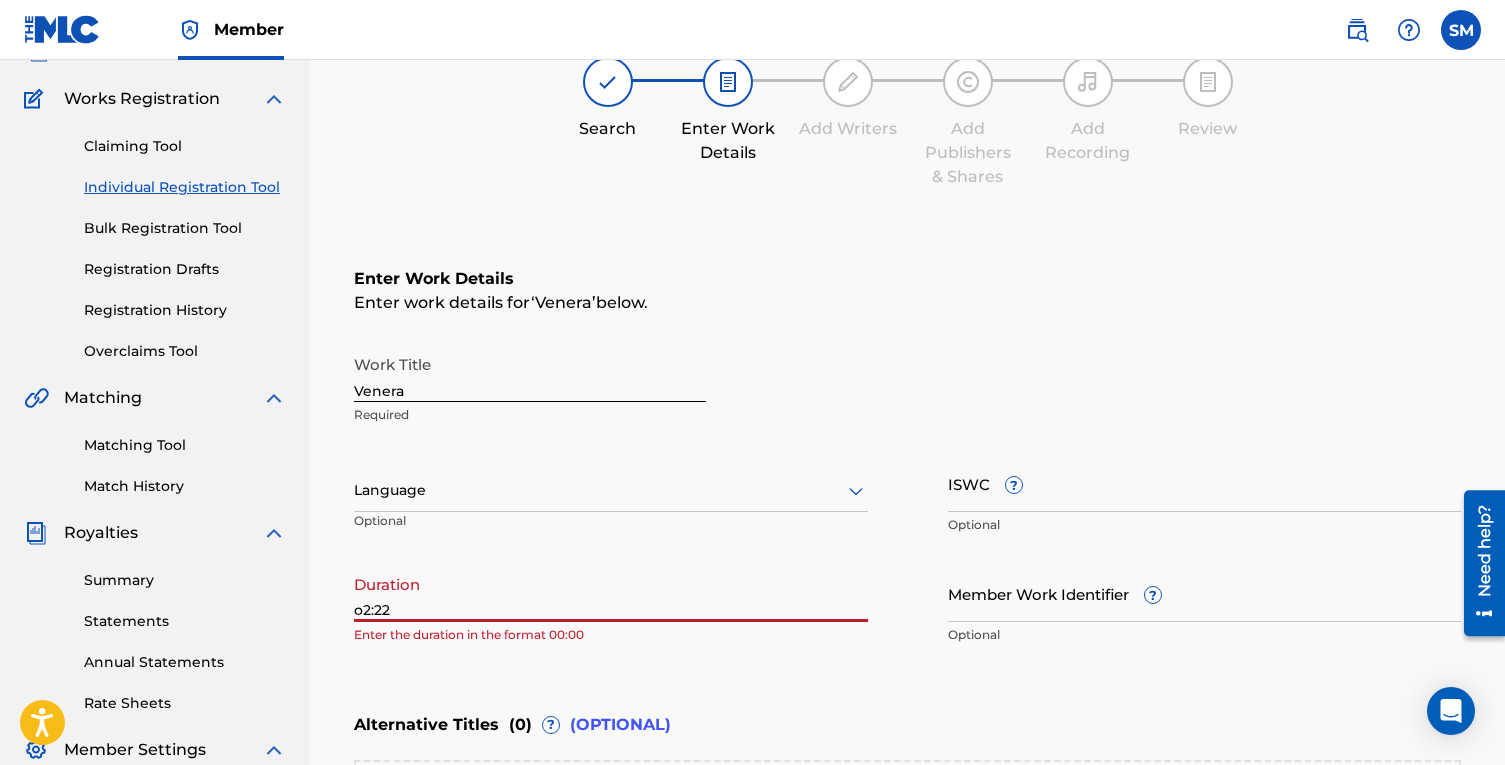 click on "o2:22" at bounding box center (611, 593) 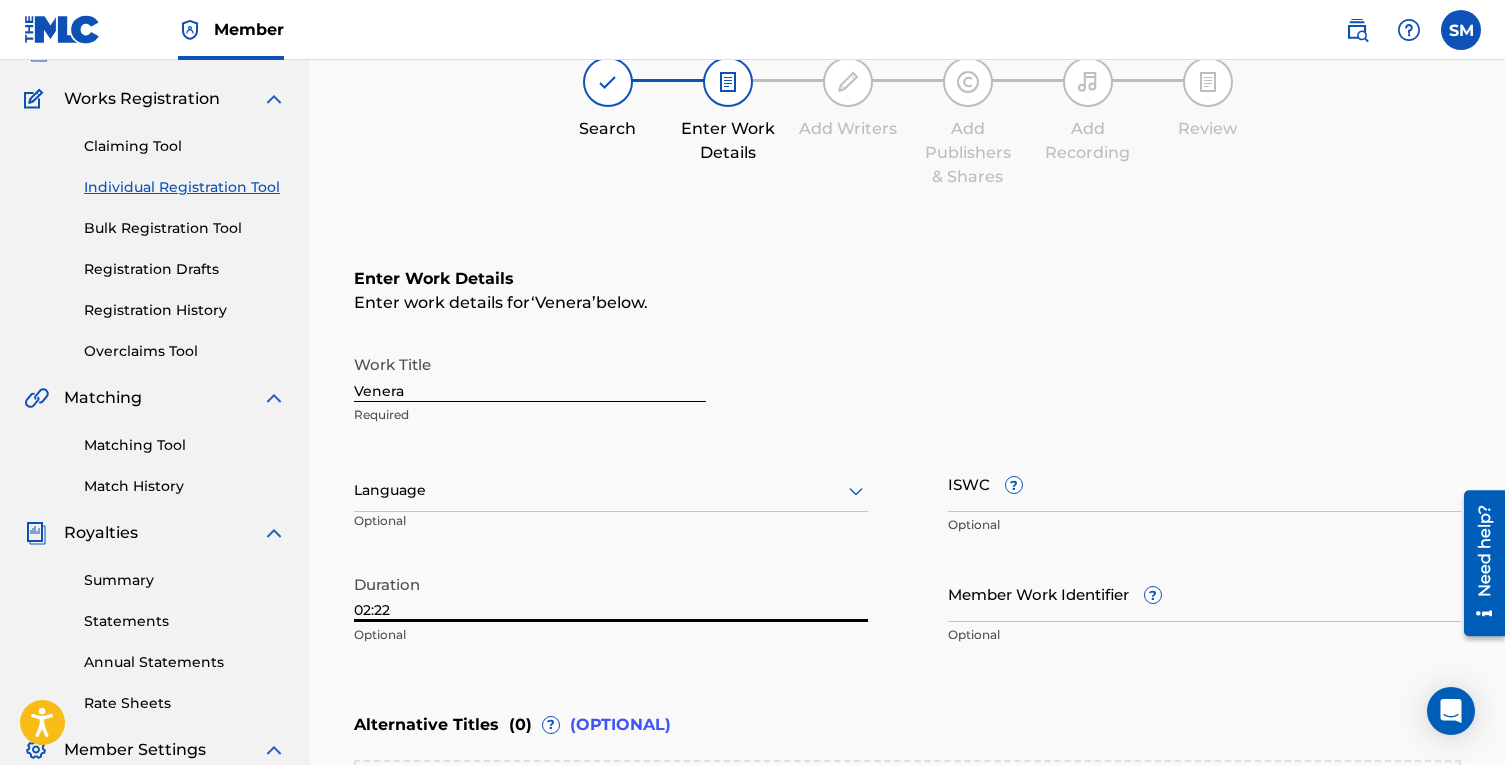 type on "02:22" 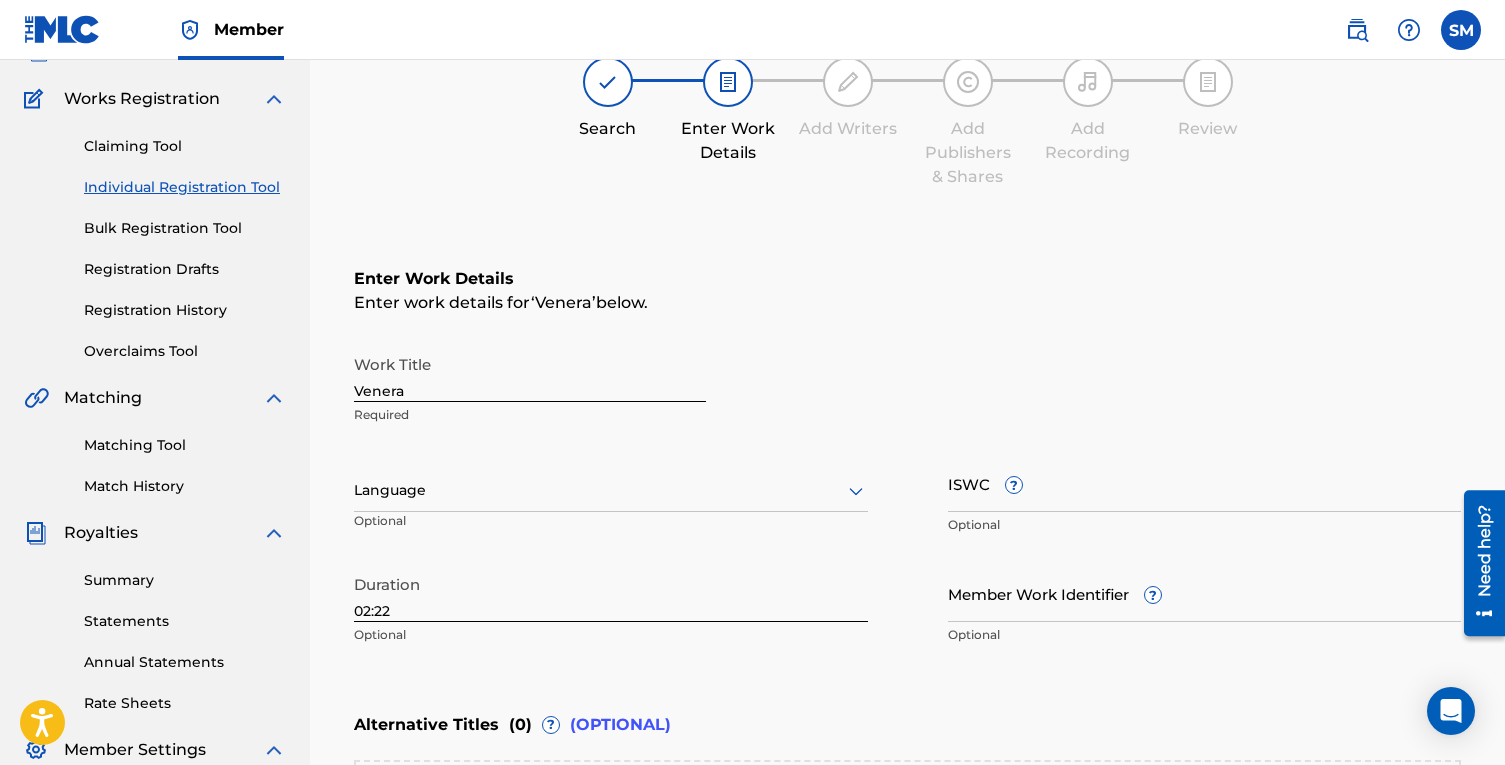 click on "Enter Work Details Enter work details for  ‘ Venera ’  below. Work Title   Venera Required Language Optional ISWC   ? Optional Duration   02:22 Optional Member Work Identifier   ? Optional" at bounding box center [907, 461] 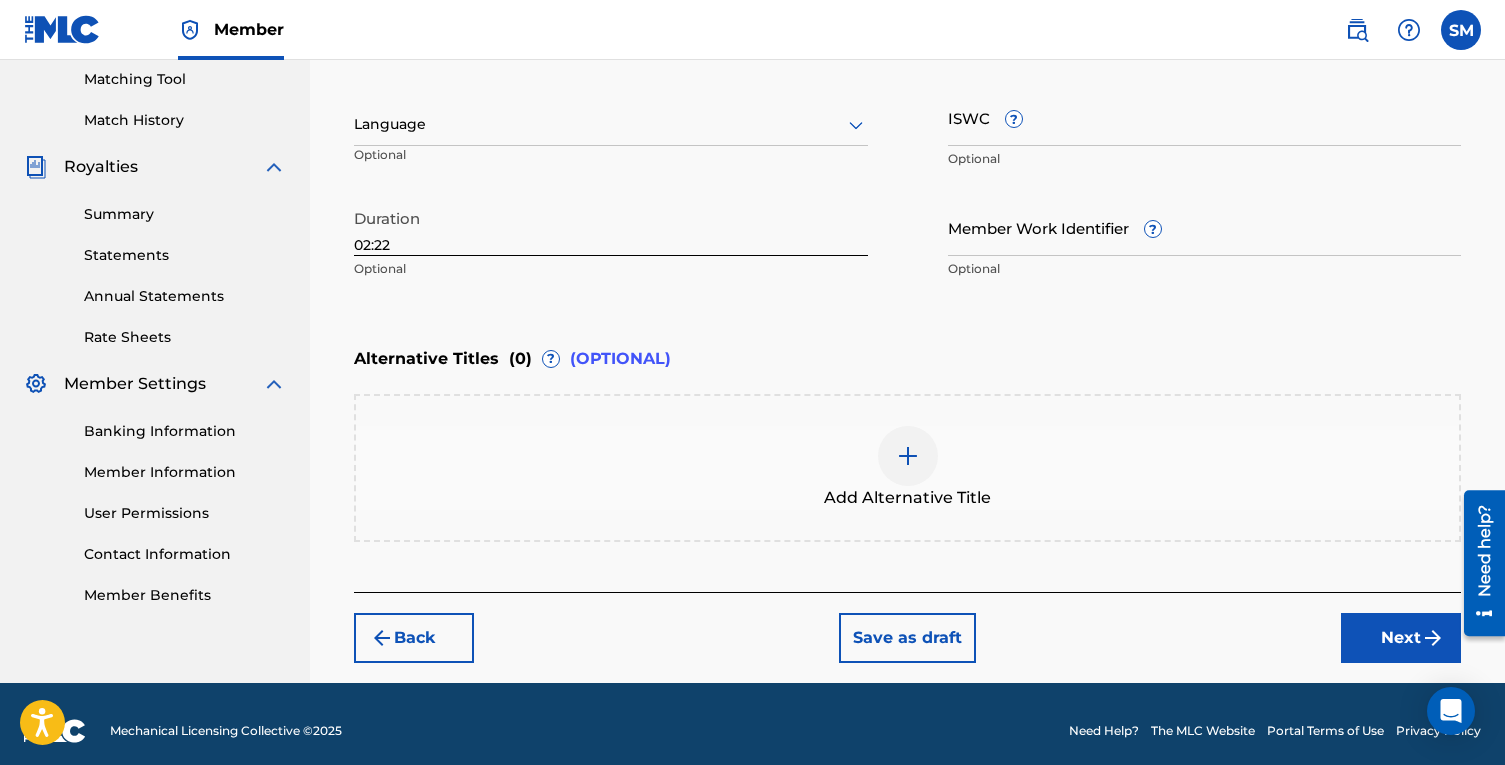 scroll, scrollTop: 527, scrollLeft: 0, axis: vertical 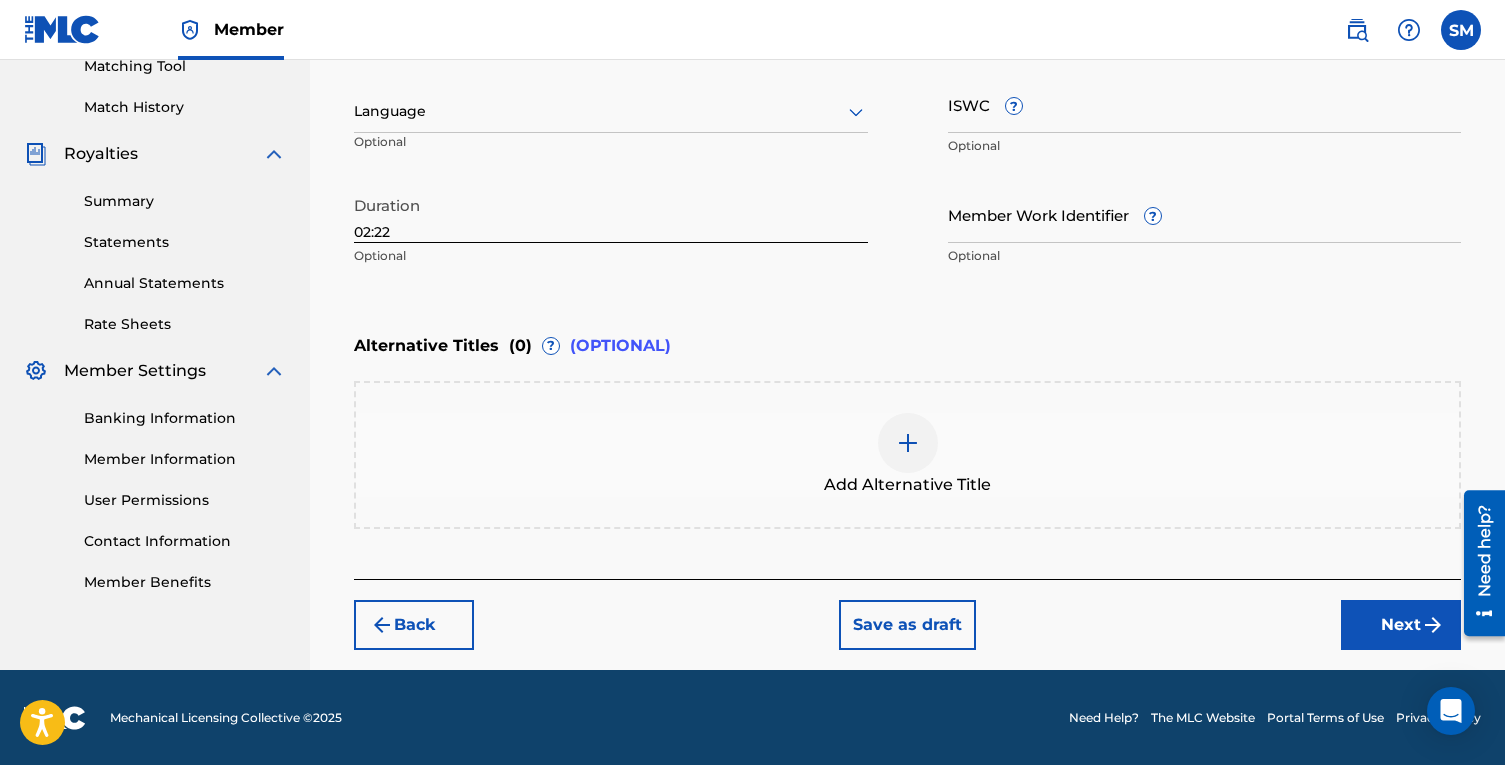 click on "Next" at bounding box center [1401, 625] 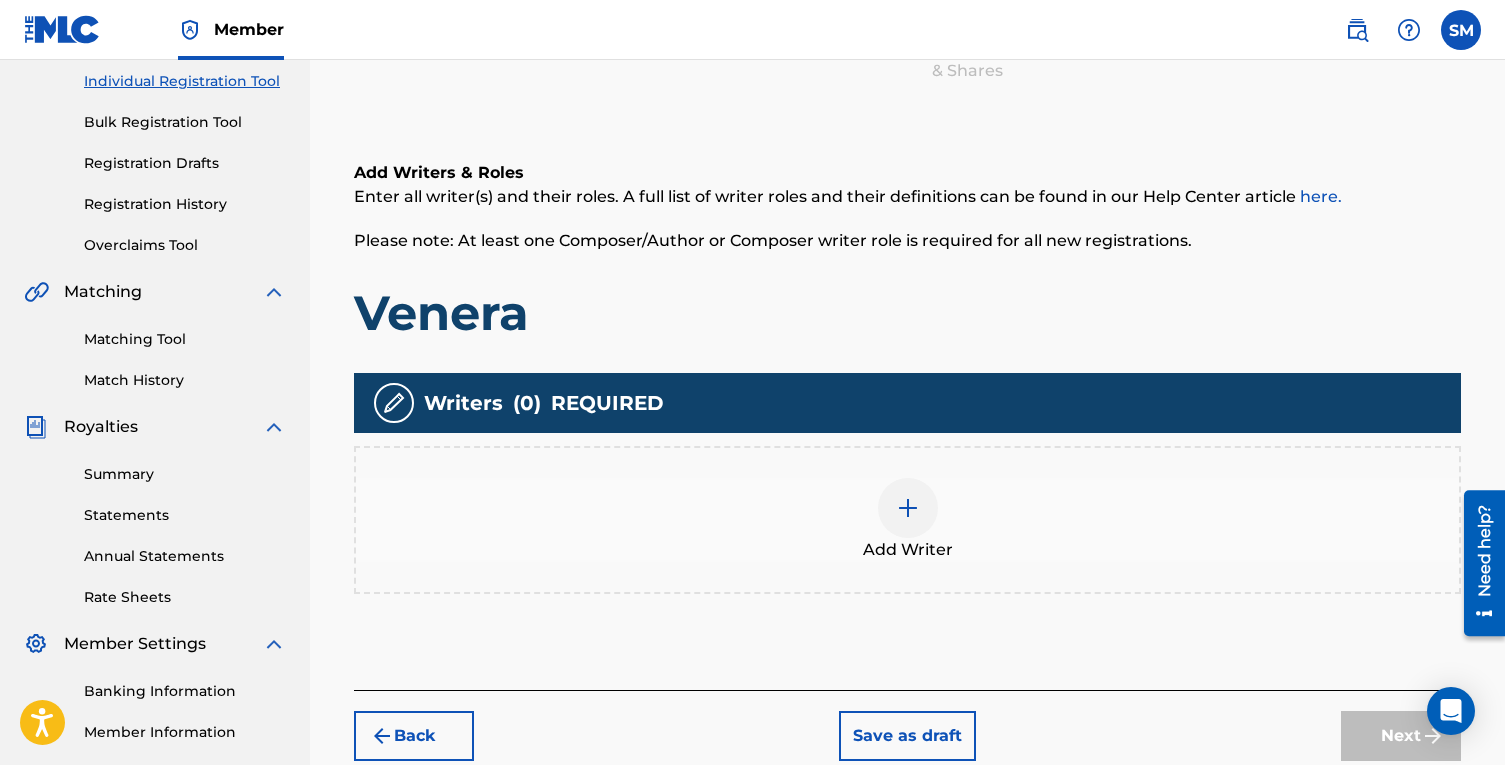 scroll, scrollTop: 341, scrollLeft: 0, axis: vertical 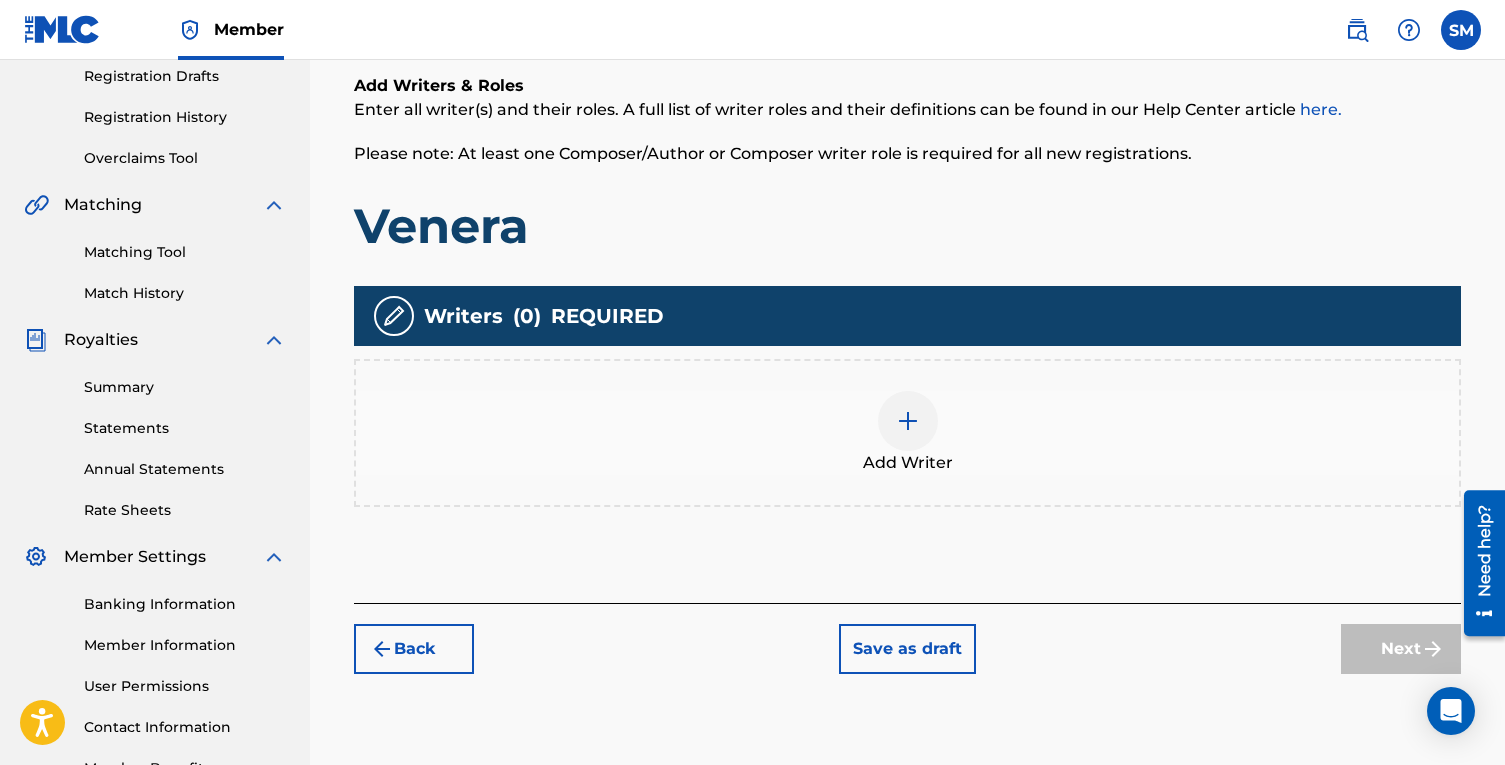 click at bounding box center [908, 421] 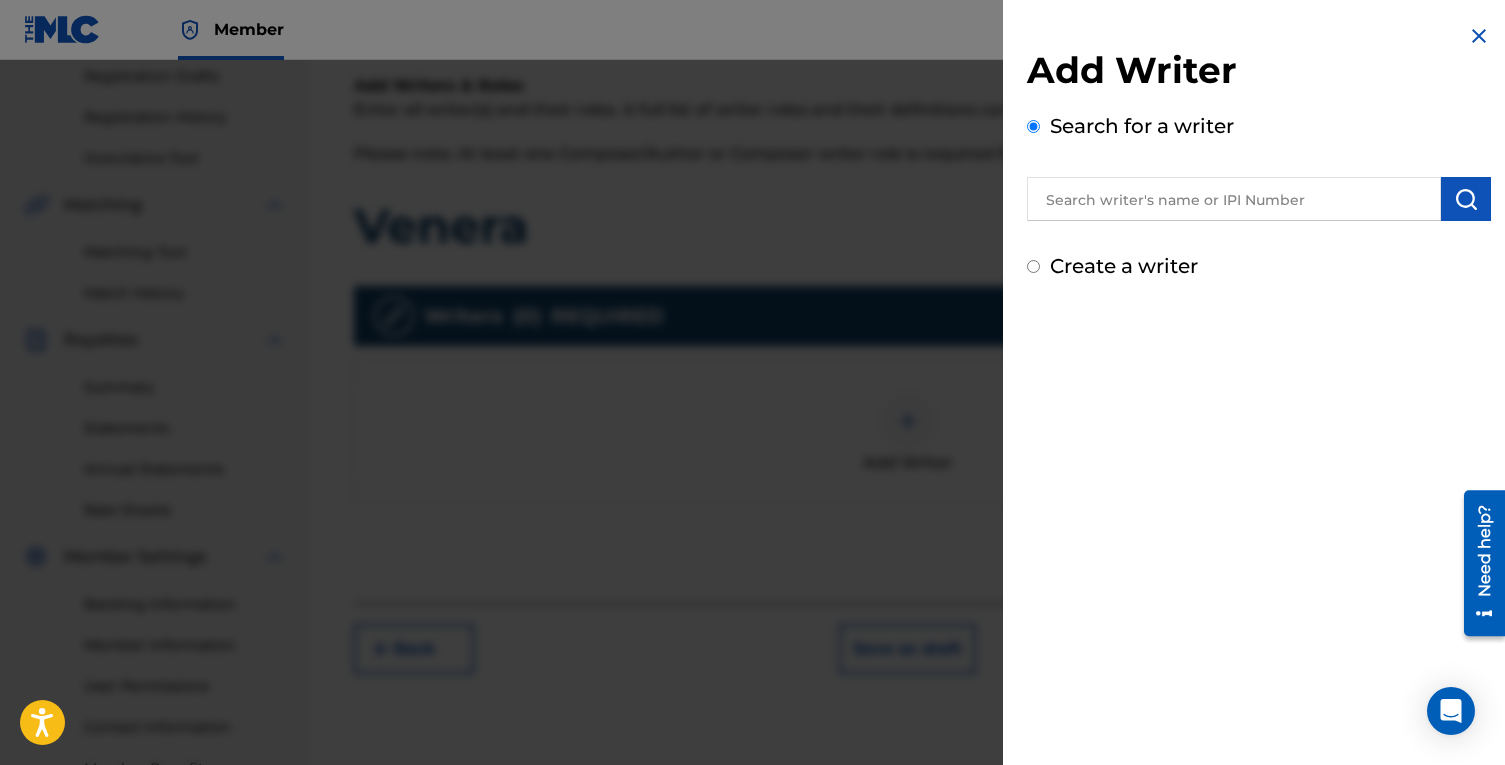 click at bounding box center (1234, 199) 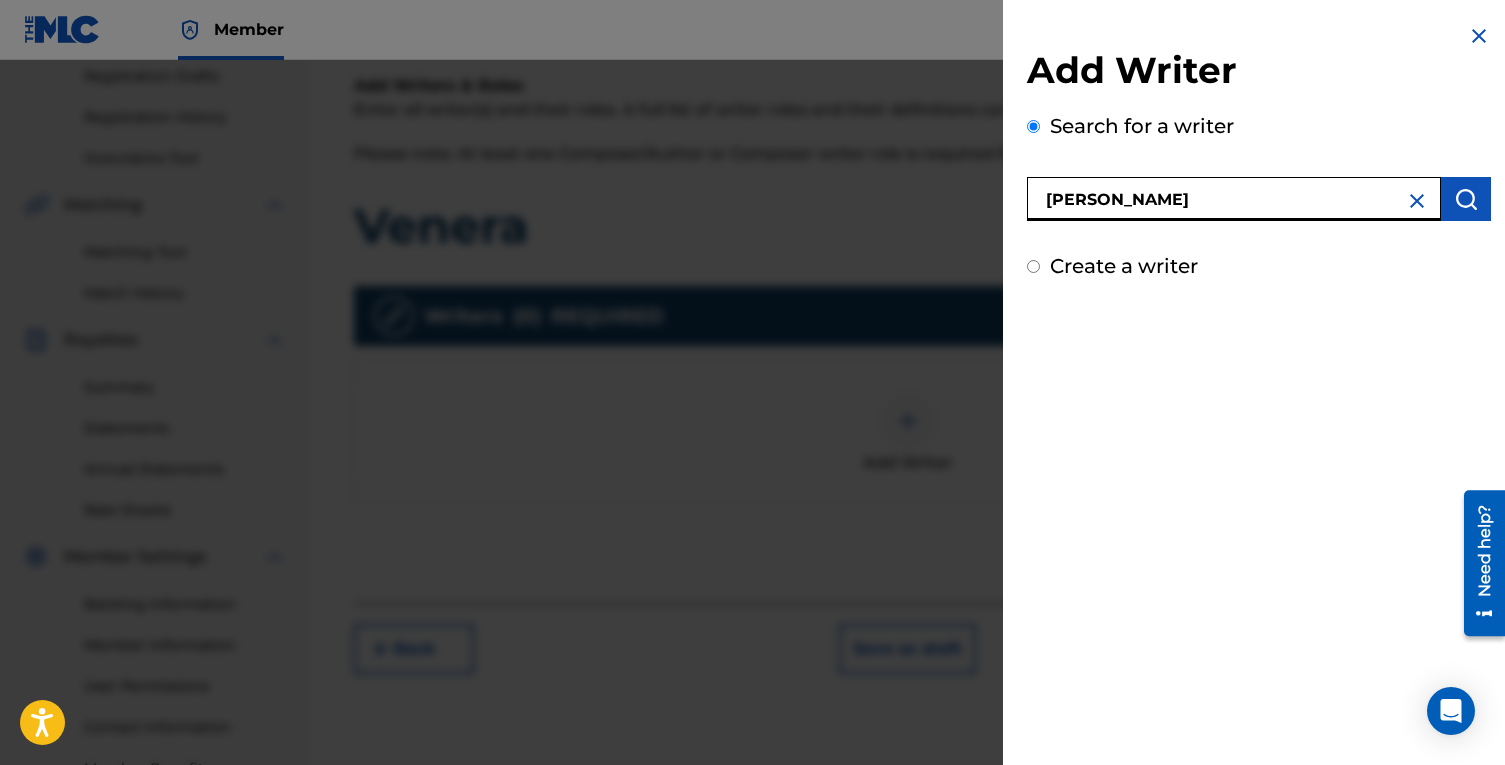 type on "[PERSON_NAME]" 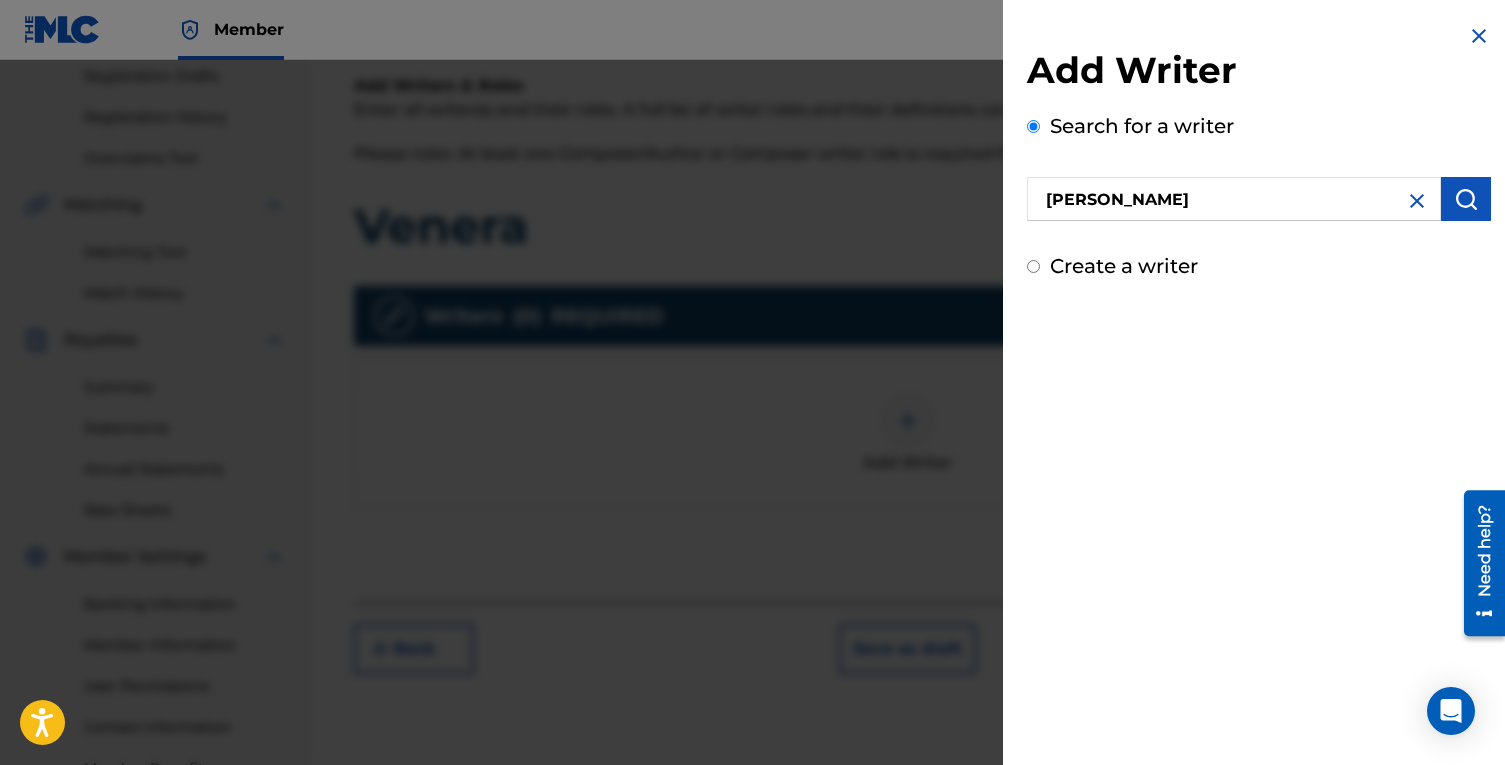 click at bounding box center (1466, 199) 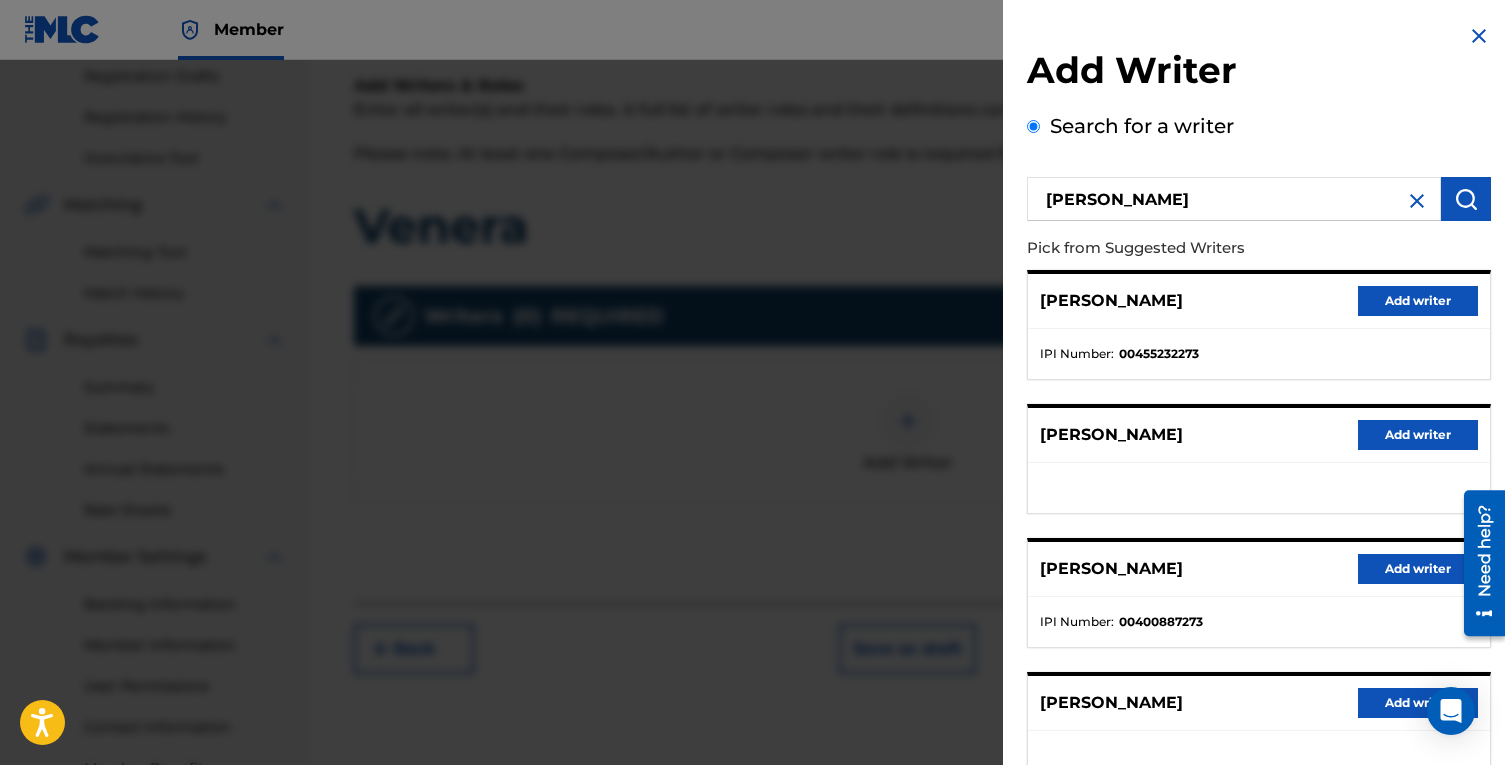 click on "Add writer" at bounding box center [1418, 301] 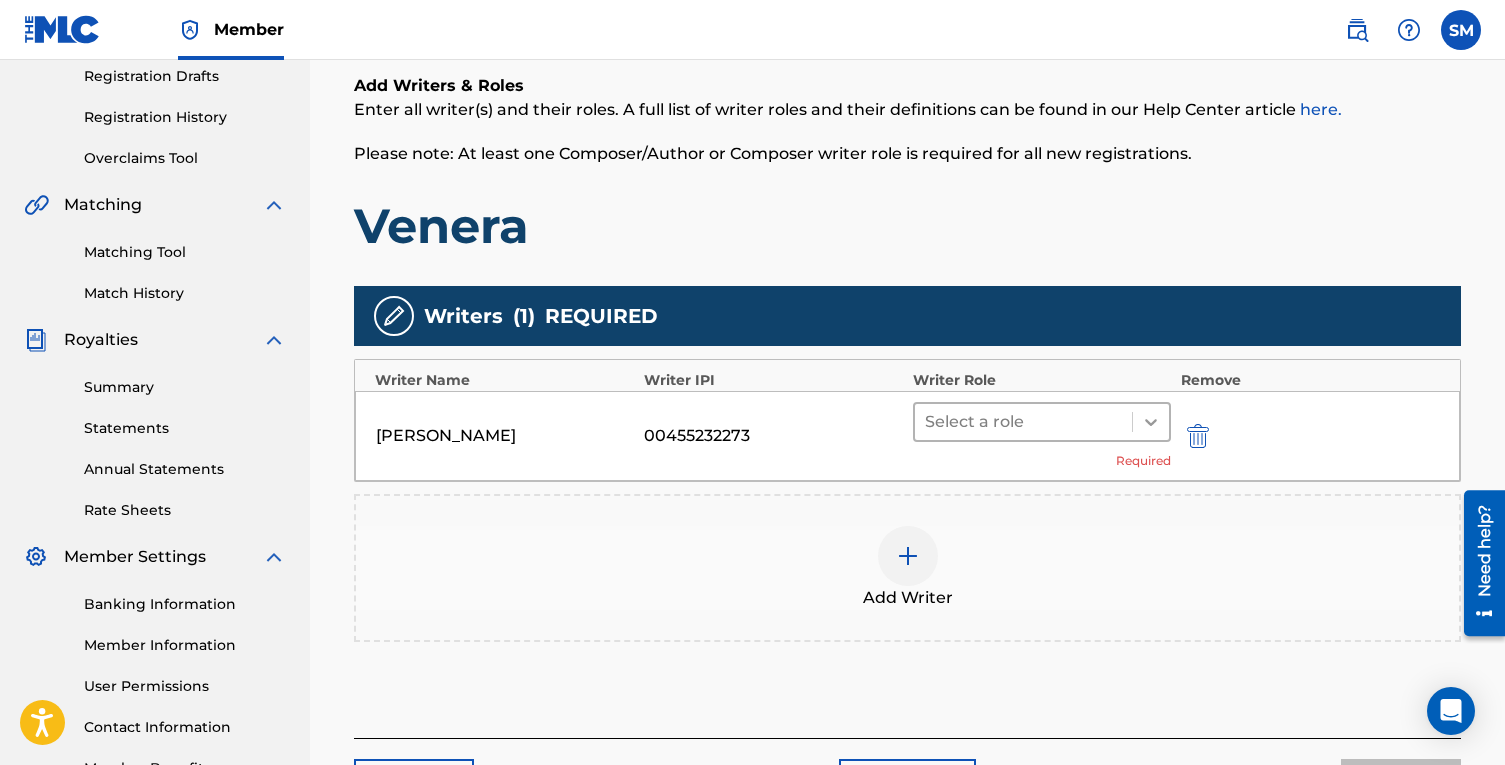 click 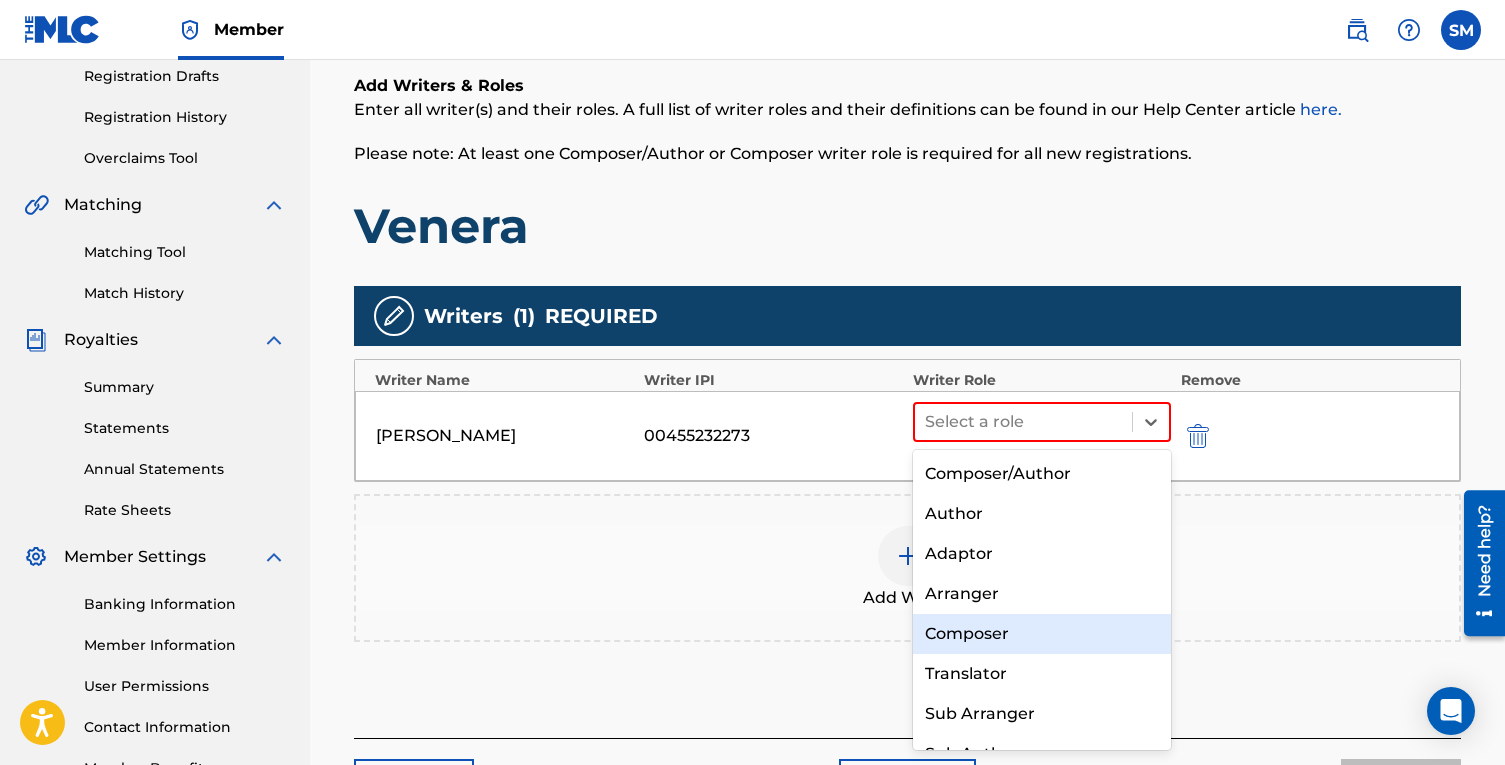 click on "Composer" at bounding box center [1042, 634] 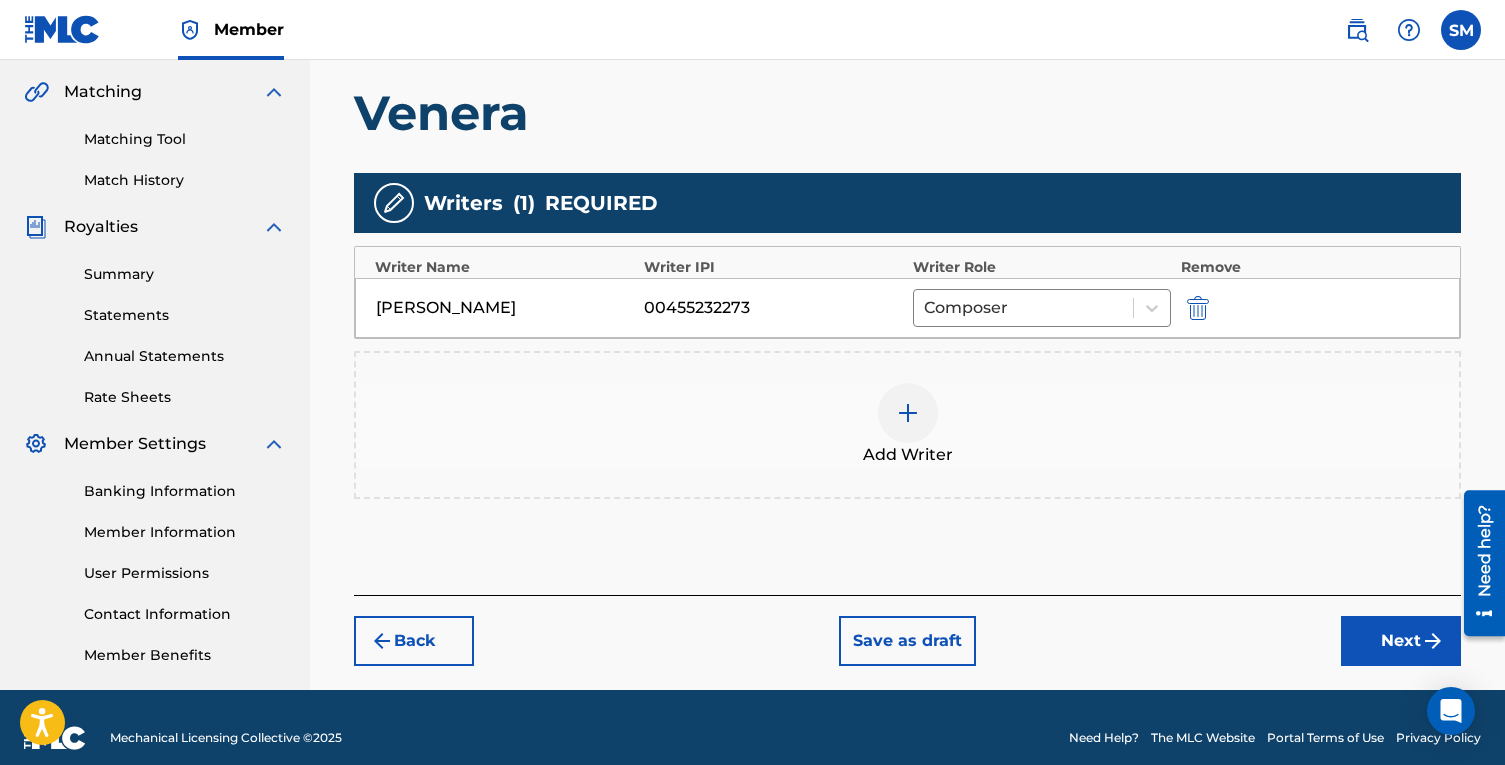 scroll, scrollTop: 458, scrollLeft: 0, axis: vertical 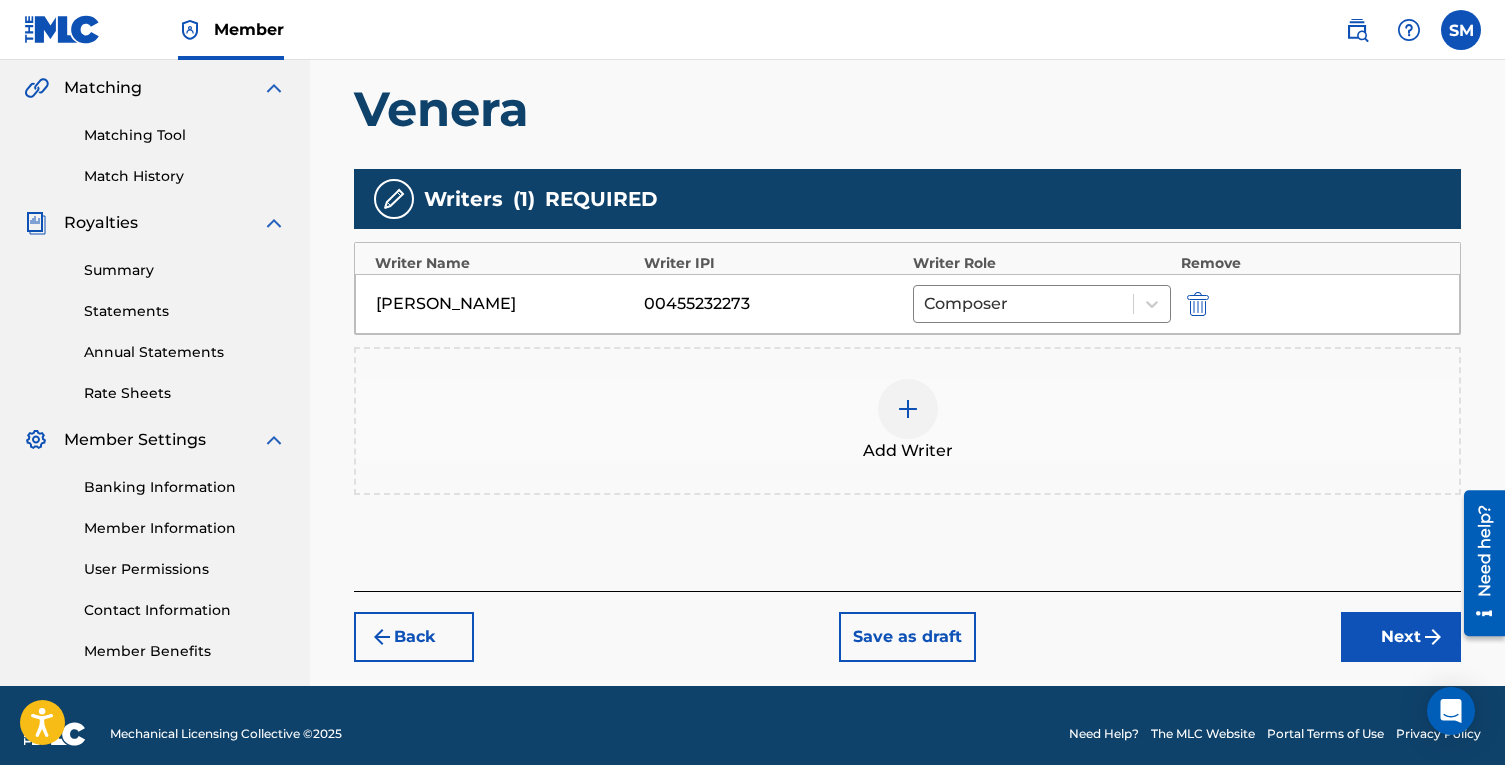 click on "Next" at bounding box center [1401, 637] 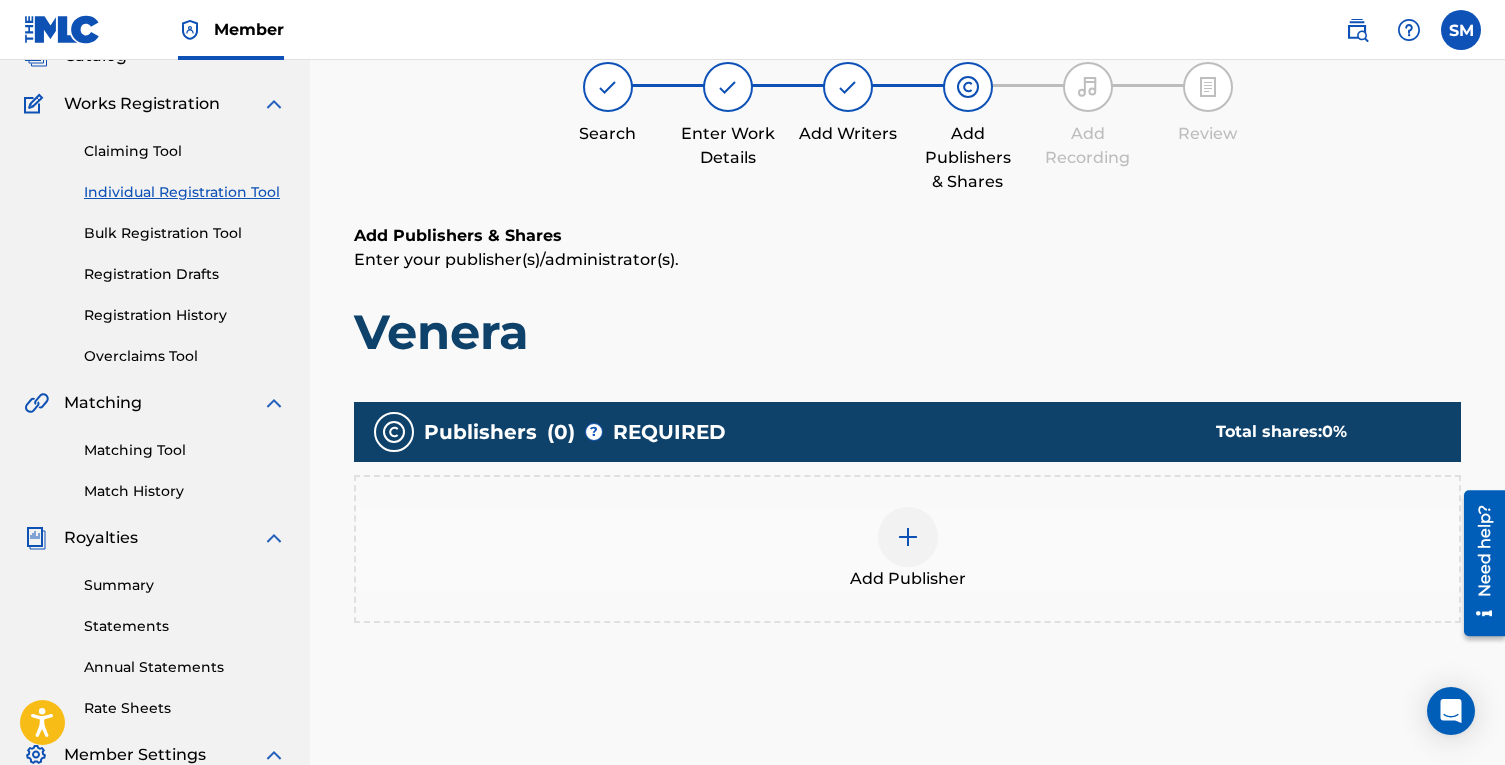 scroll, scrollTop: 90, scrollLeft: 0, axis: vertical 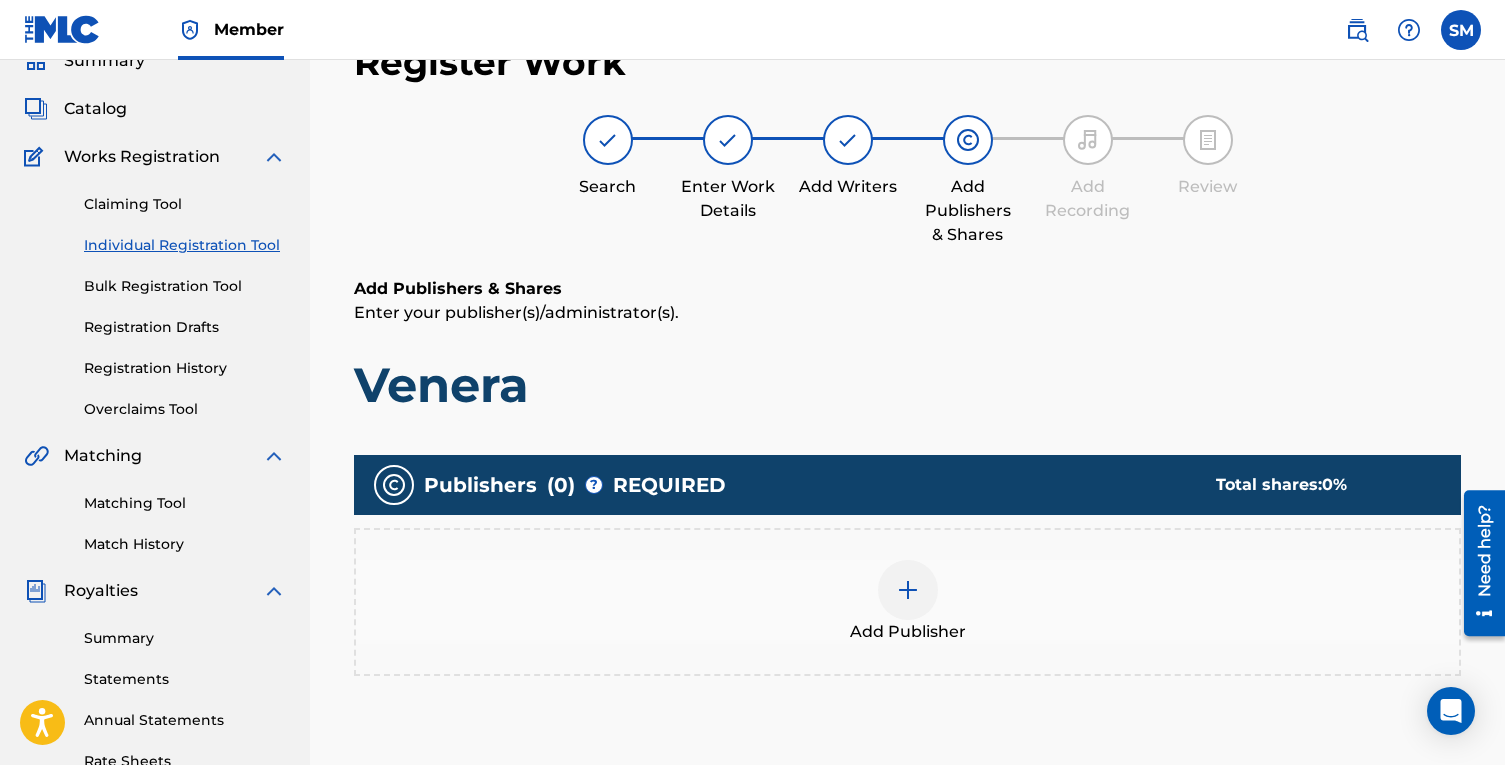 click at bounding box center [908, 590] 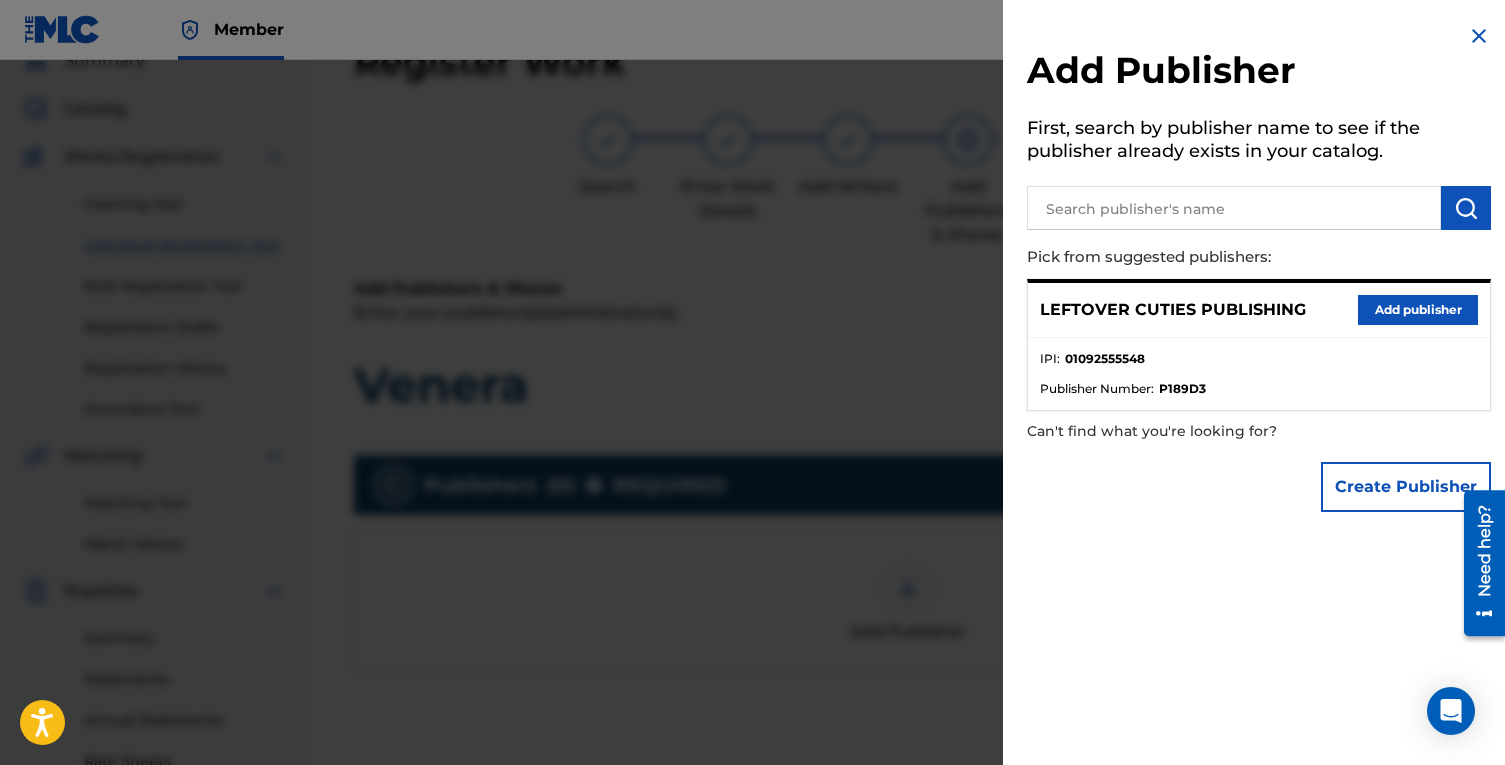 click on "Add publisher" at bounding box center (1418, 310) 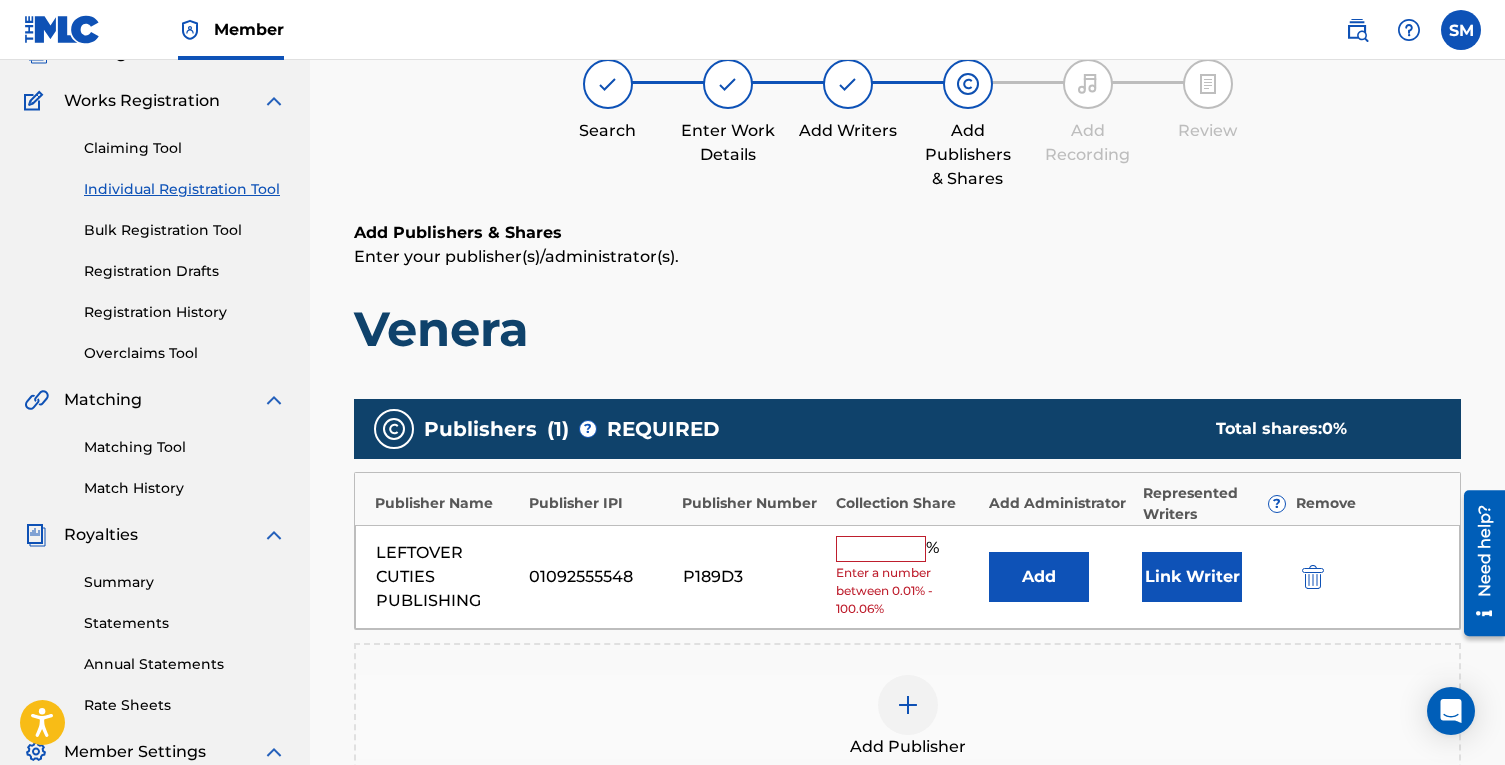 scroll, scrollTop: 167, scrollLeft: 0, axis: vertical 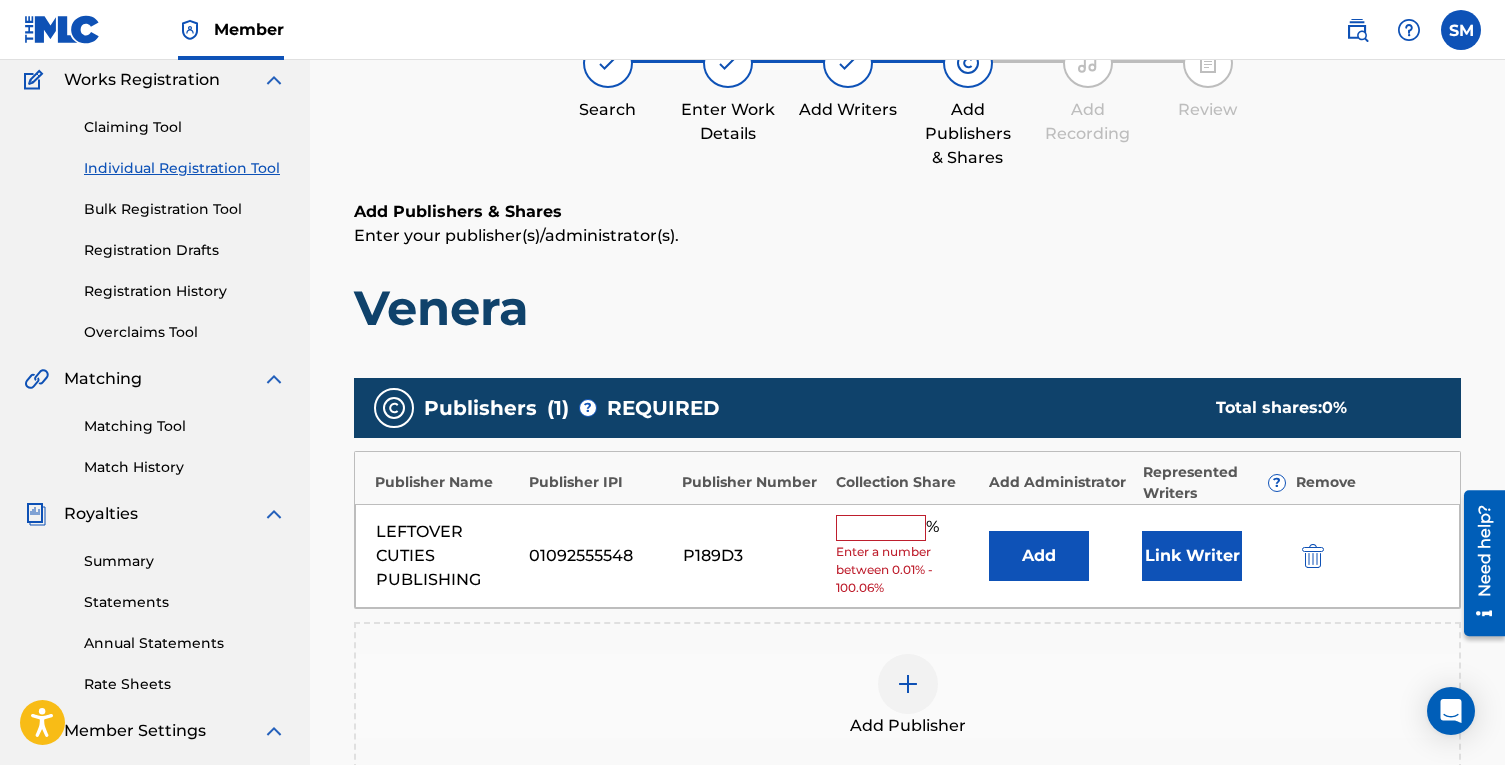 click at bounding box center [881, 528] 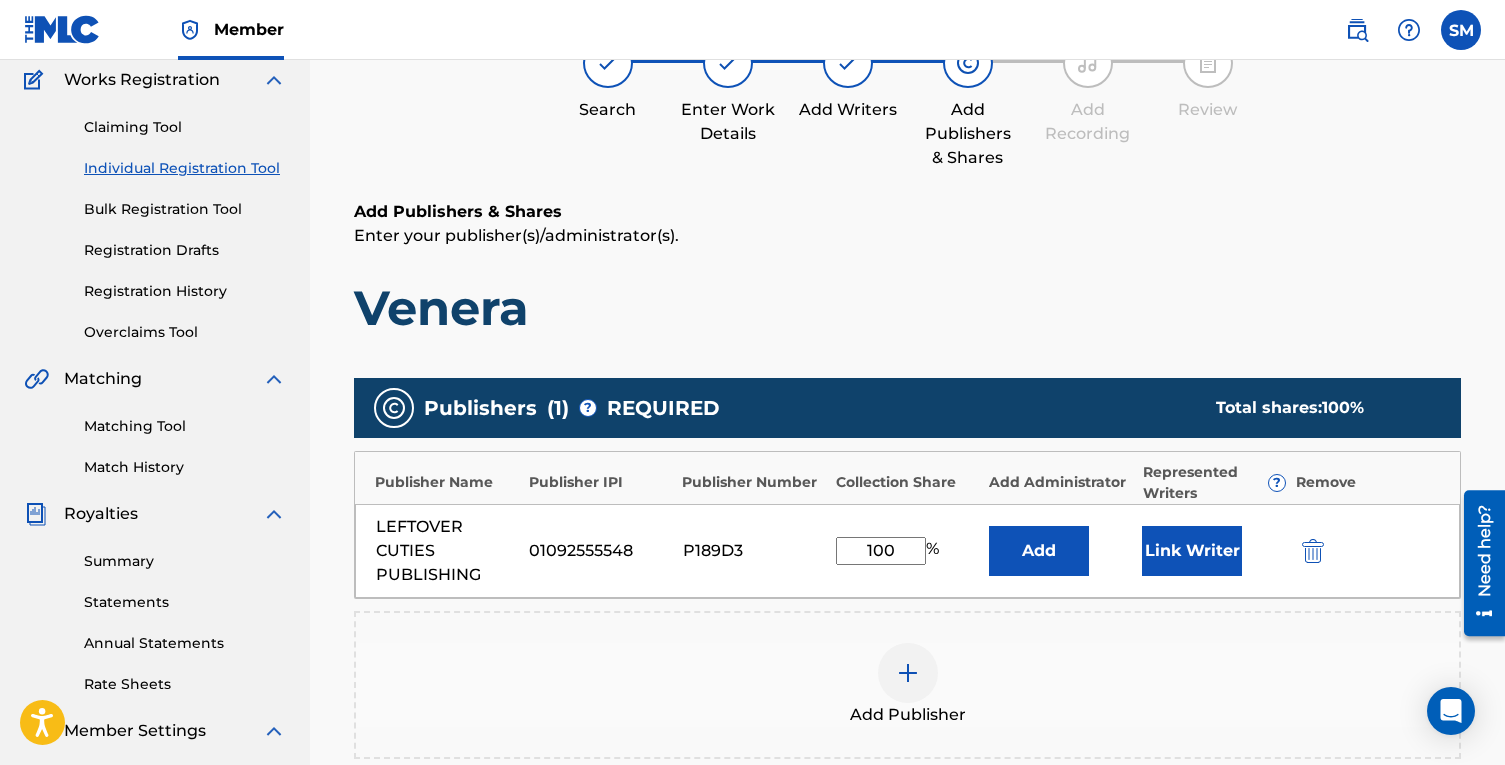 type on "100" 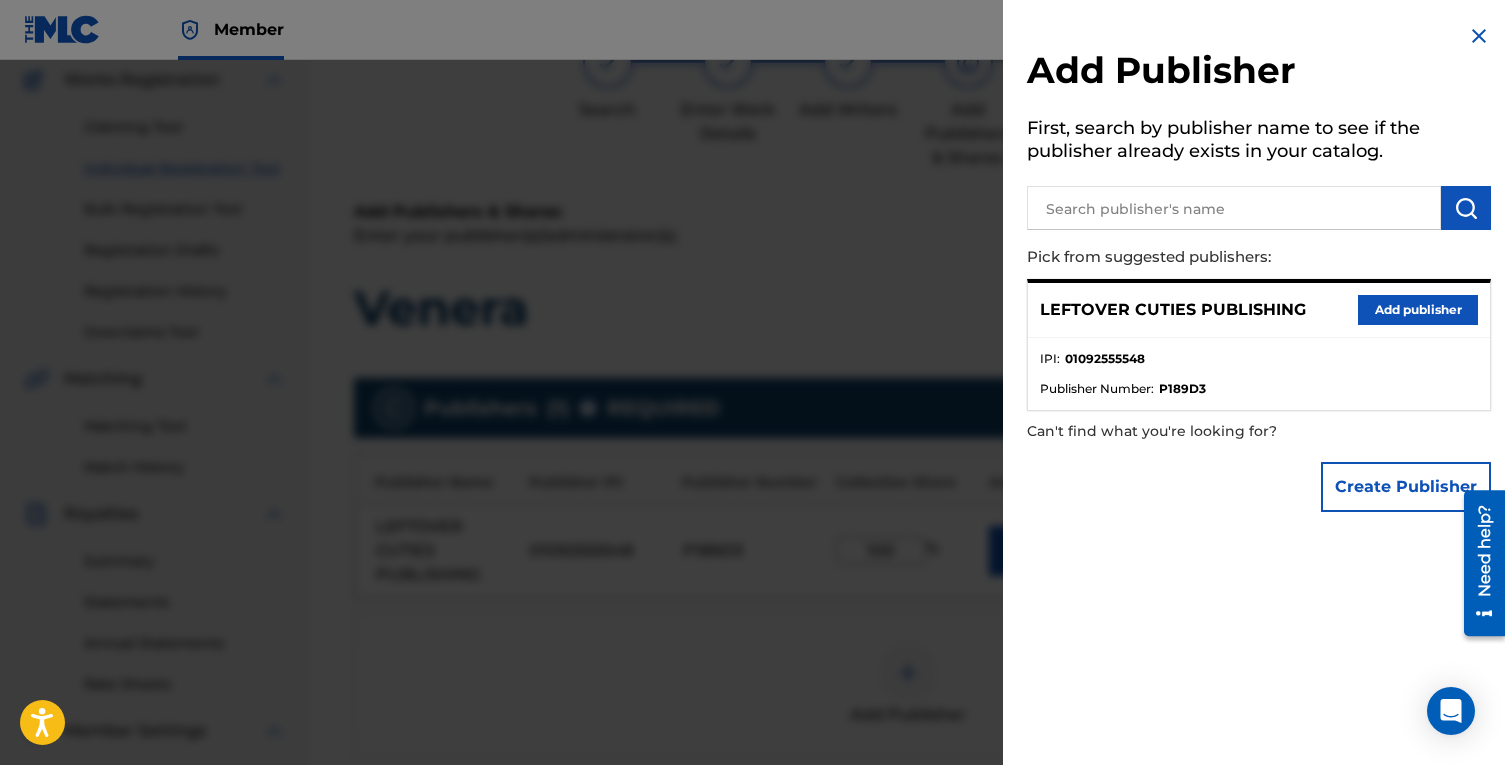 click at bounding box center [1479, 36] 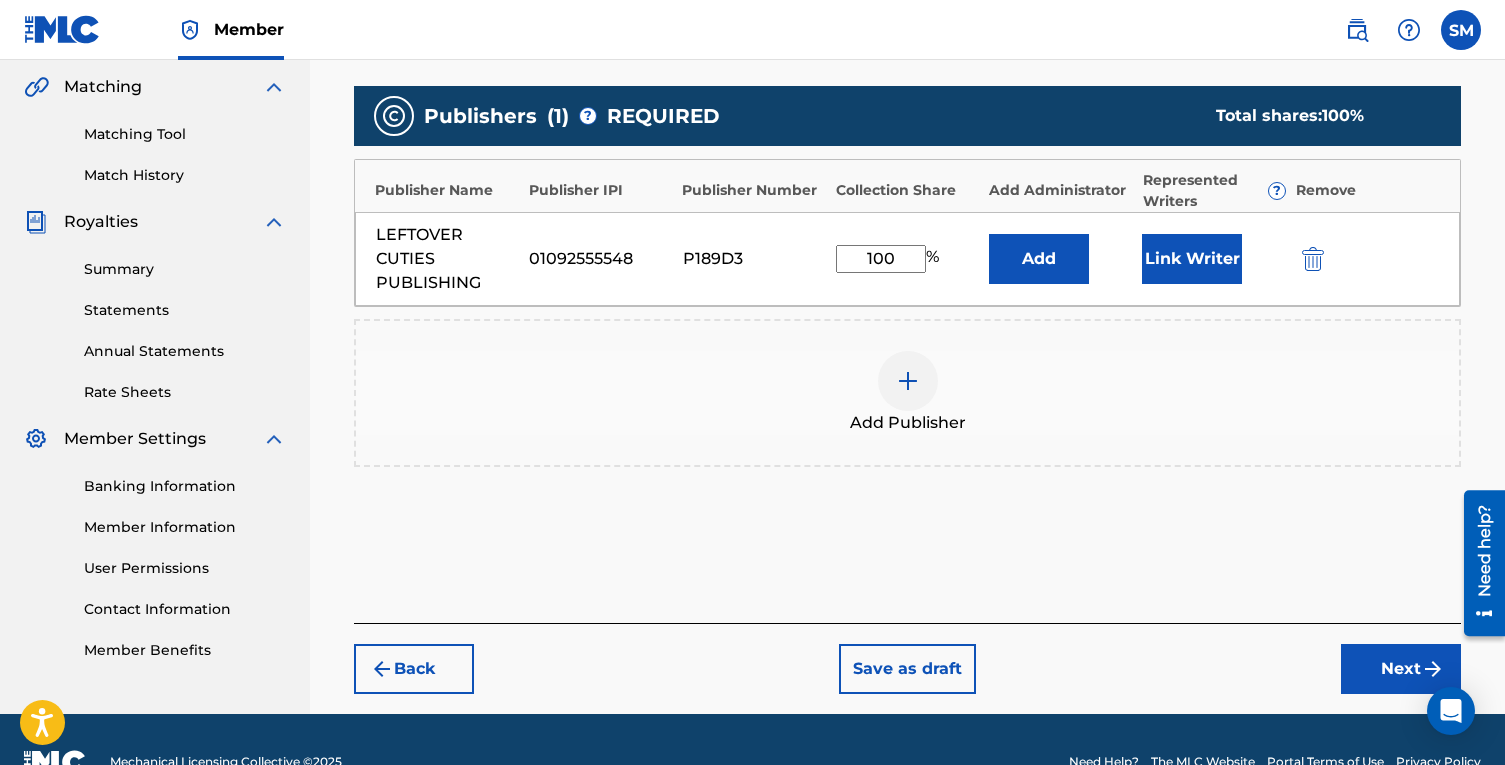 click on "Next" at bounding box center [1401, 669] 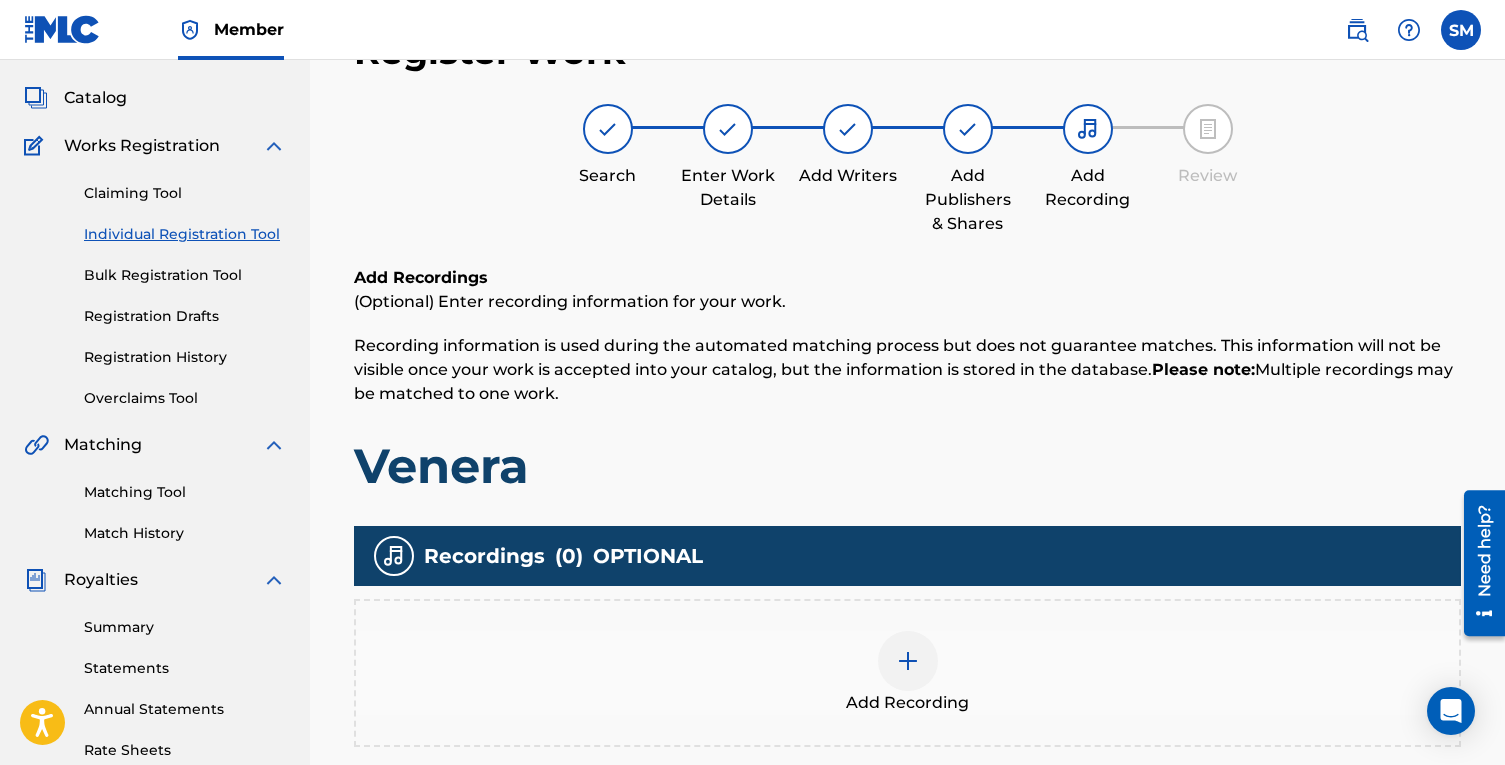 scroll, scrollTop: 90, scrollLeft: 0, axis: vertical 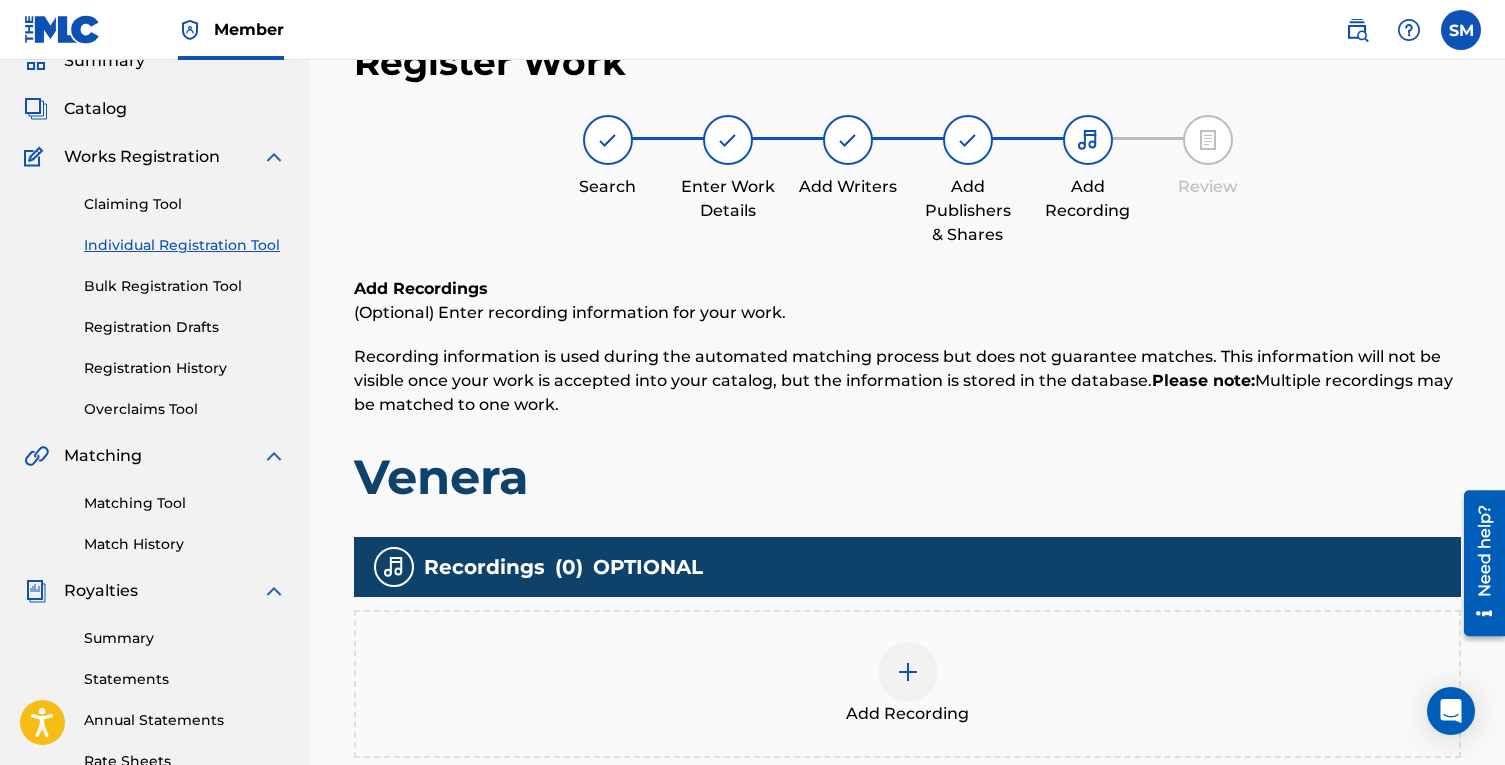 click at bounding box center (908, 672) 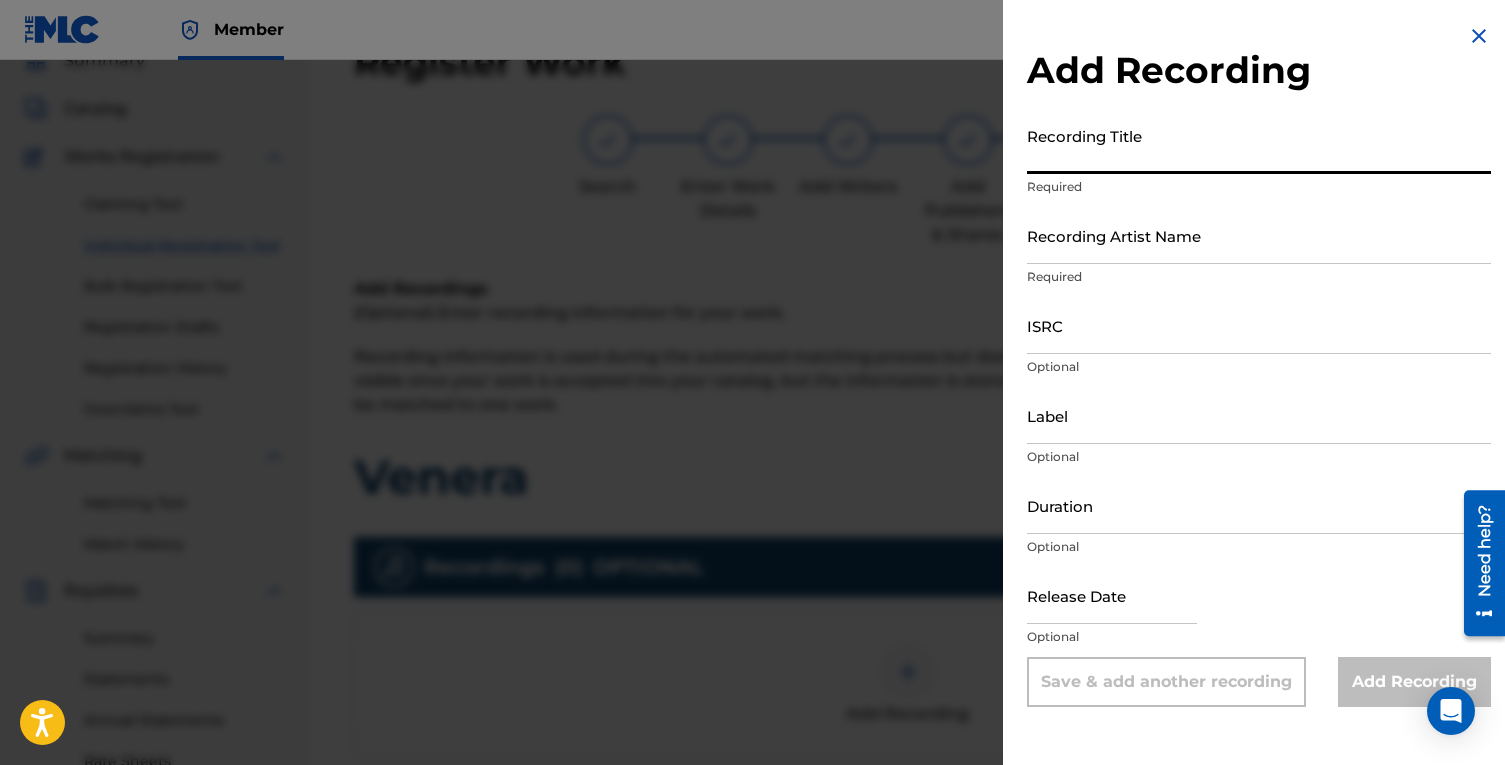 click on "Recording Title" at bounding box center (1259, 145) 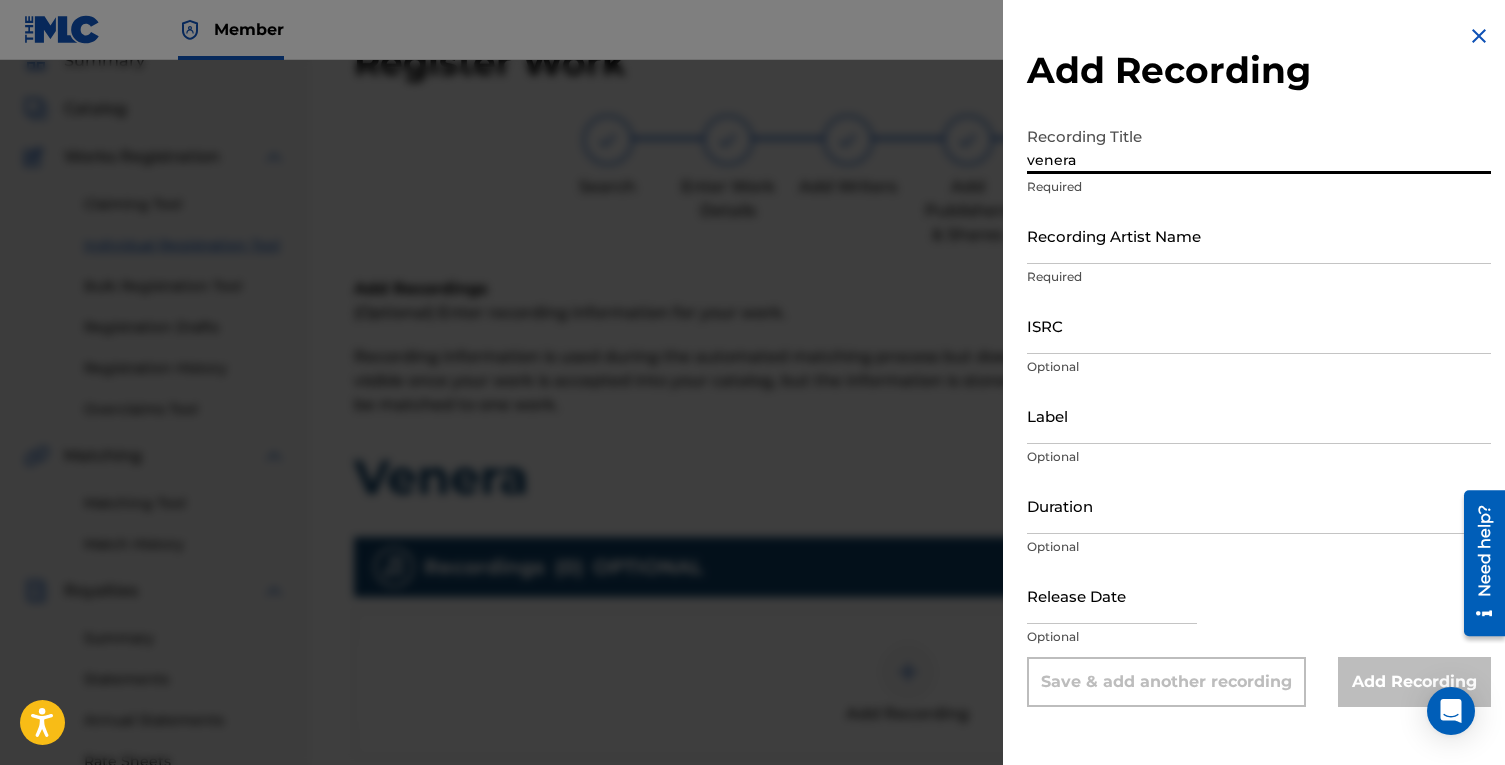 type on "venera" 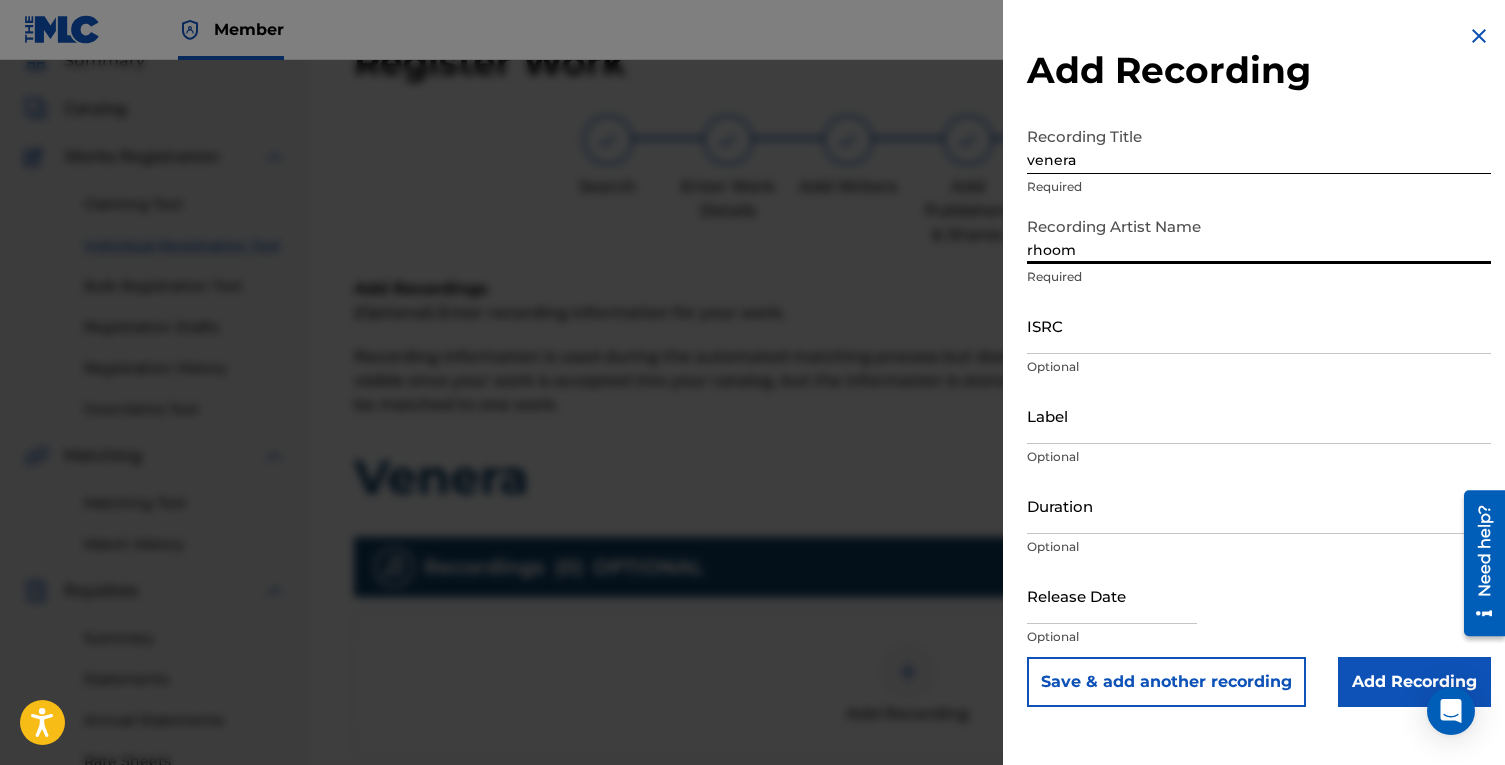 type on "rhoom" 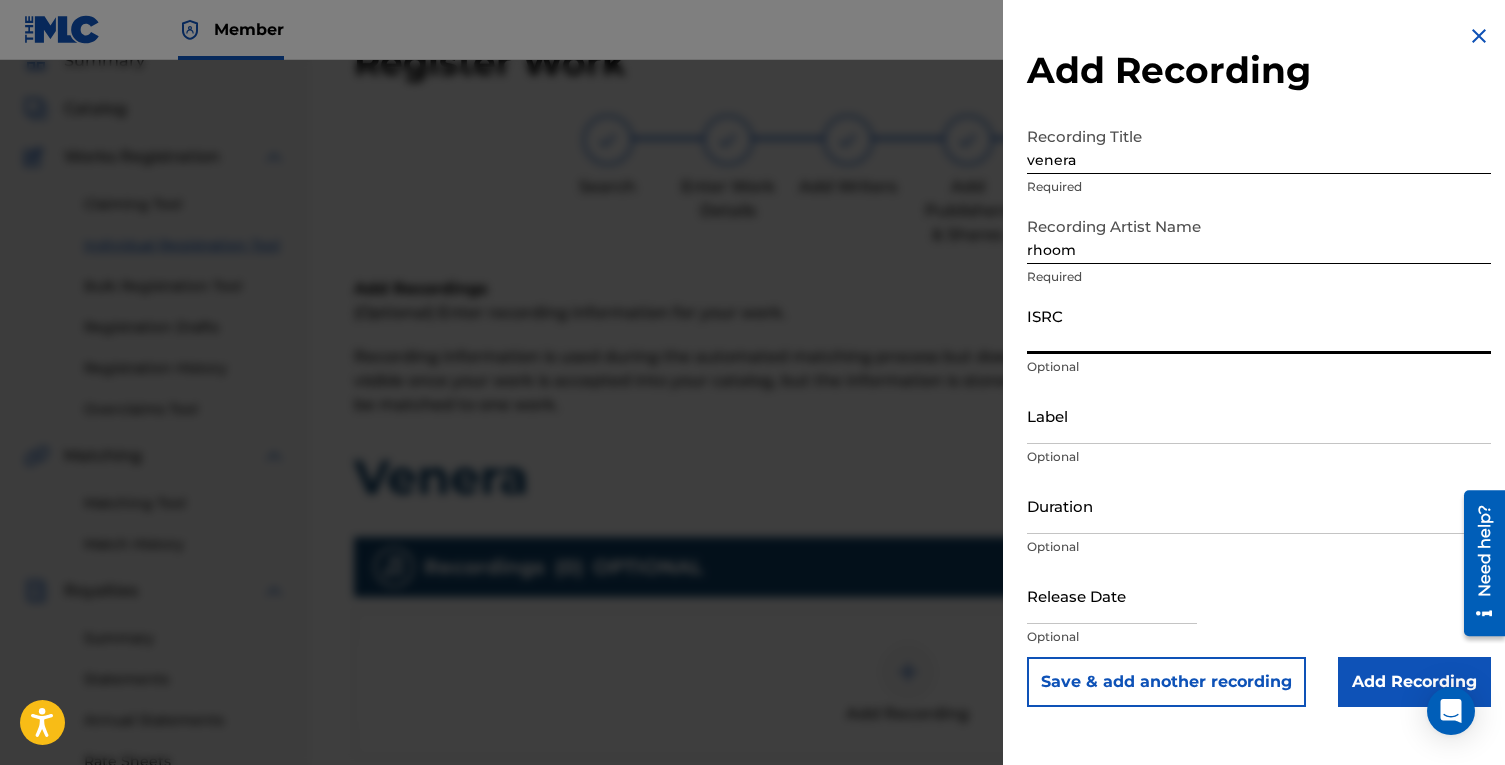 paste on "QZPLR2596321" 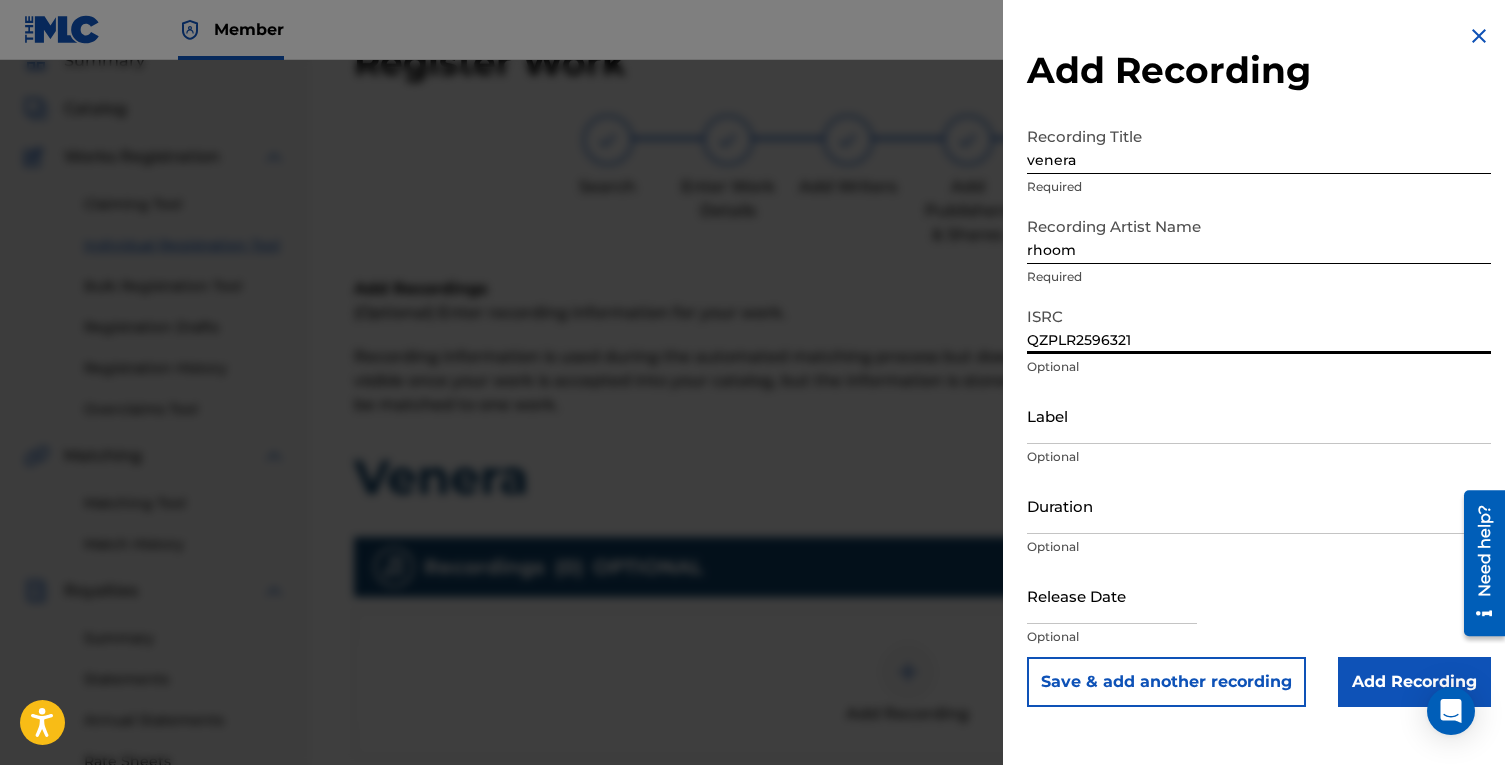 type on "QZPLR2596321" 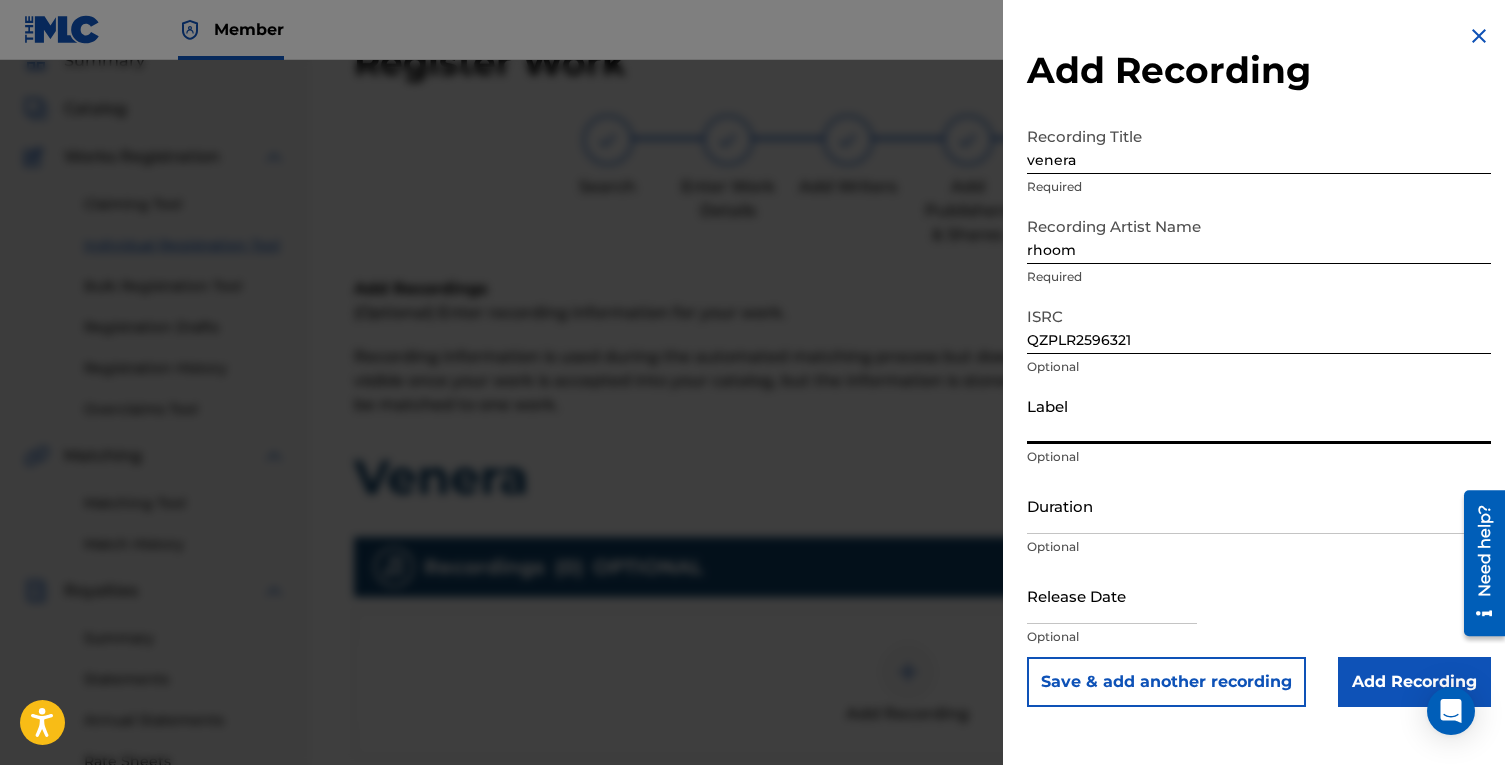 click on "Label" at bounding box center (1259, 415) 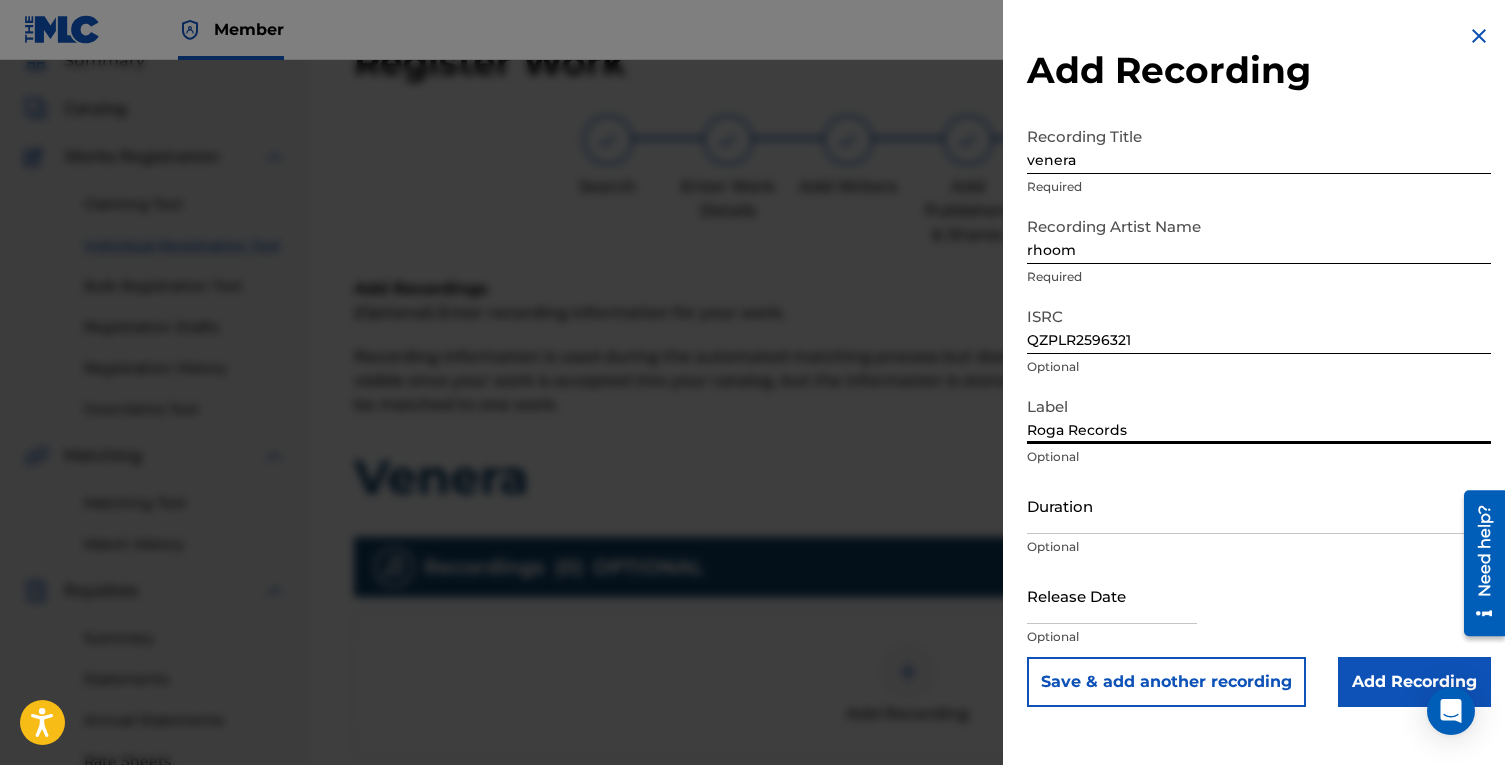 type on "Roga Records" 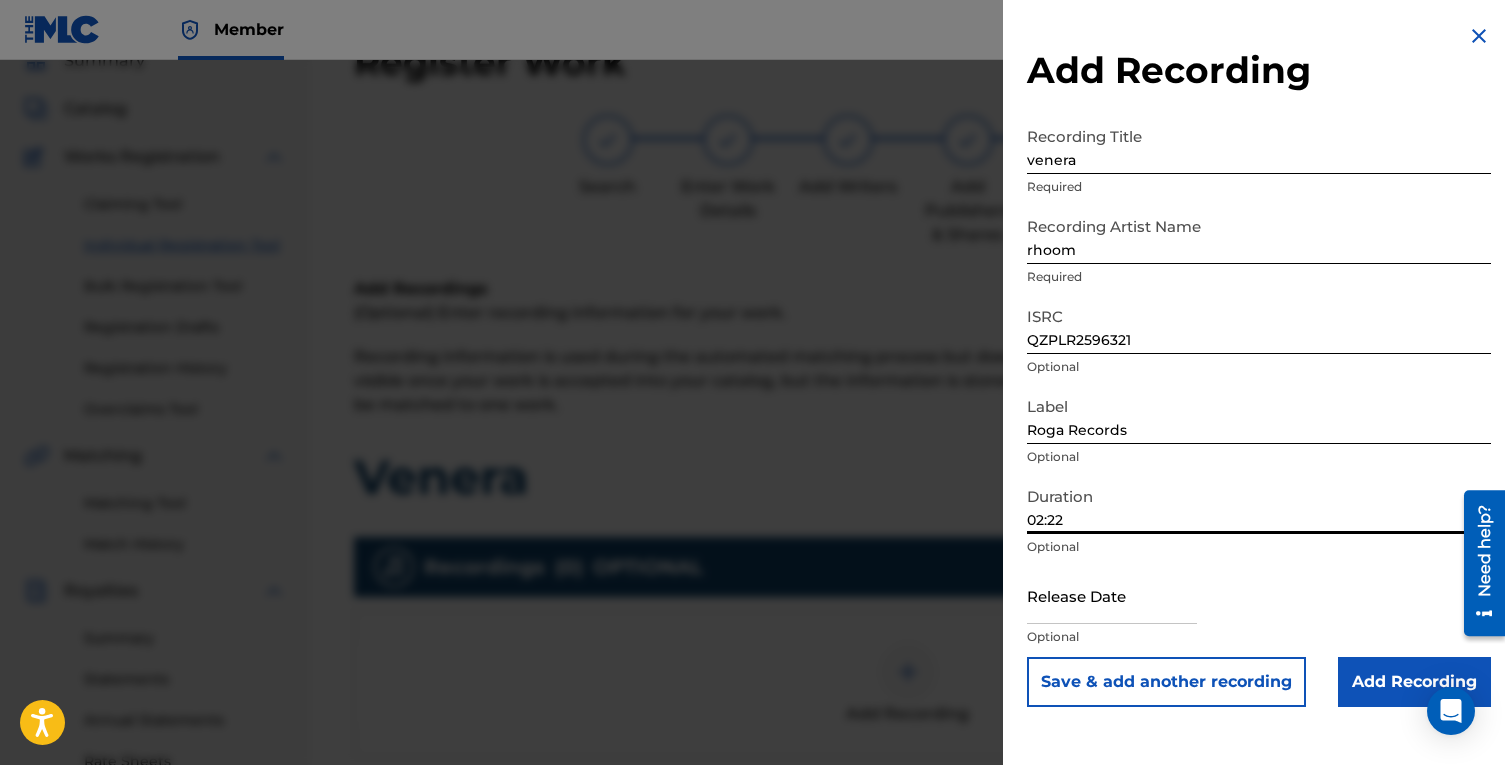 type on "02:22" 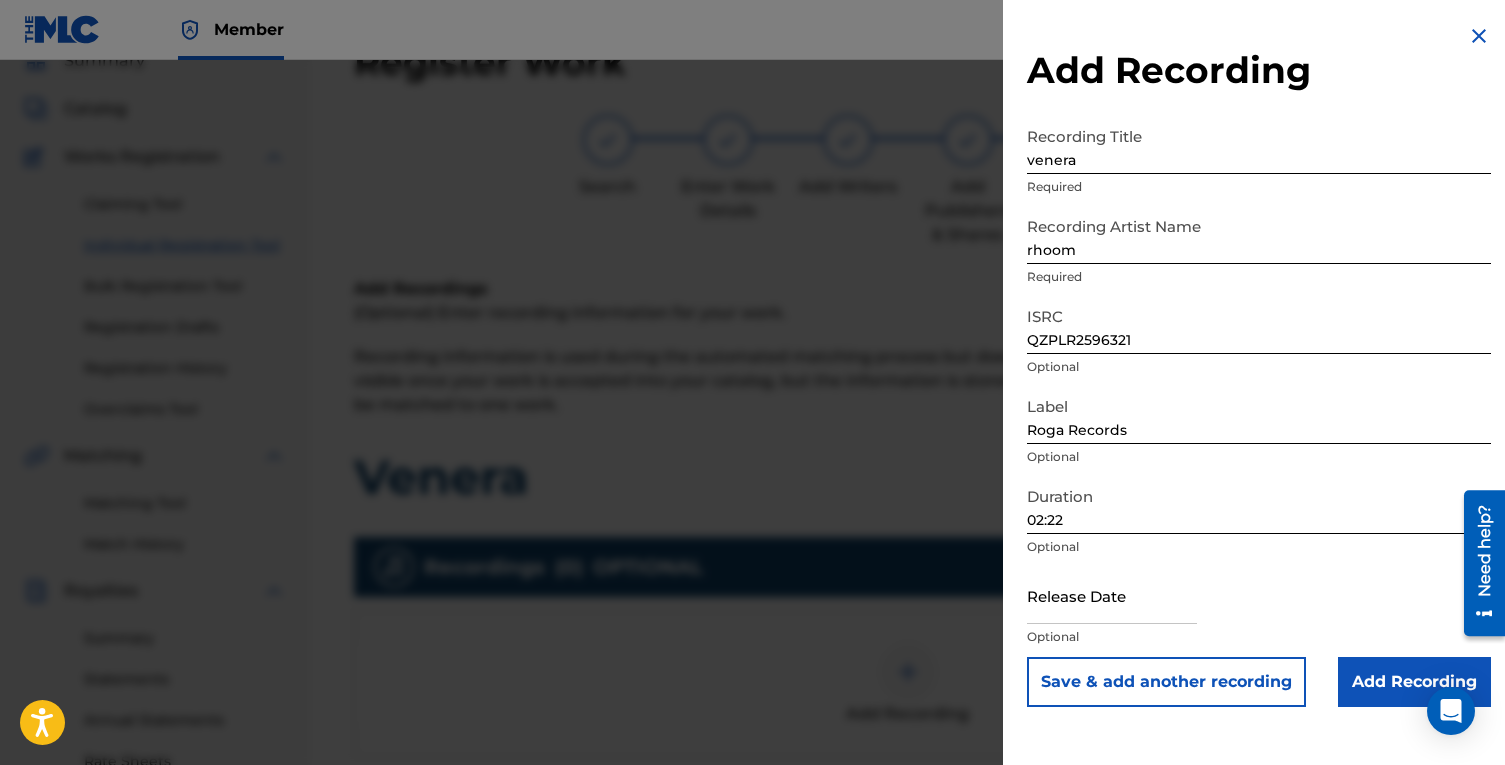 click at bounding box center (1112, 595) 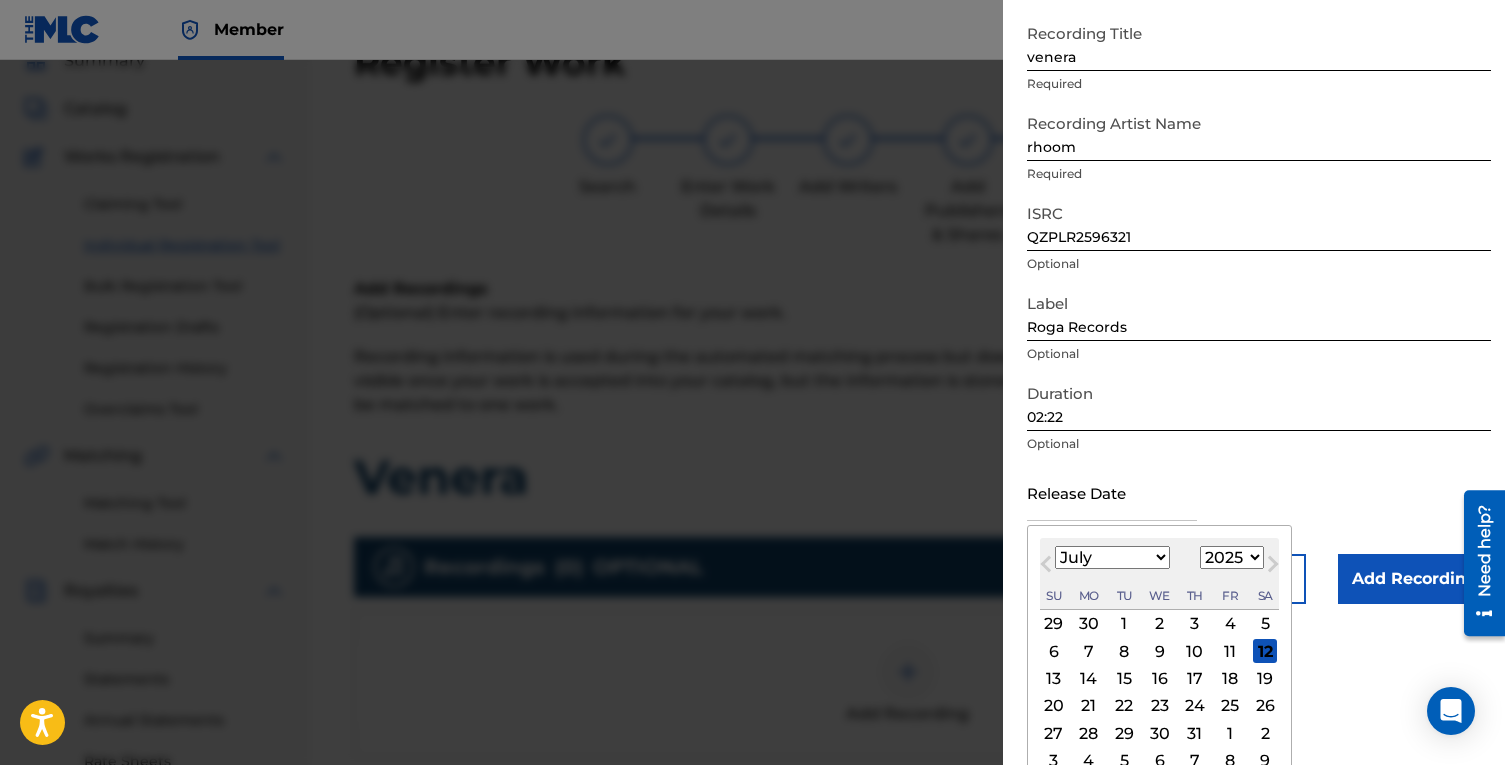 scroll, scrollTop: 119, scrollLeft: 0, axis: vertical 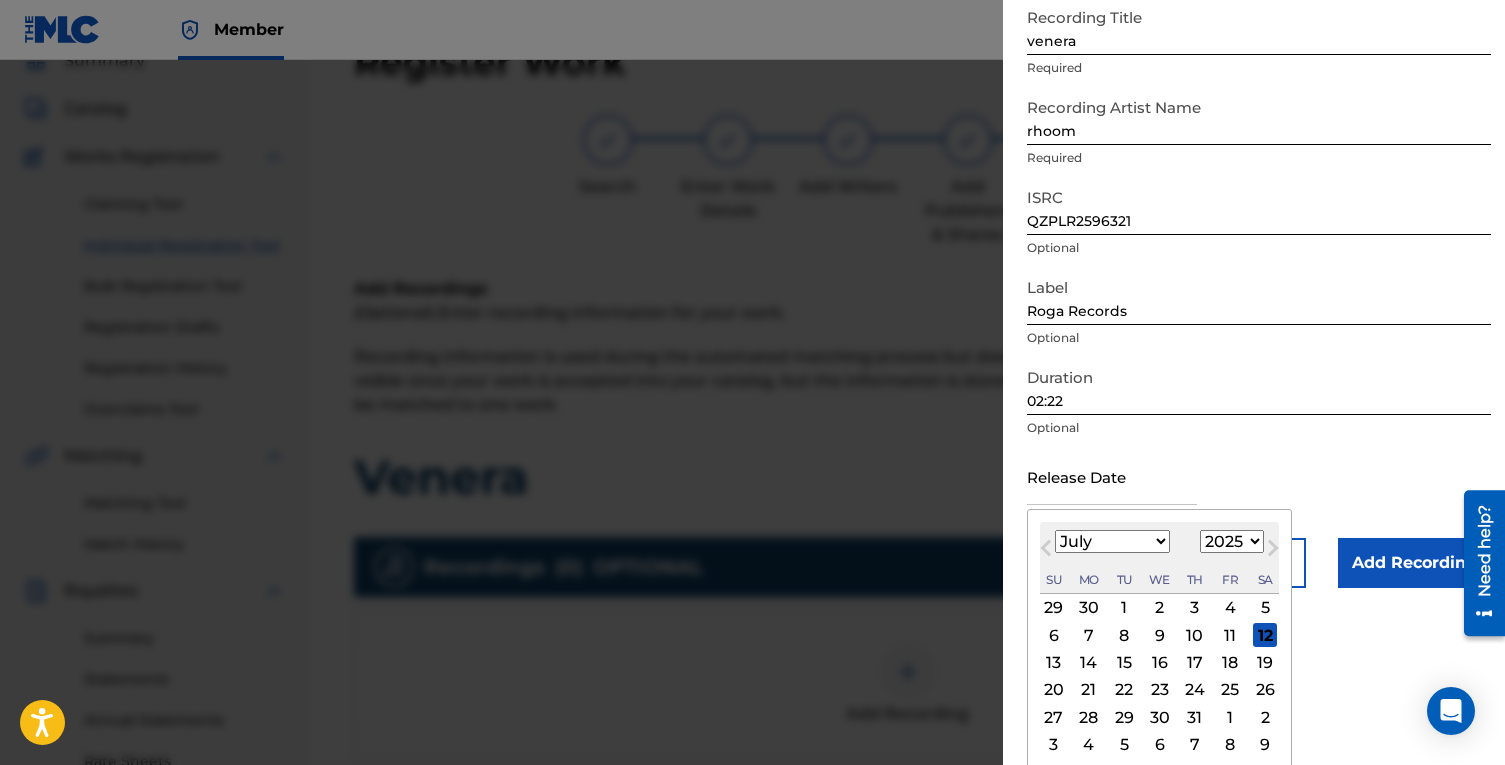 click on "Previous Month" at bounding box center (1048, 551) 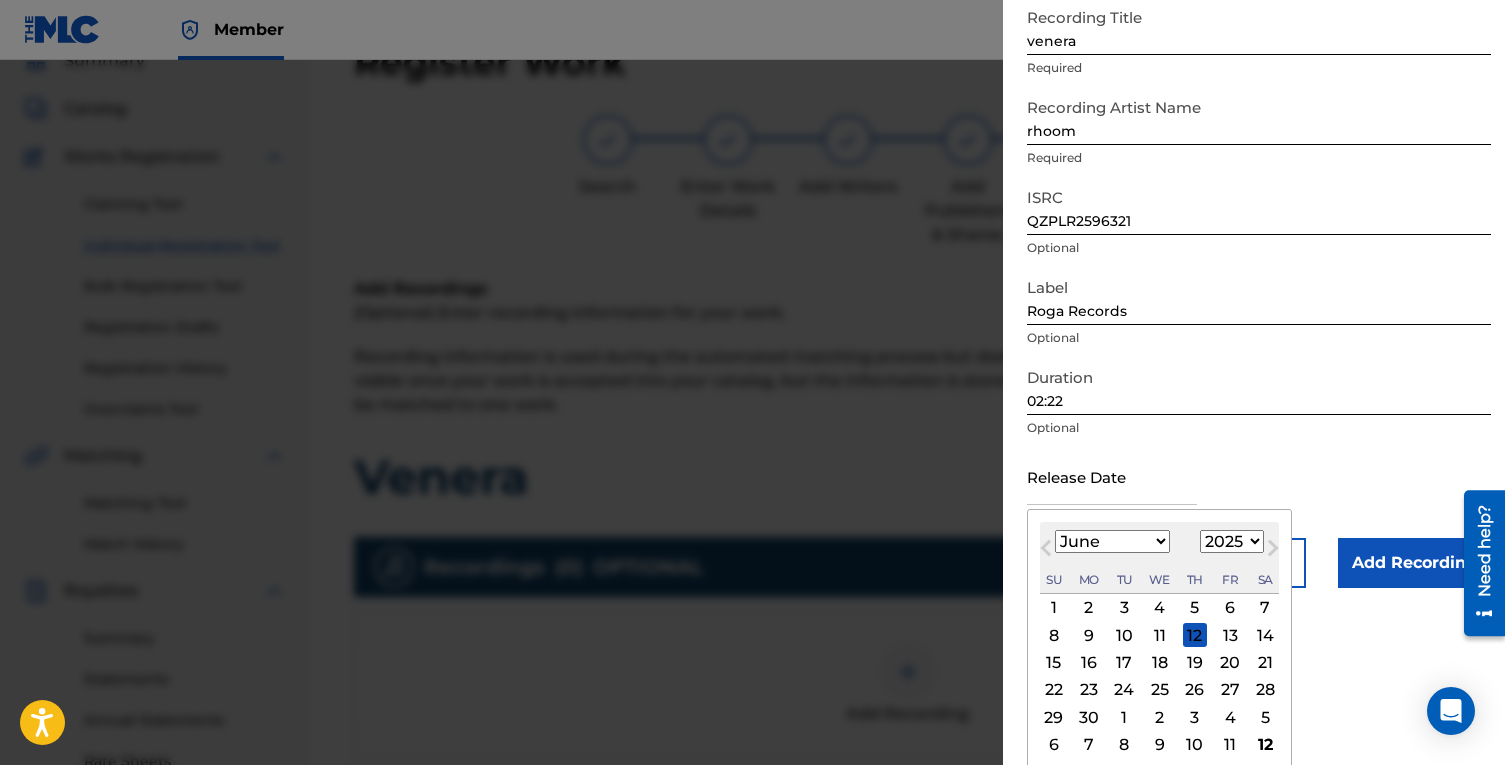 scroll, scrollTop: 125, scrollLeft: 0, axis: vertical 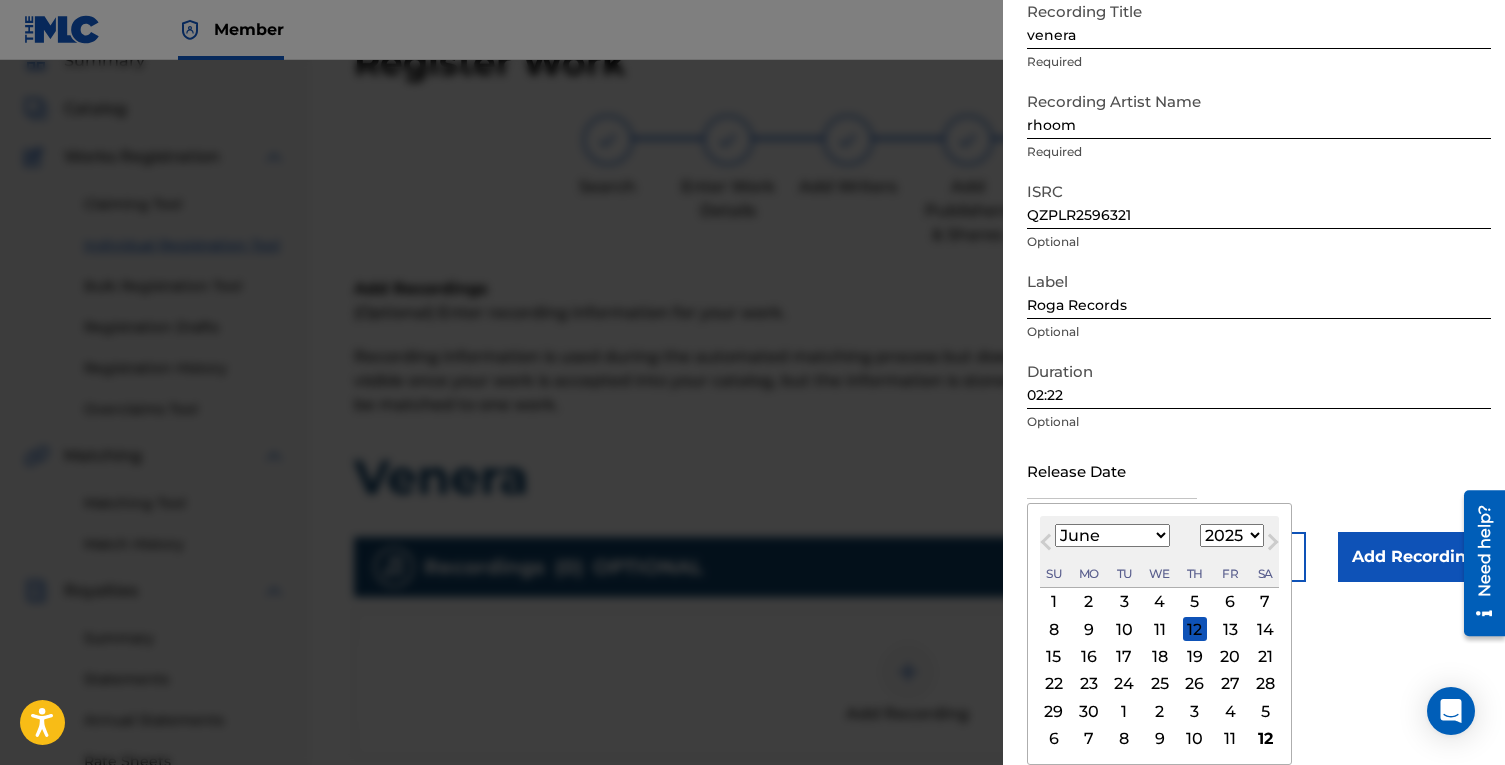 click on "Previous Month" at bounding box center [1048, 545] 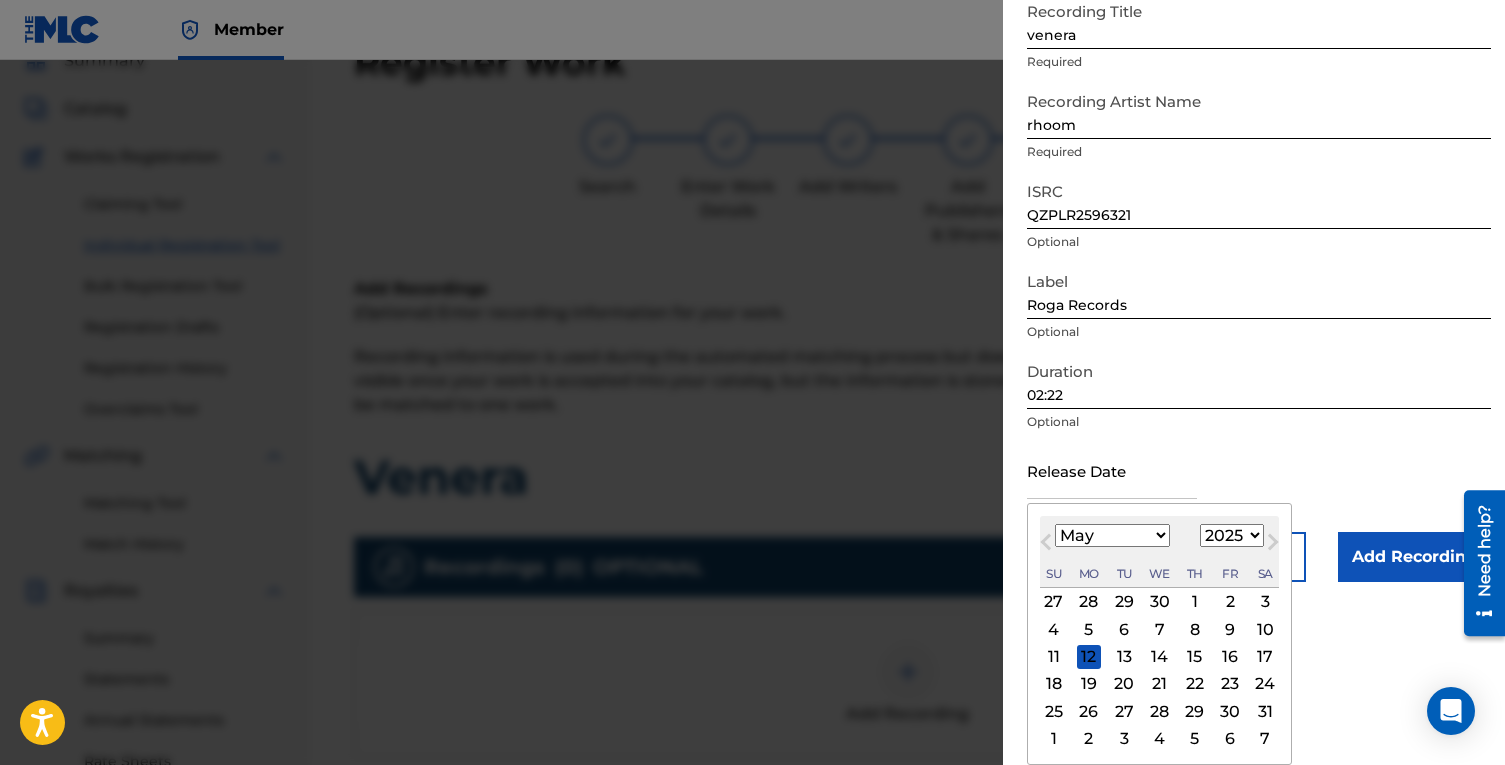 click on "27" at bounding box center (1124, 711) 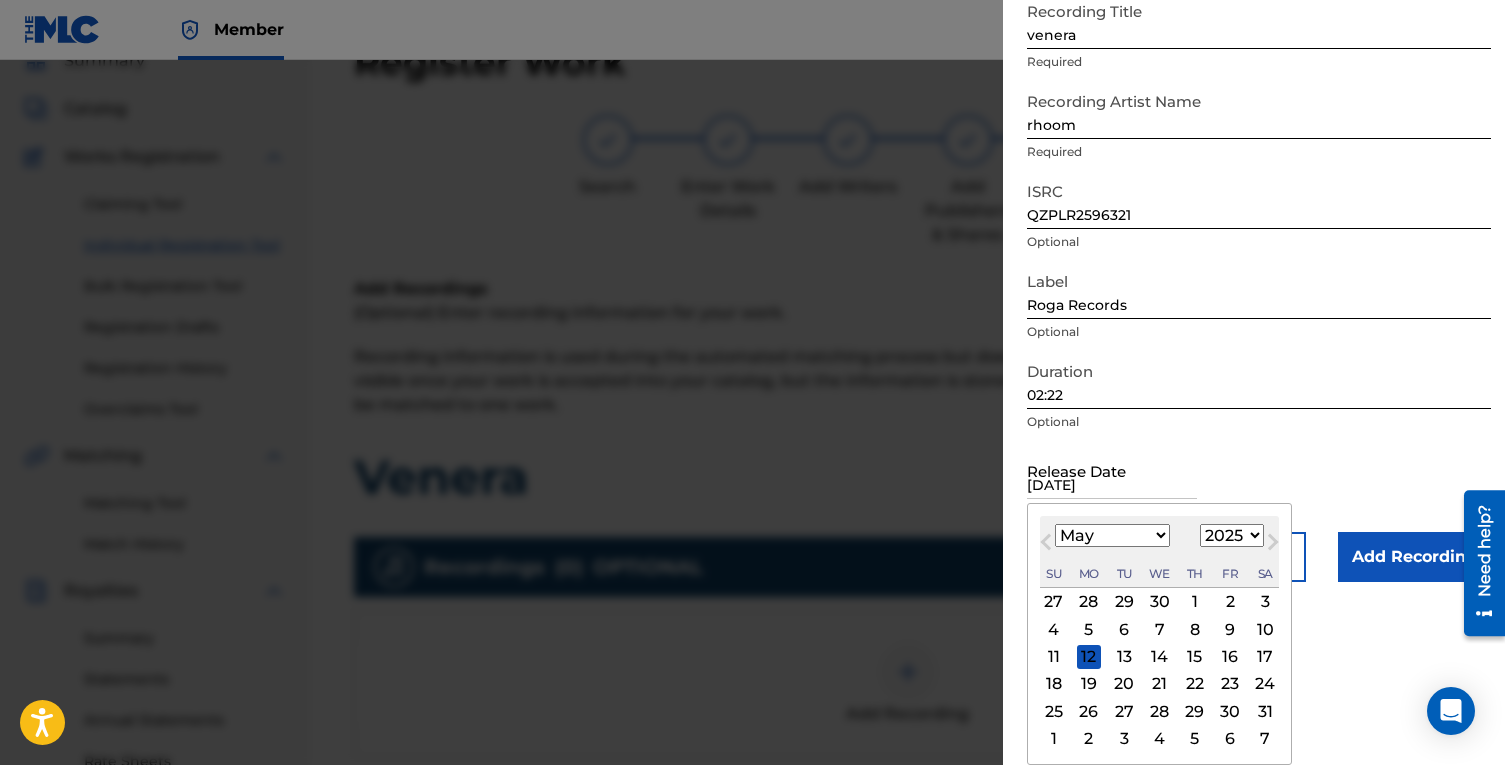 scroll, scrollTop: 0, scrollLeft: 0, axis: both 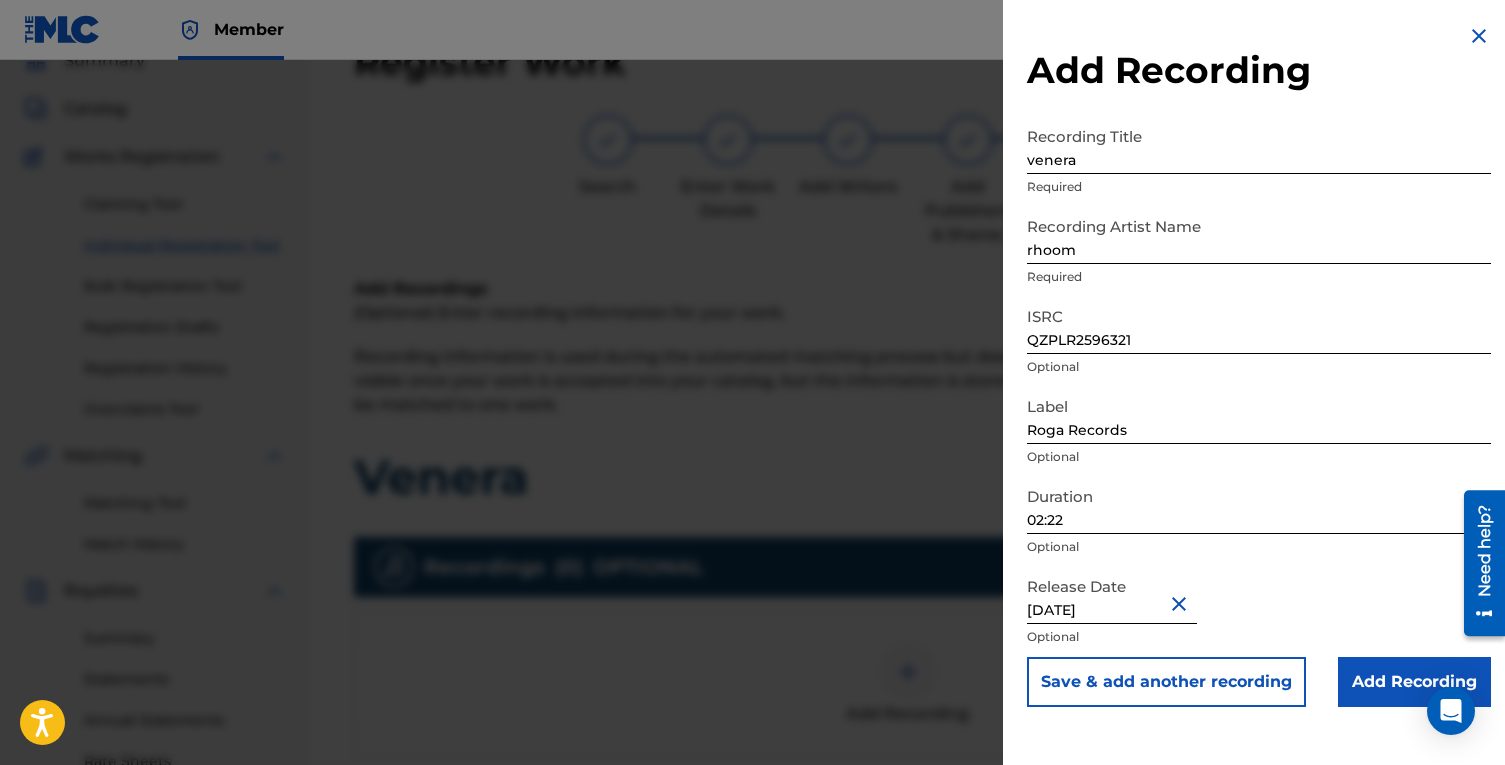 click on "Add Recording" at bounding box center [1414, 682] 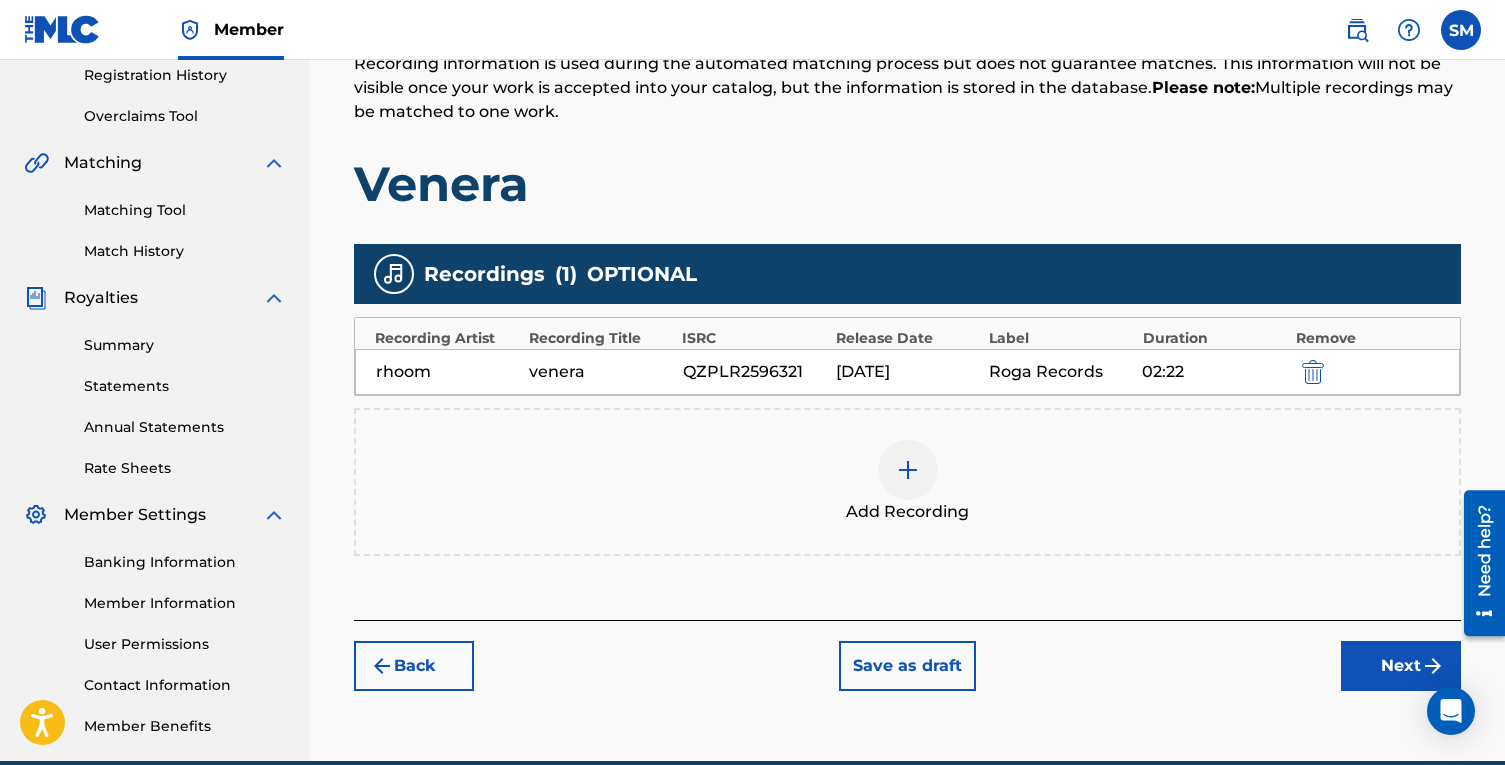 scroll, scrollTop: 387, scrollLeft: 0, axis: vertical 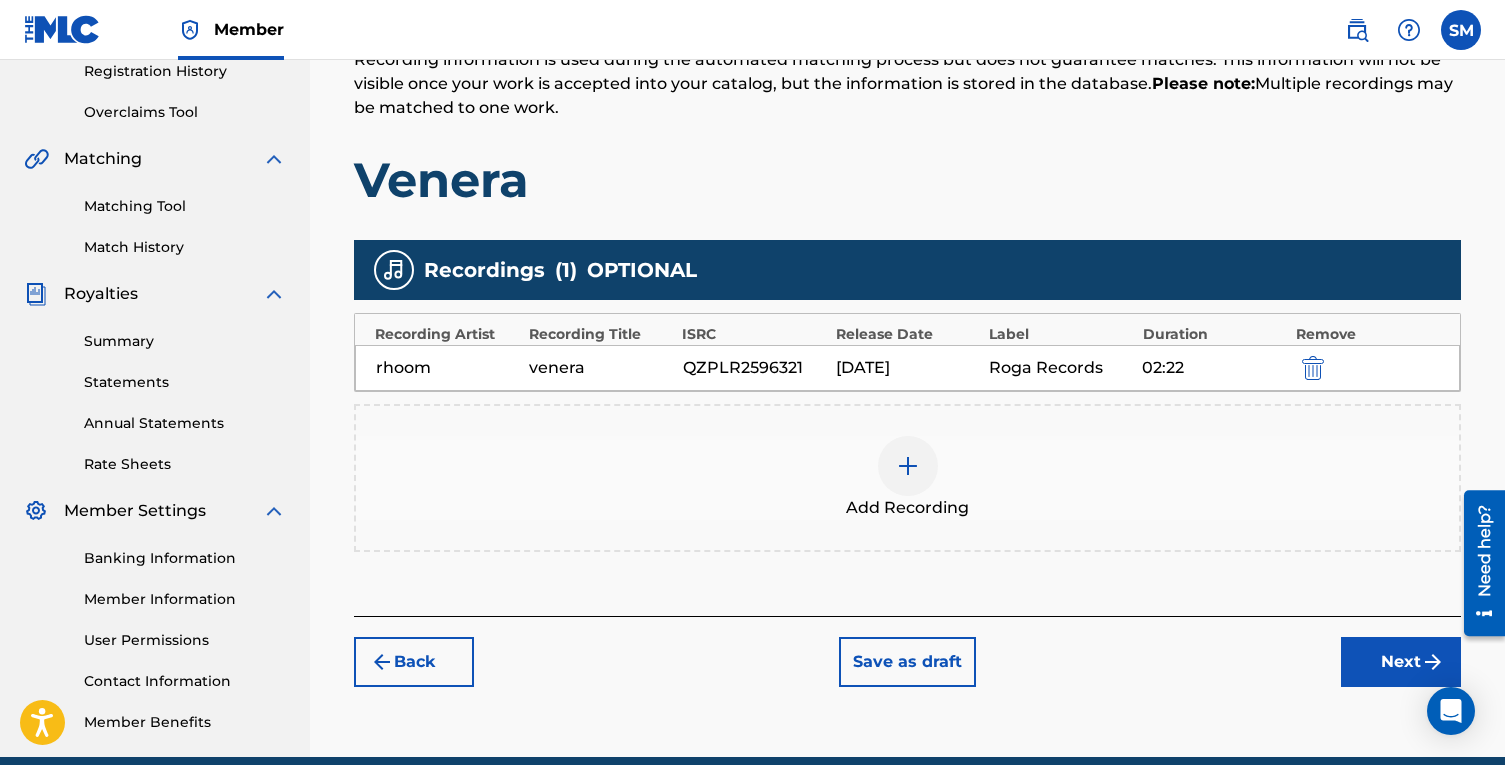 click on "Back" at bounding box center [414, 662] 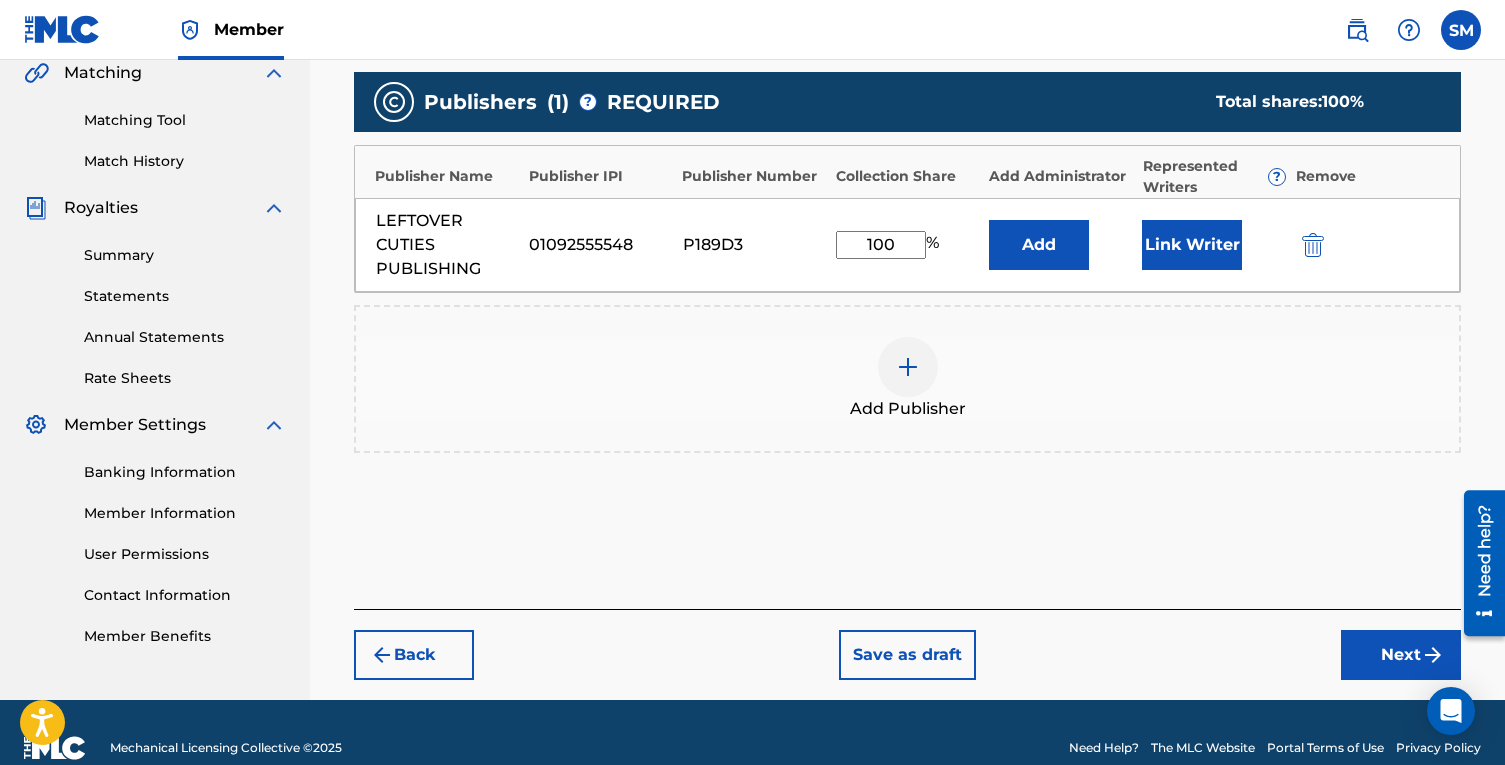 scroll, scrollTop: 484, scrollLeft: 0, axis: vertical 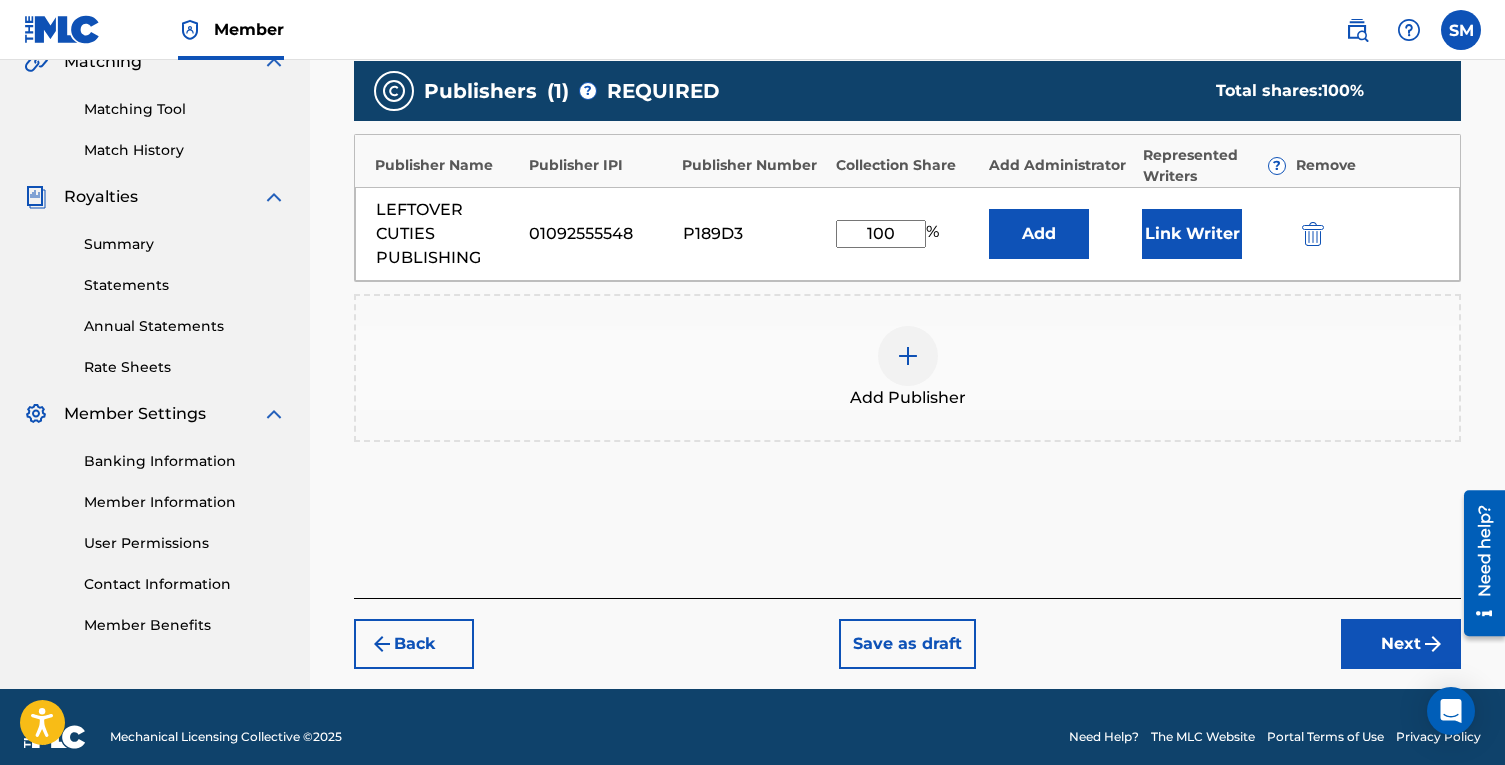 click on "Next" at bounding box center [1401, 644] 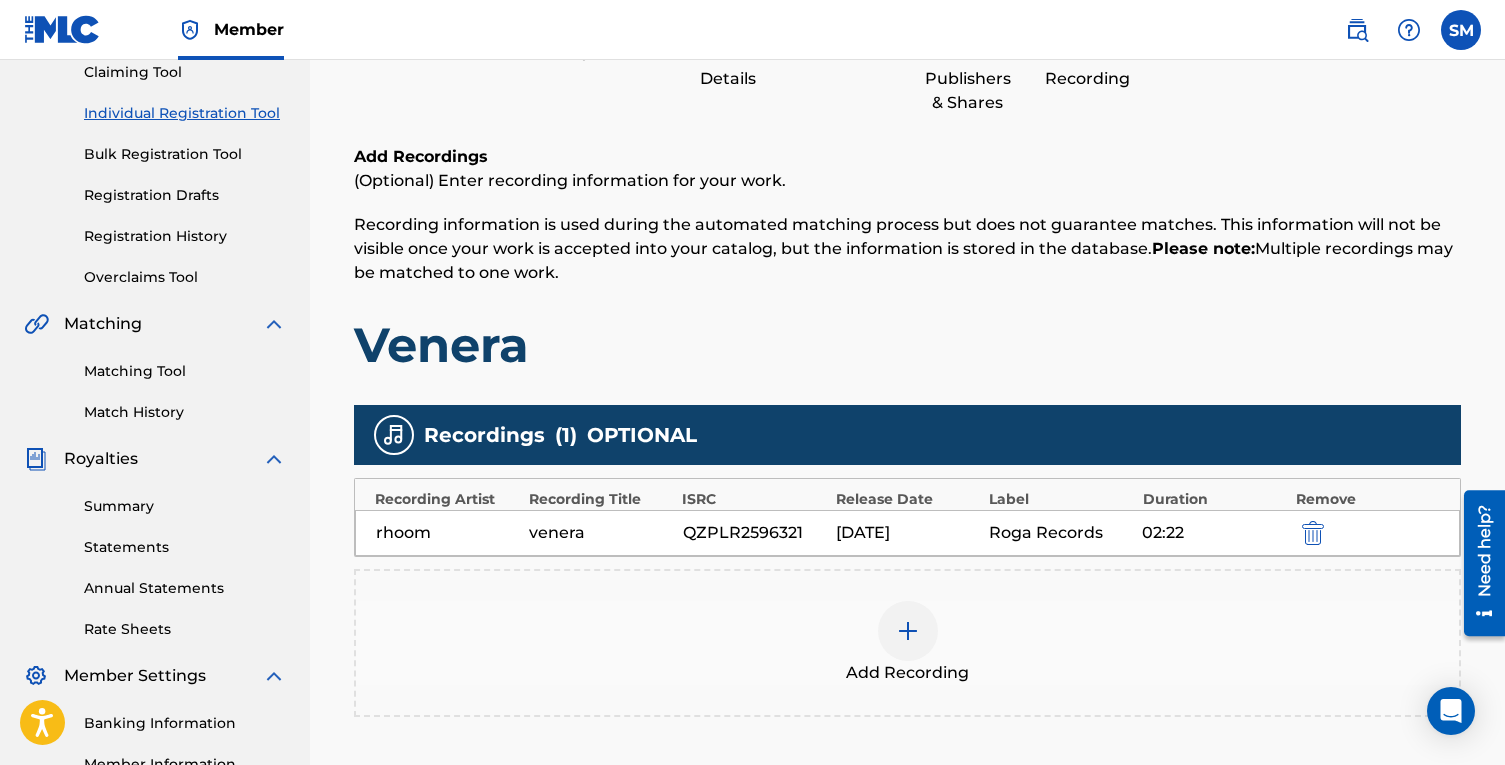 scroll, scrollTop: 231, scrollLeft: 0, axis: vertical 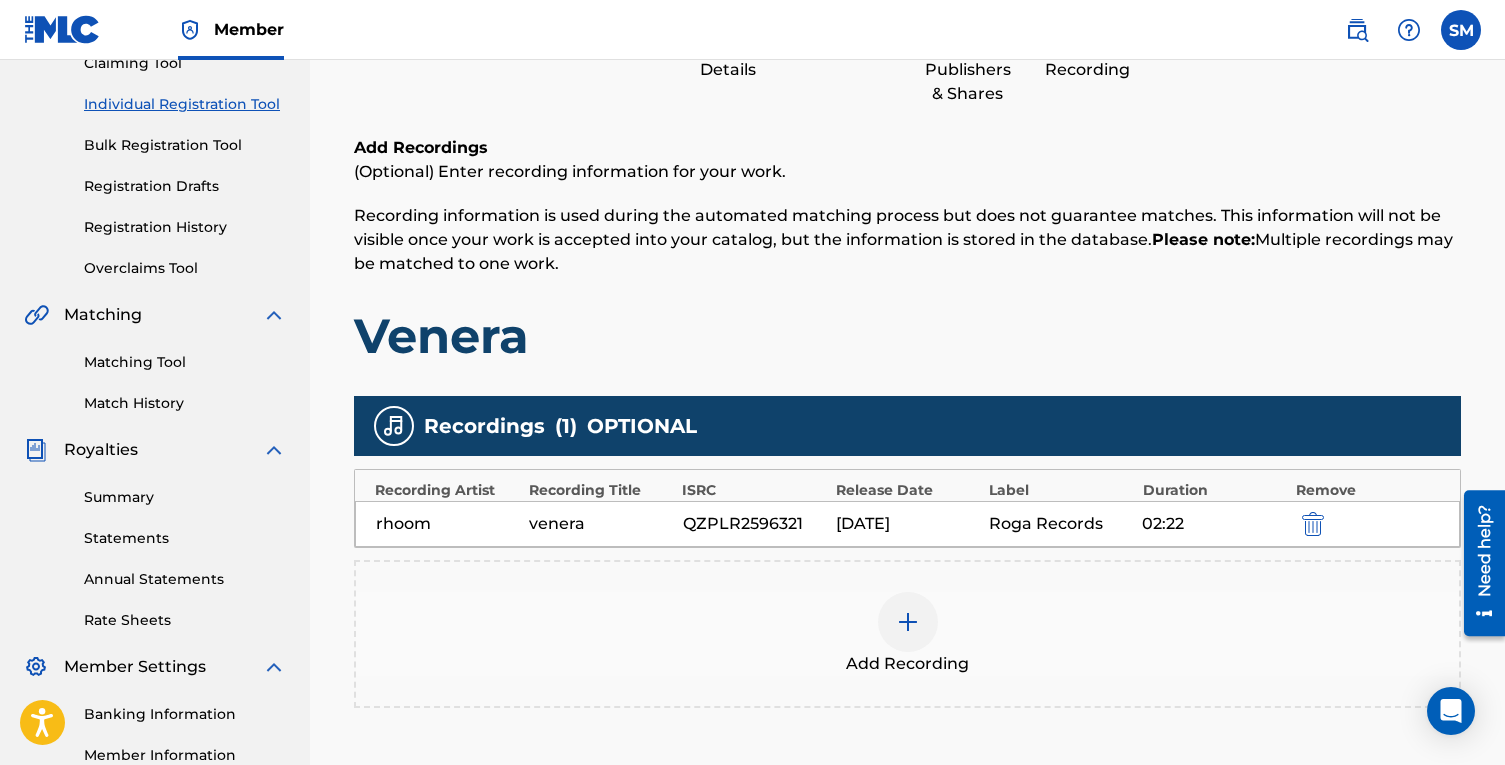 click at bounding box center [1313, 524] 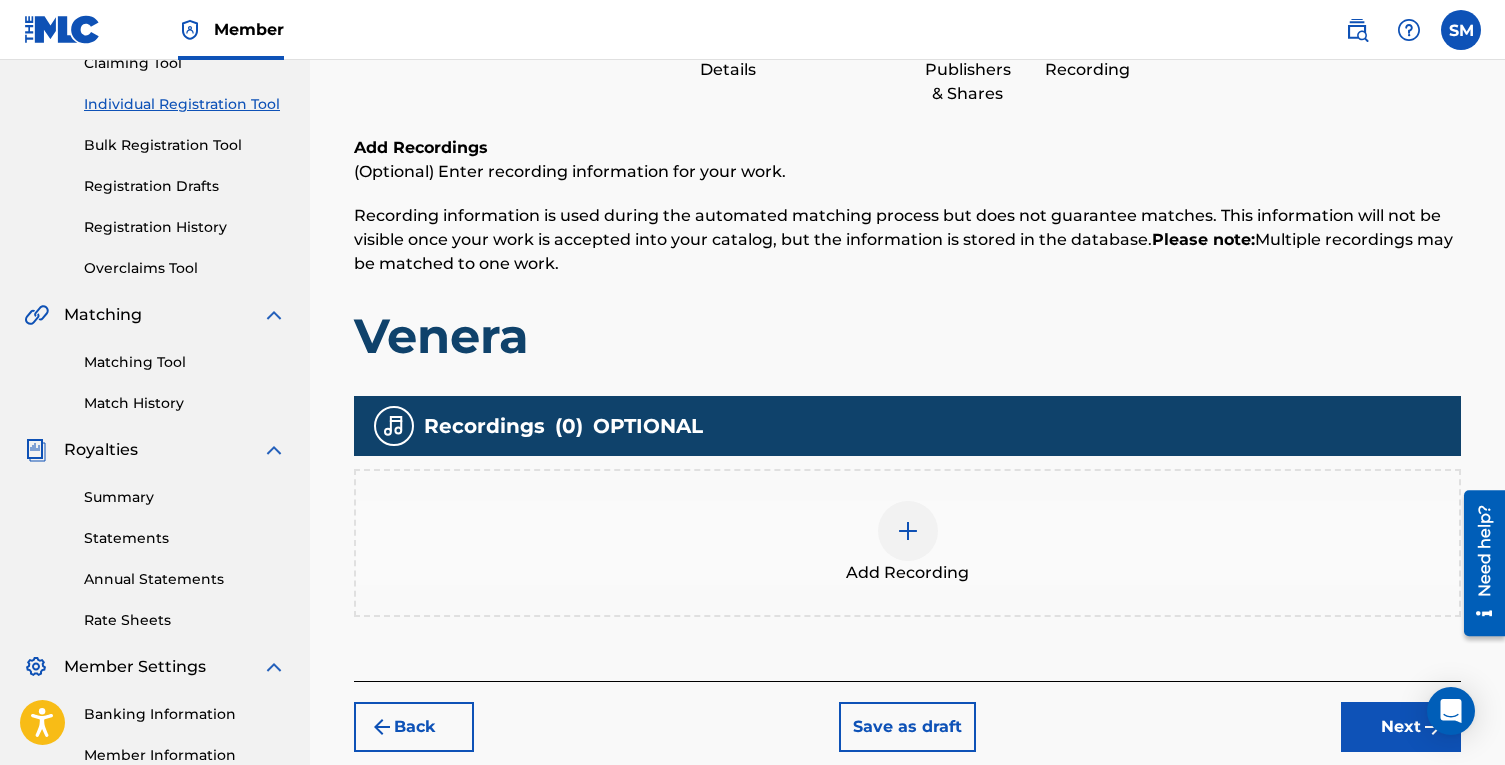 click at bounding box center (908, 531) 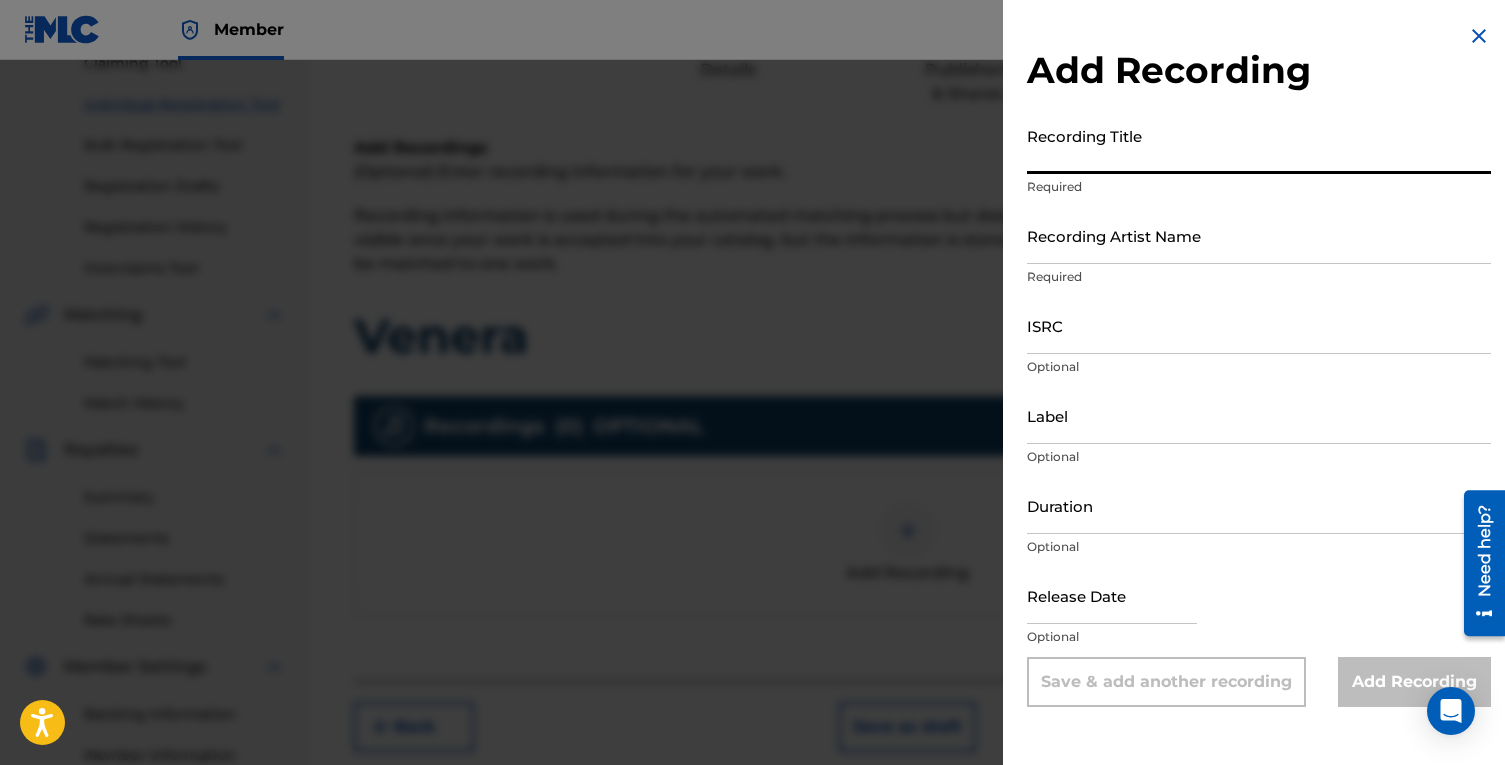 click on "Recording Title" at bounding box center (1259, 145) 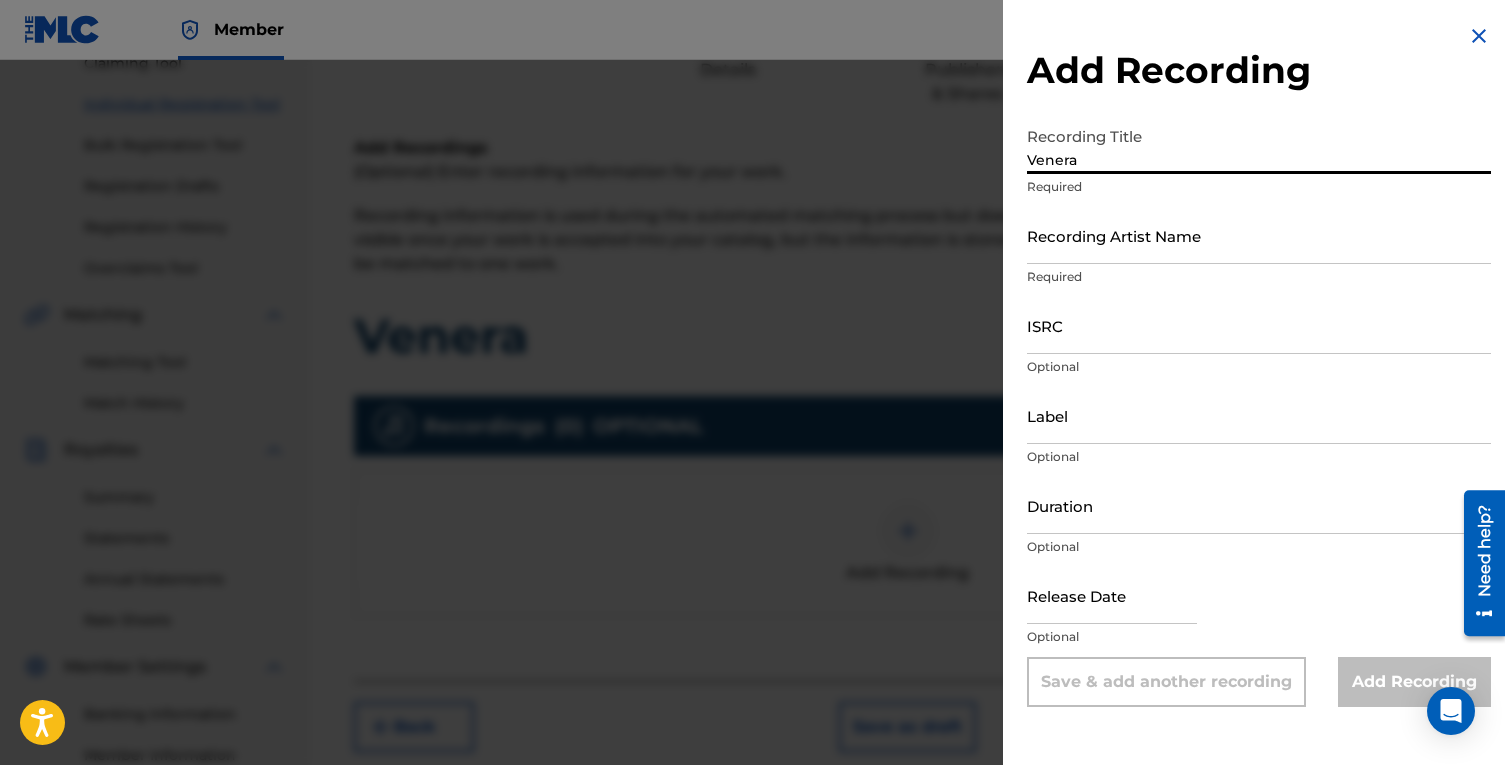 type on "Venera" 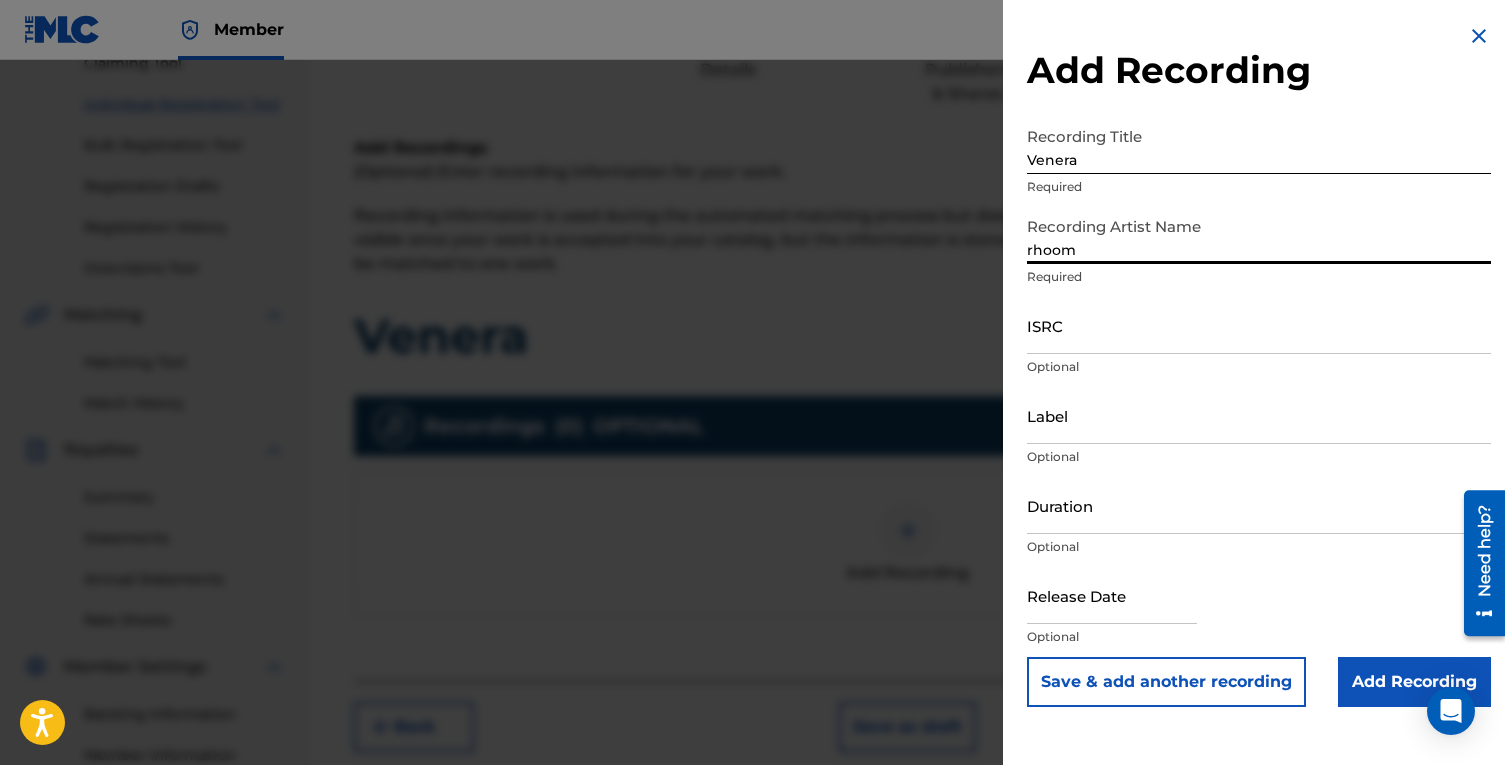 type on "rhoom" 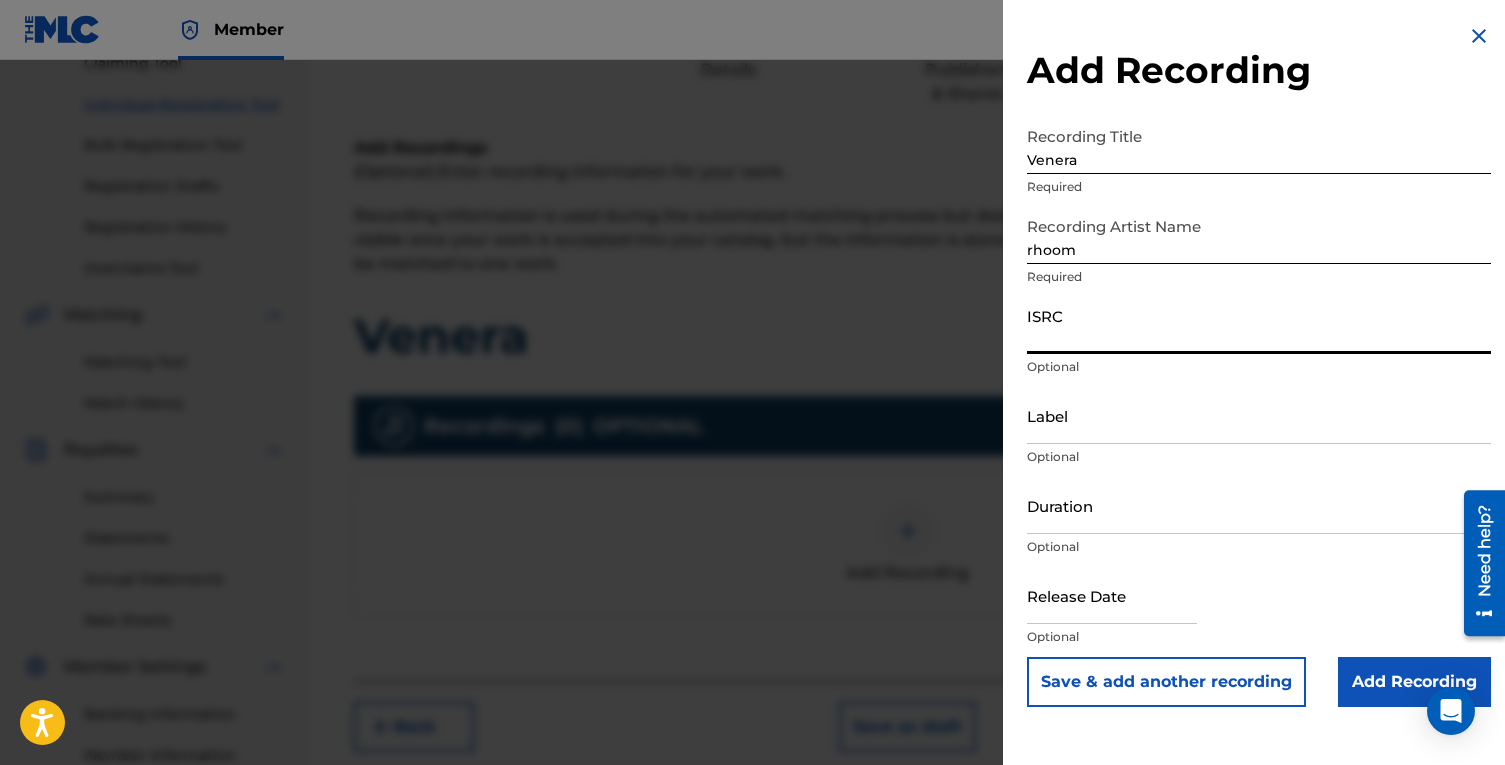 paste on "QZPLR2596321" 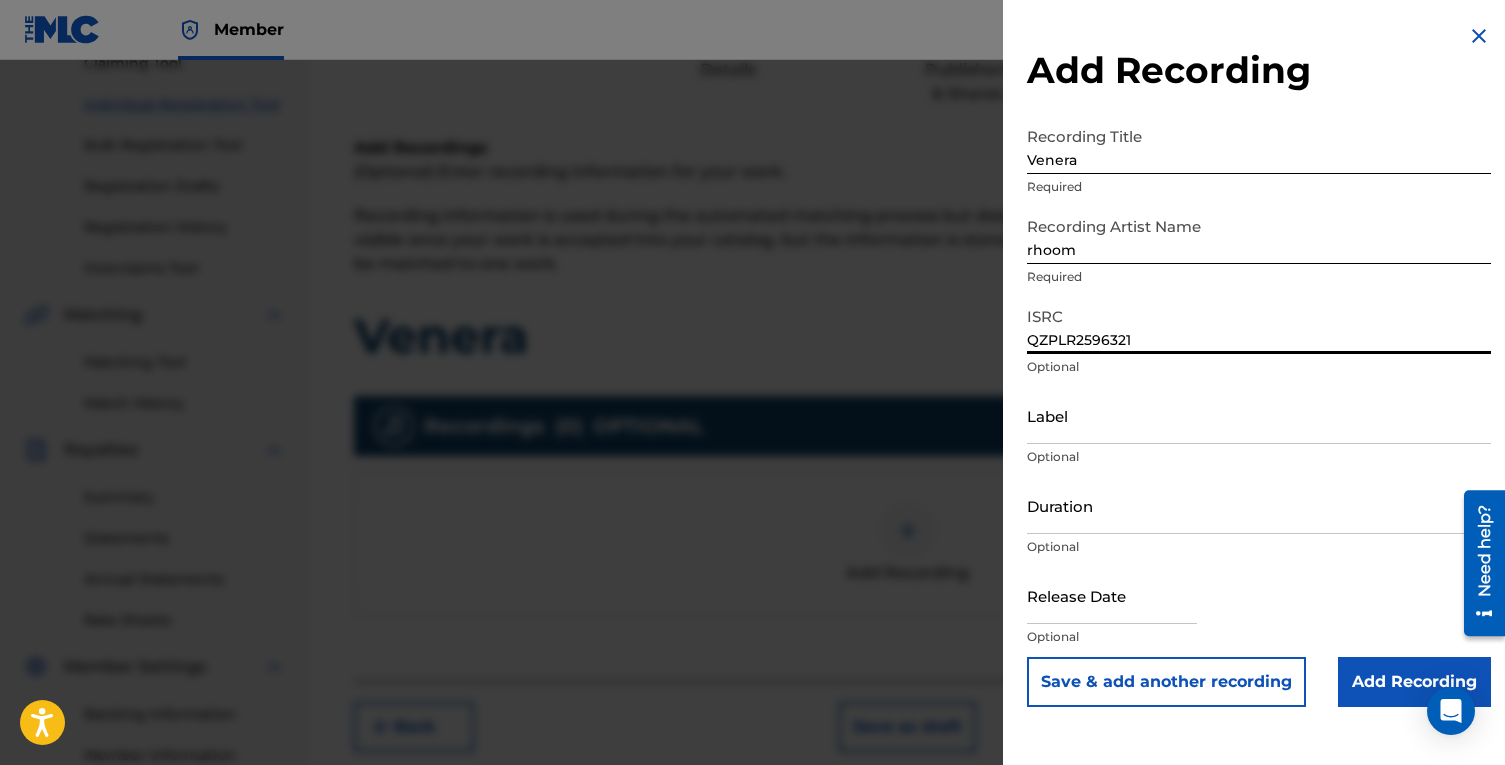 type on "QZPLR2596321" 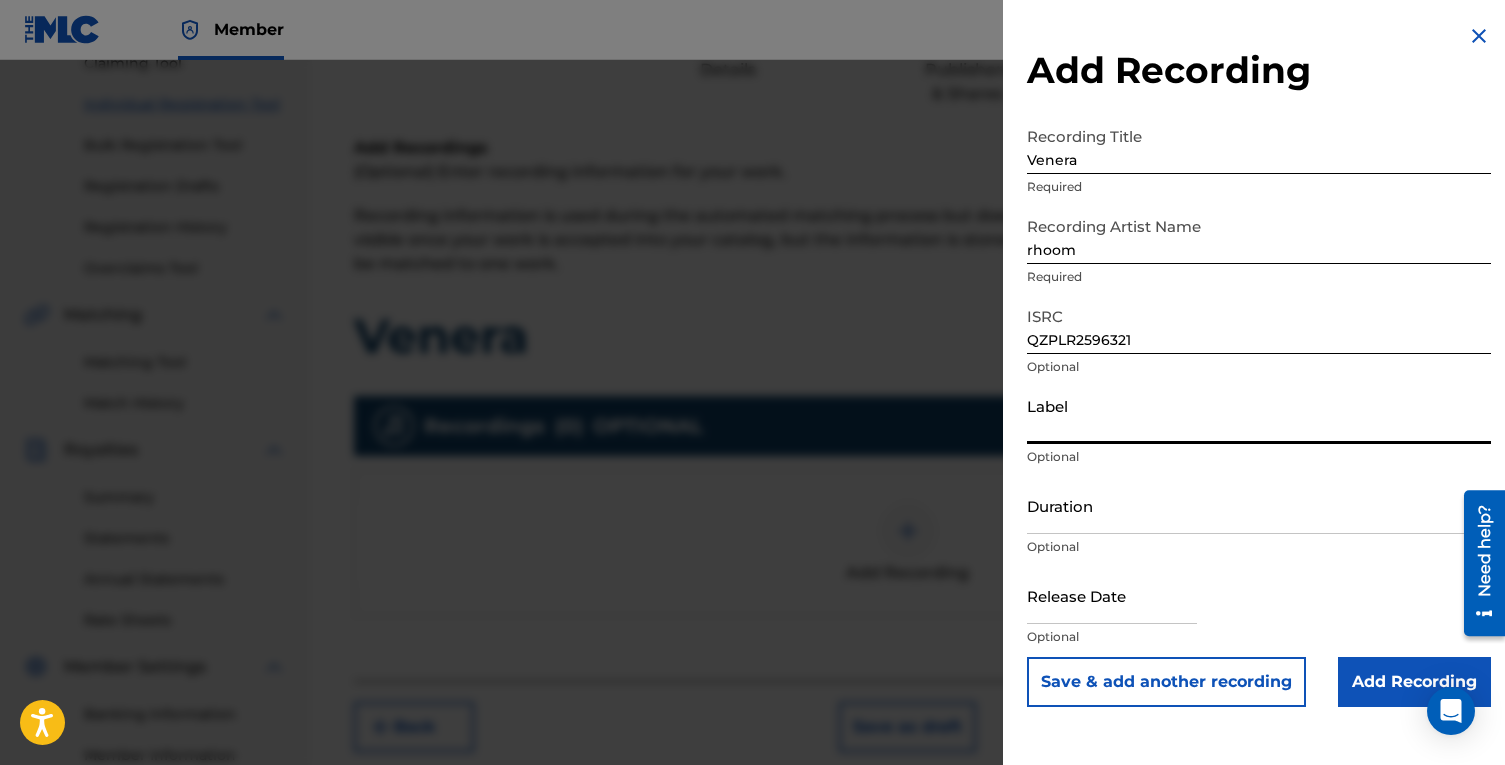 click on "Label" at bounding box center [1259, 415] 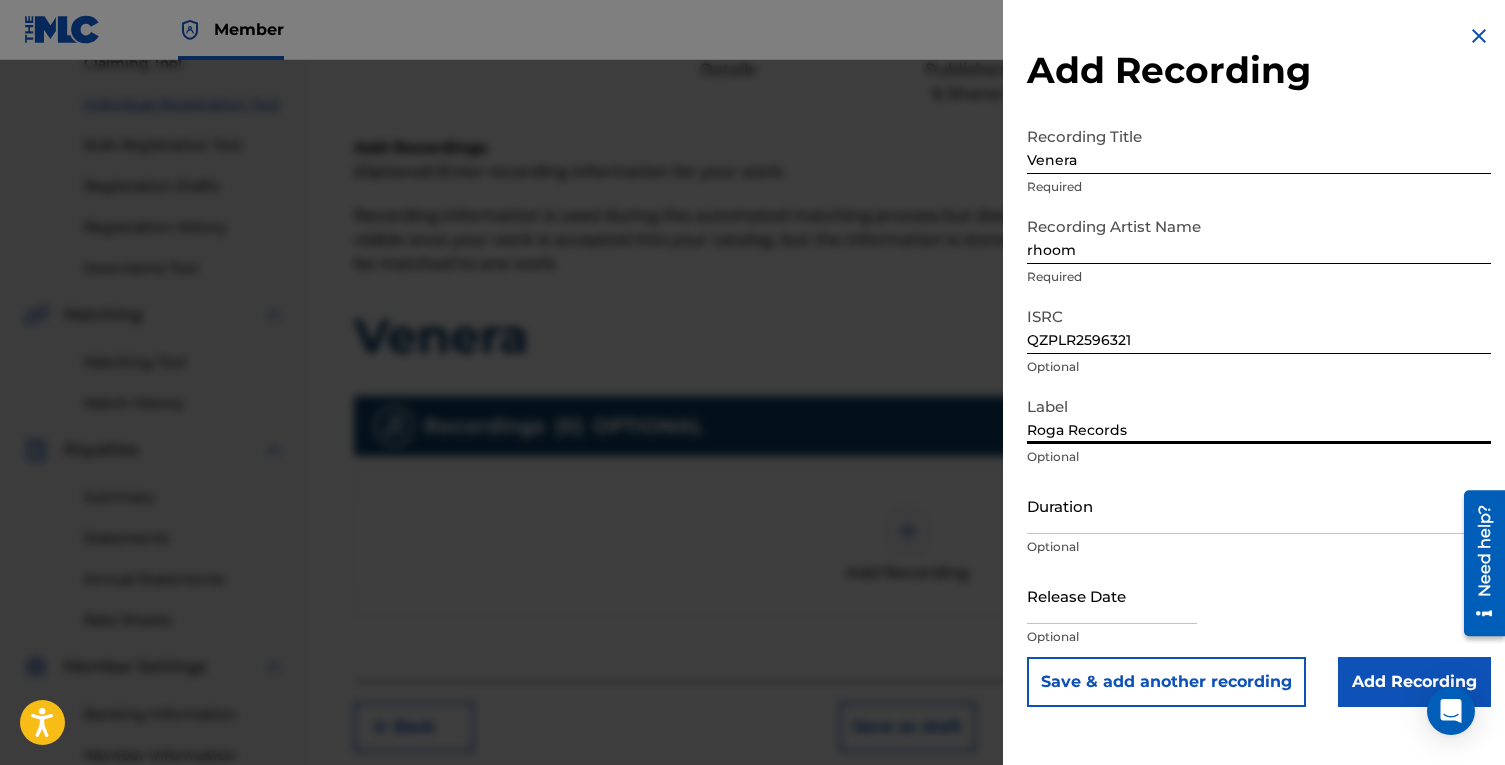 type on "Roga Records" 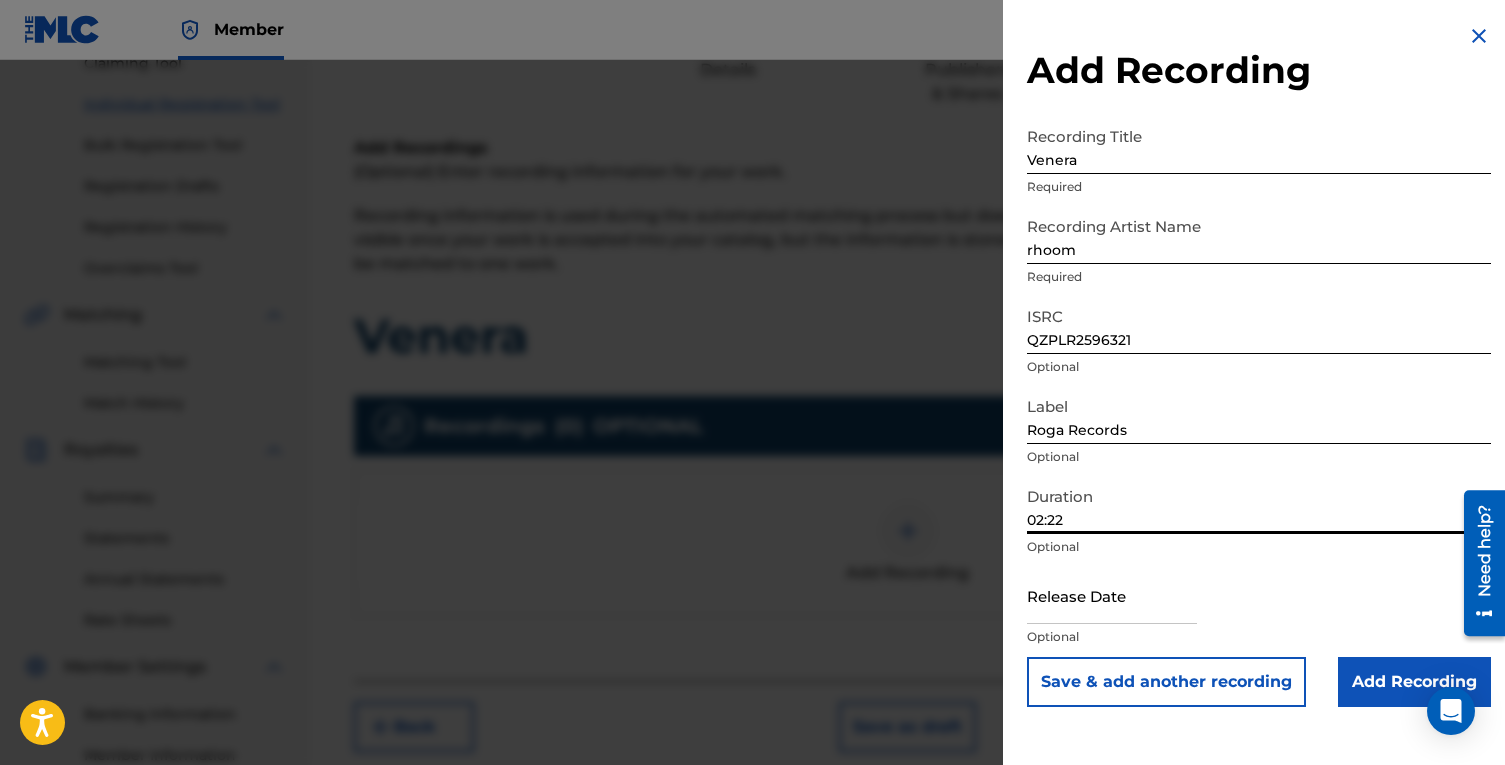 type on "02:22" 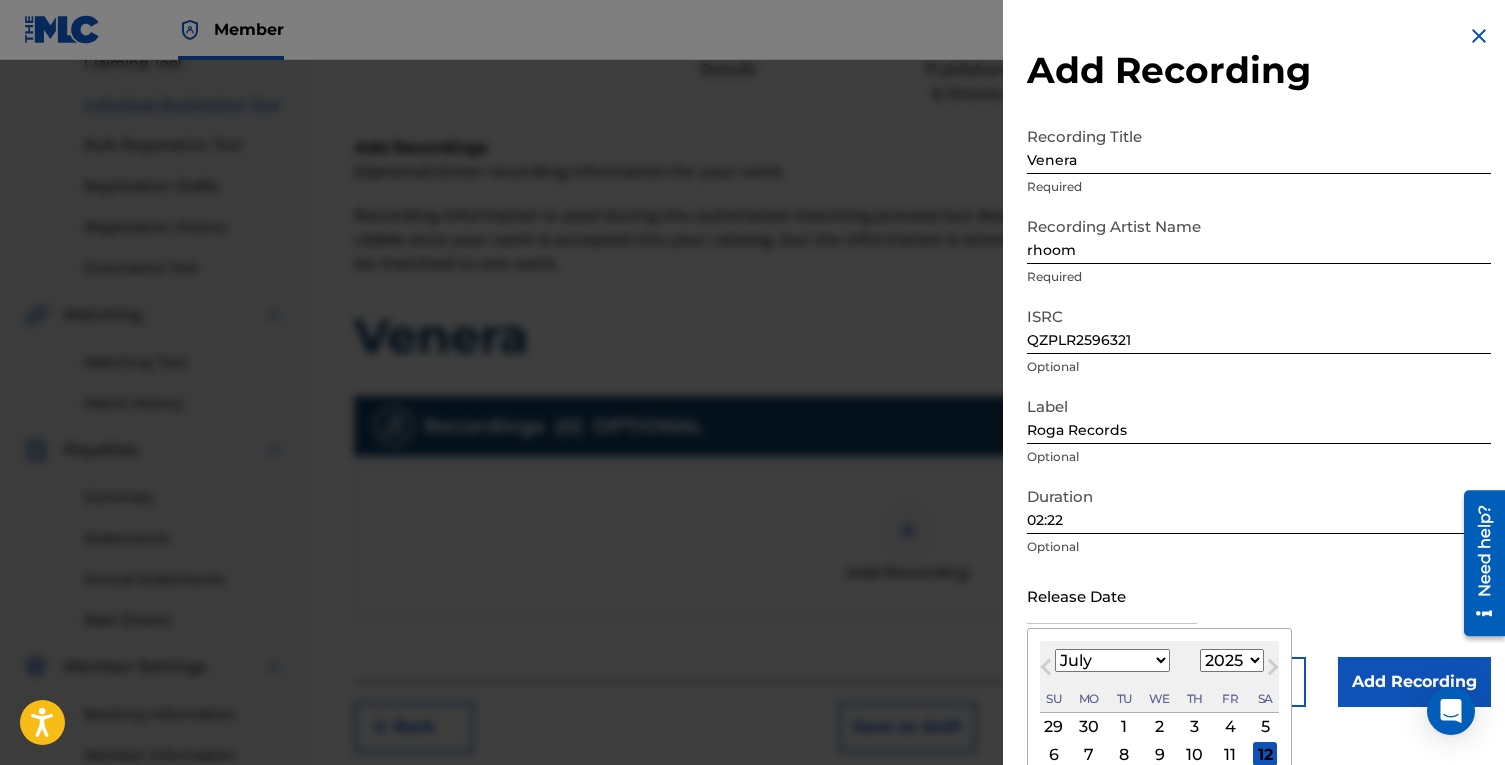 click at bounding box center (1112, 595) 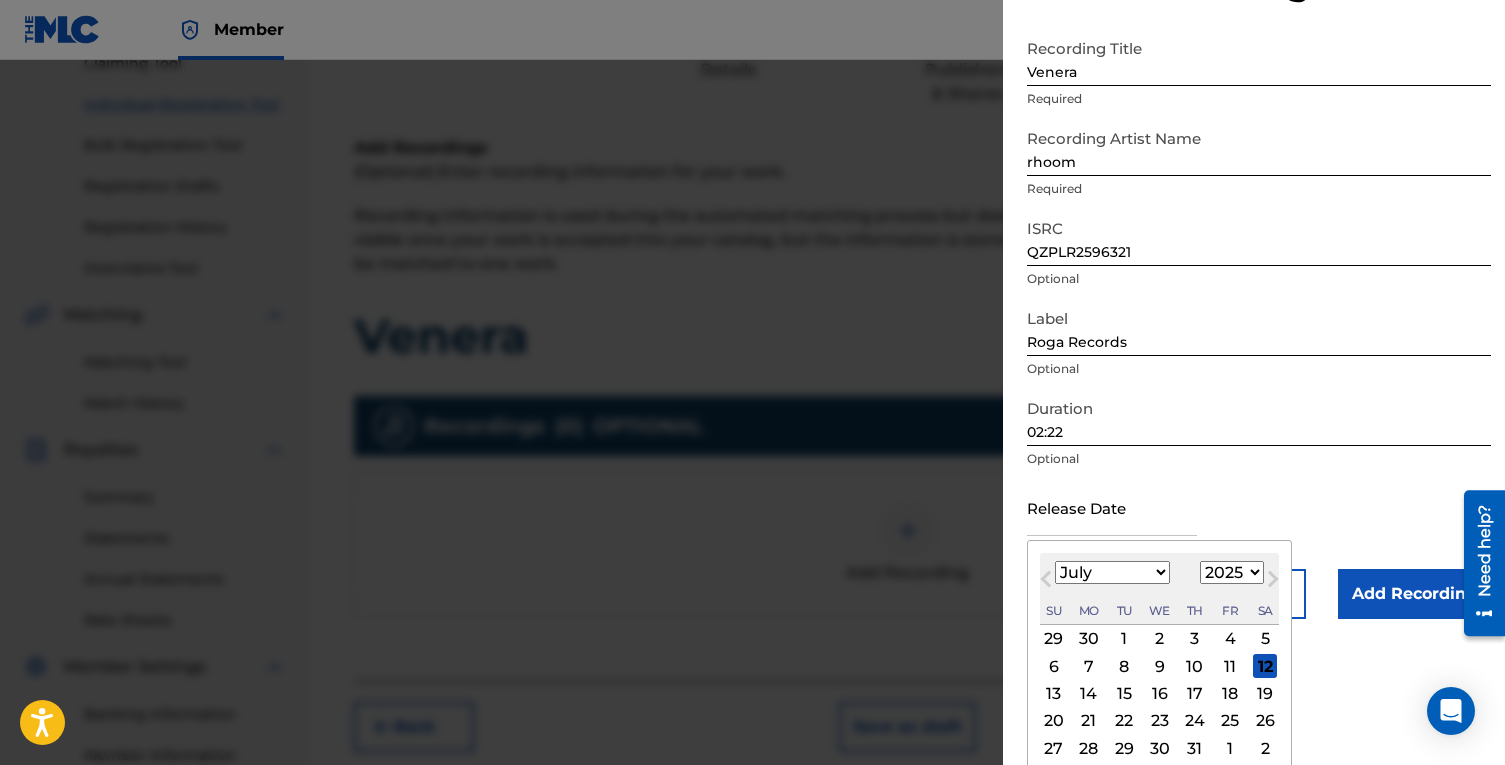scroll, scrollTop: 125, scrollLeft: 0, axis: vertical 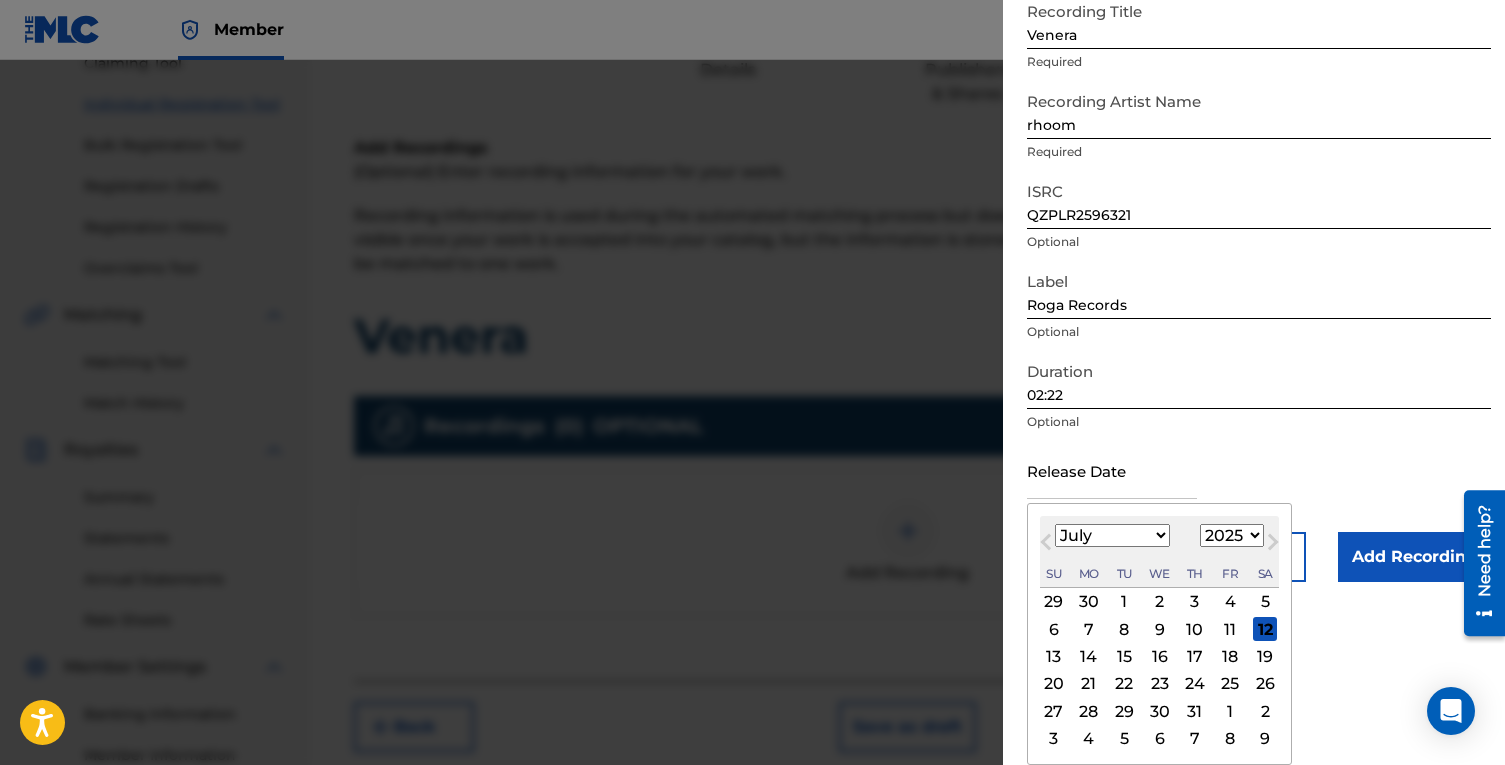 click on "Previous Month" at bounding box center (1046, 546) 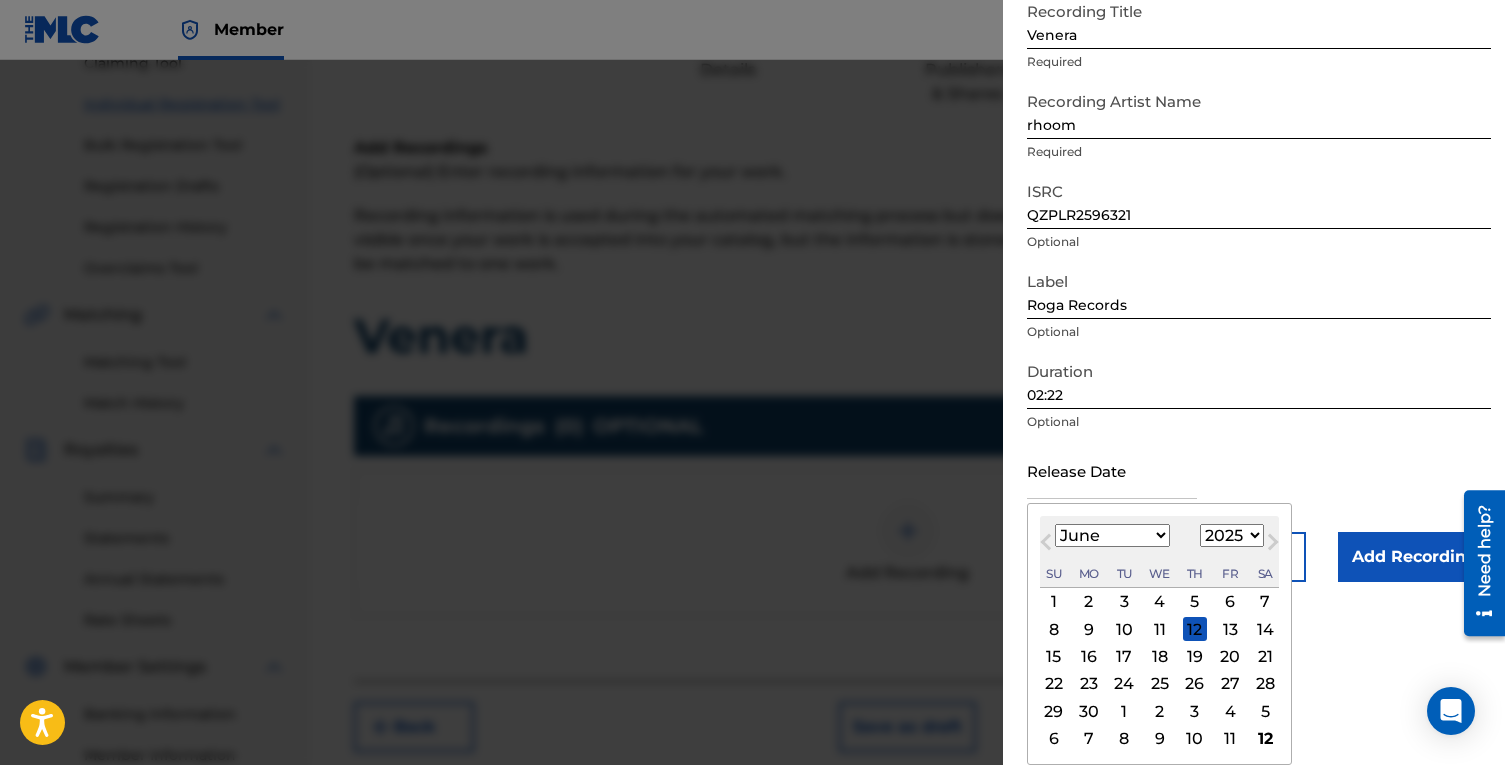 click on "Previous Month" at bounding box center (1046, 546) 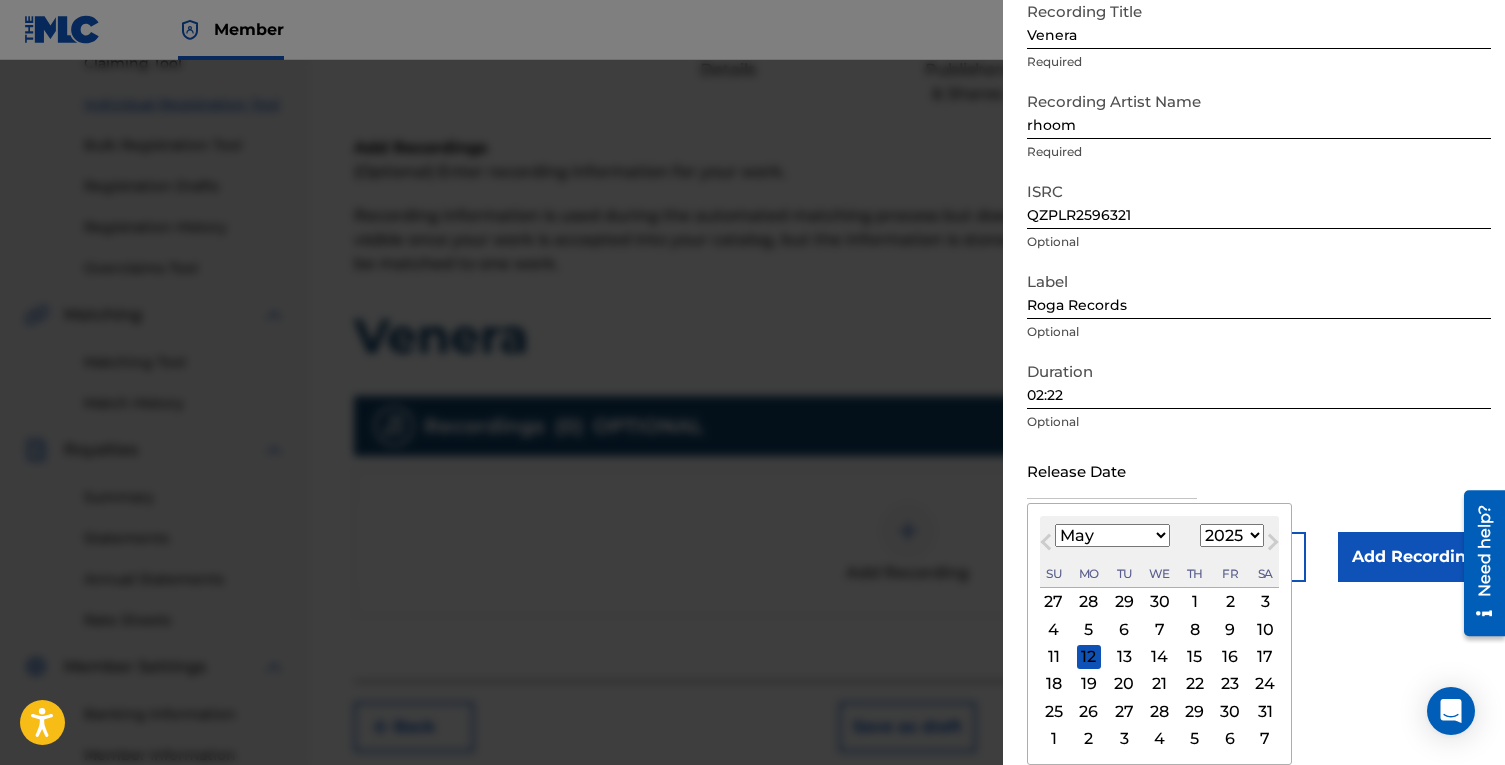 click on "17" at bounding box center [1265, 657] 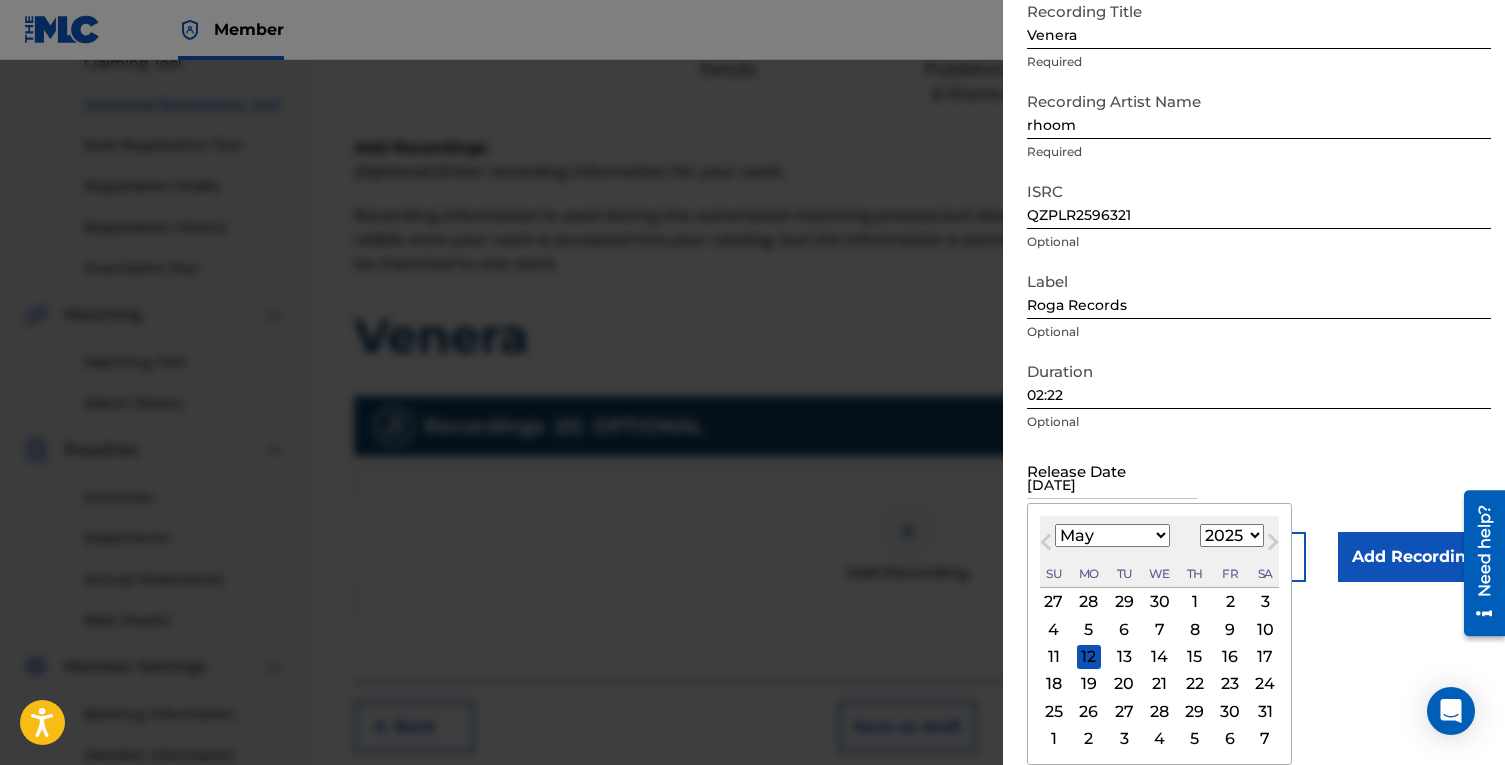 scroll, scrollTop: 0, scrollLeft: 0, axis: both 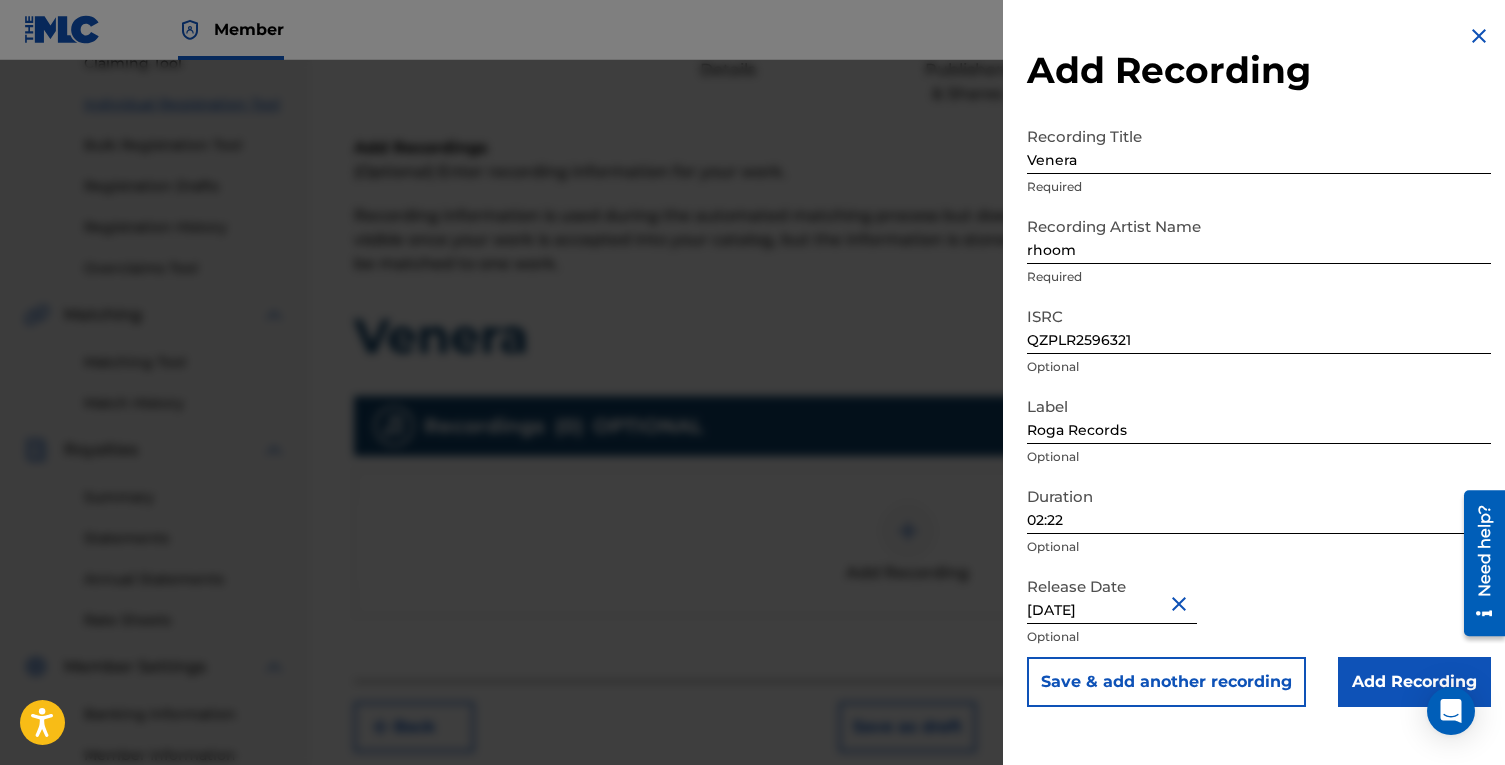click on "Add Recording" at bounding box center (1414, 682) 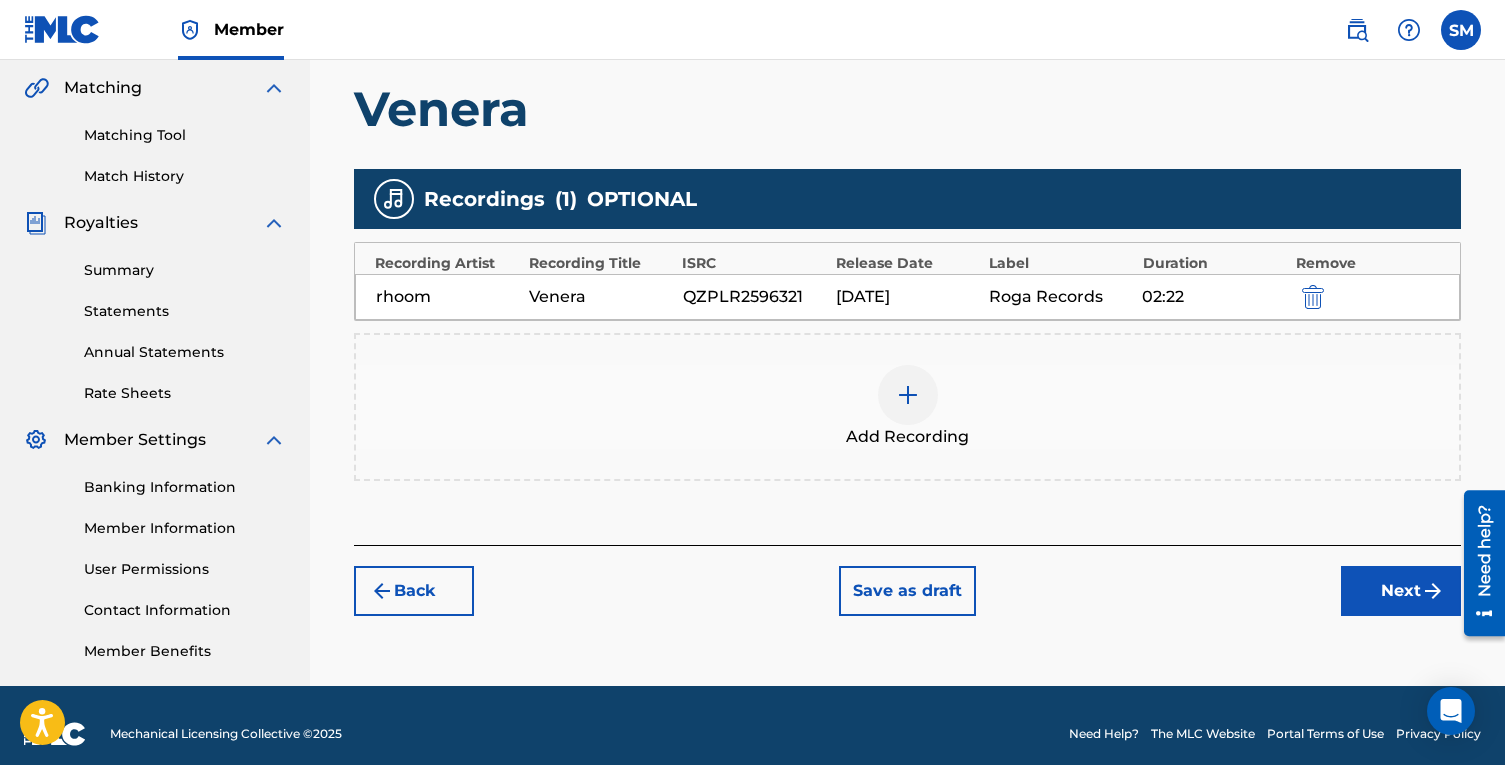scroll, scrollTop: 475, scrollLeft: 0, axis: vertical 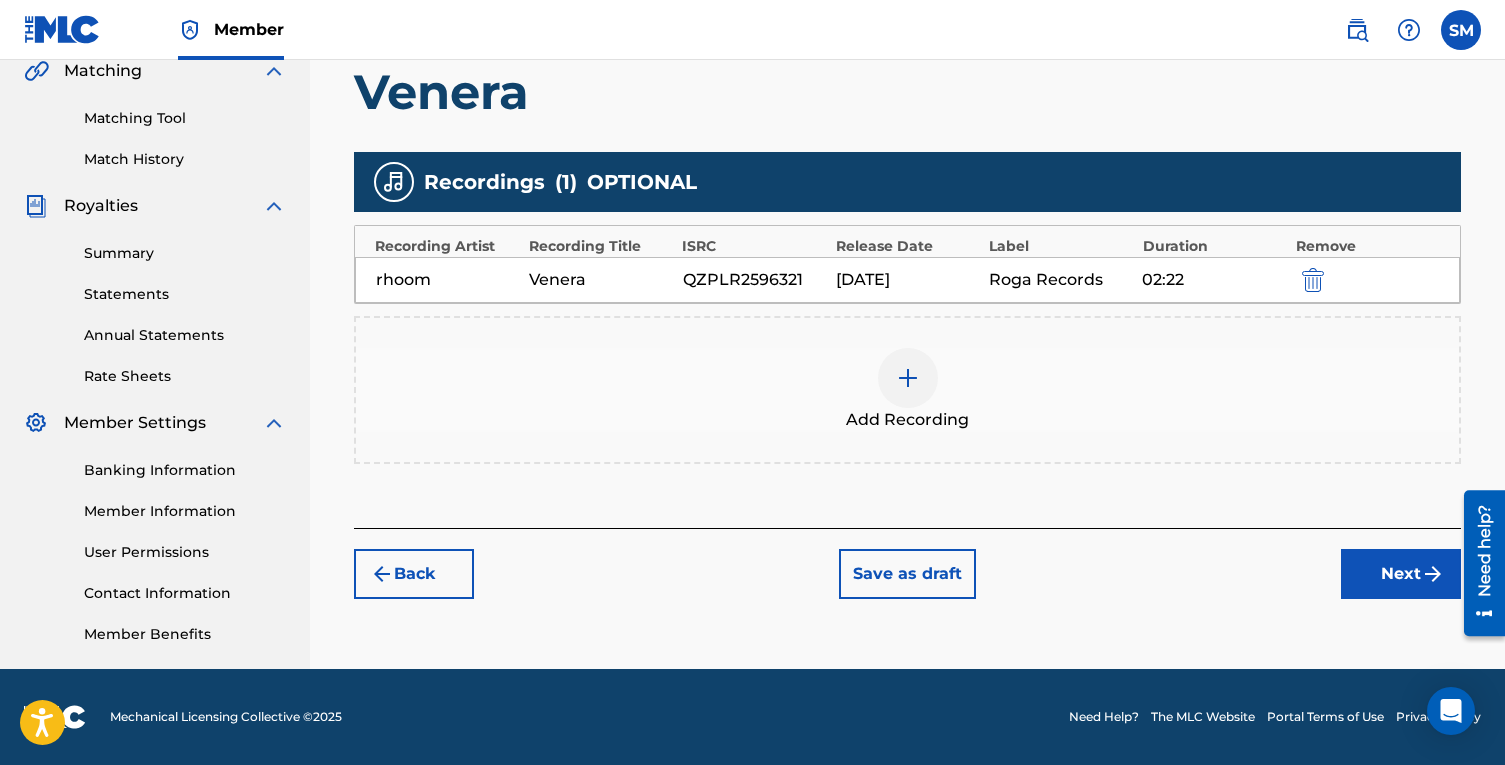 click on "Next" at bounding box center (1401, 574) 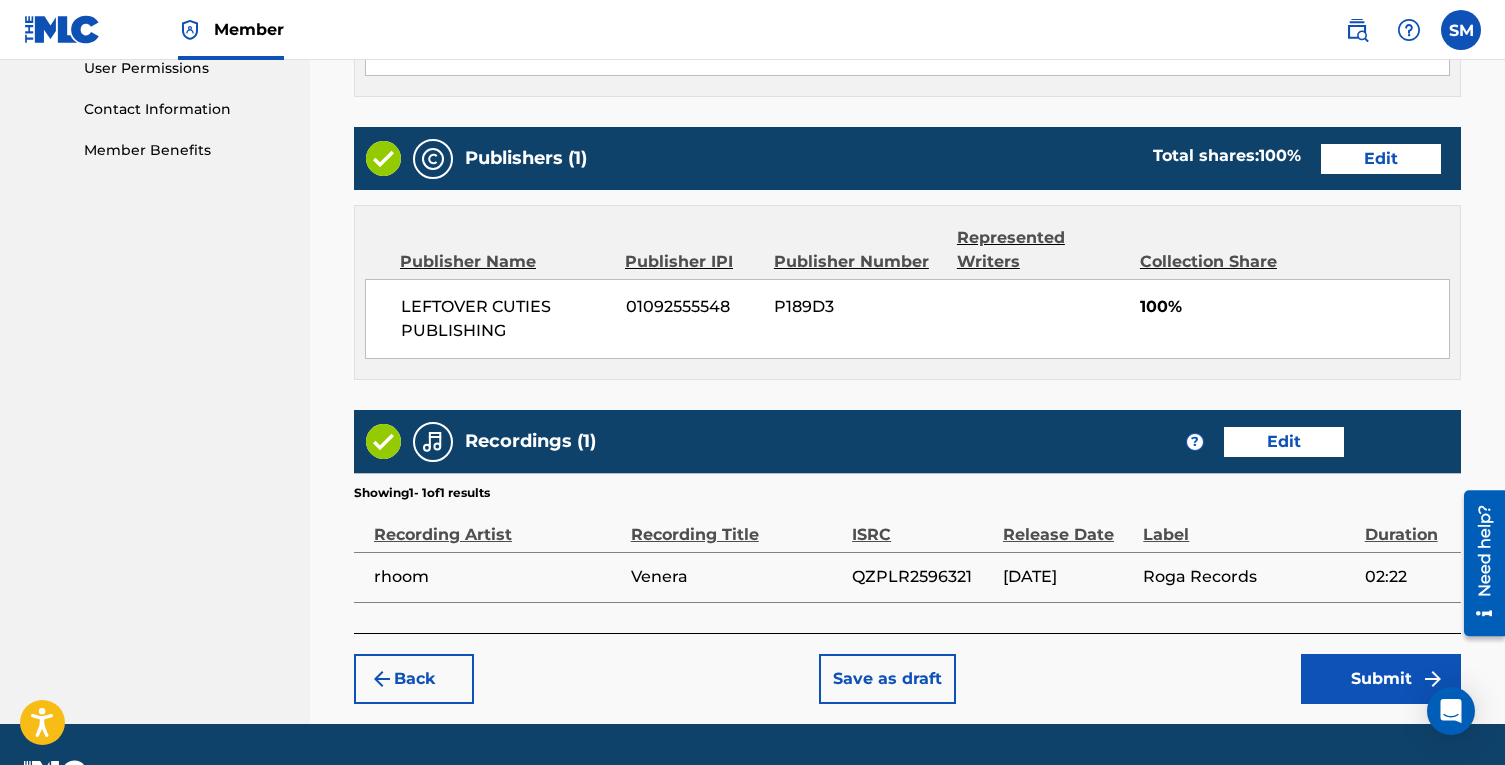 scroll, scrollTop: 960, scrollLeft: 0, axis: vertical 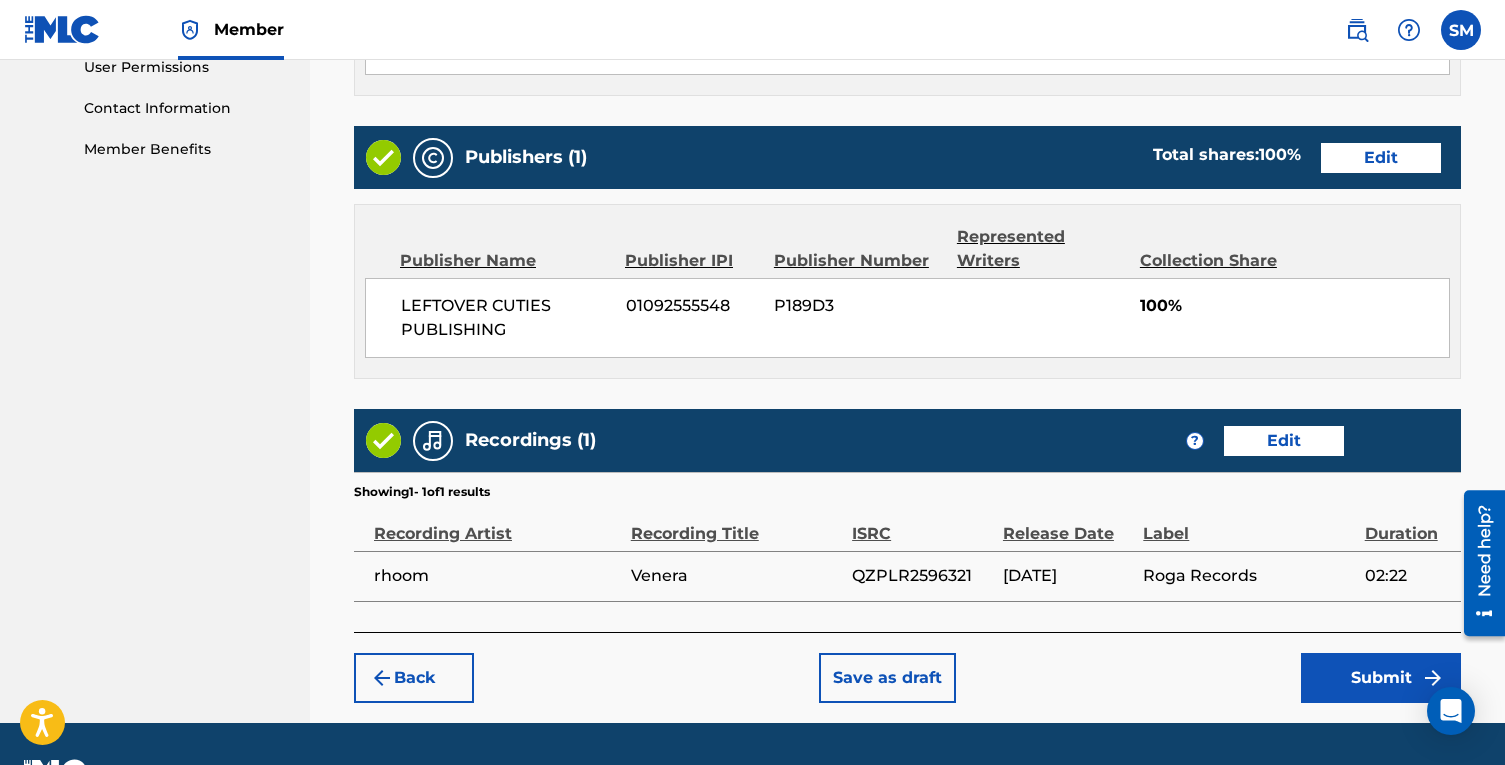 click on "Submit" at bounding box center (1381, 678) 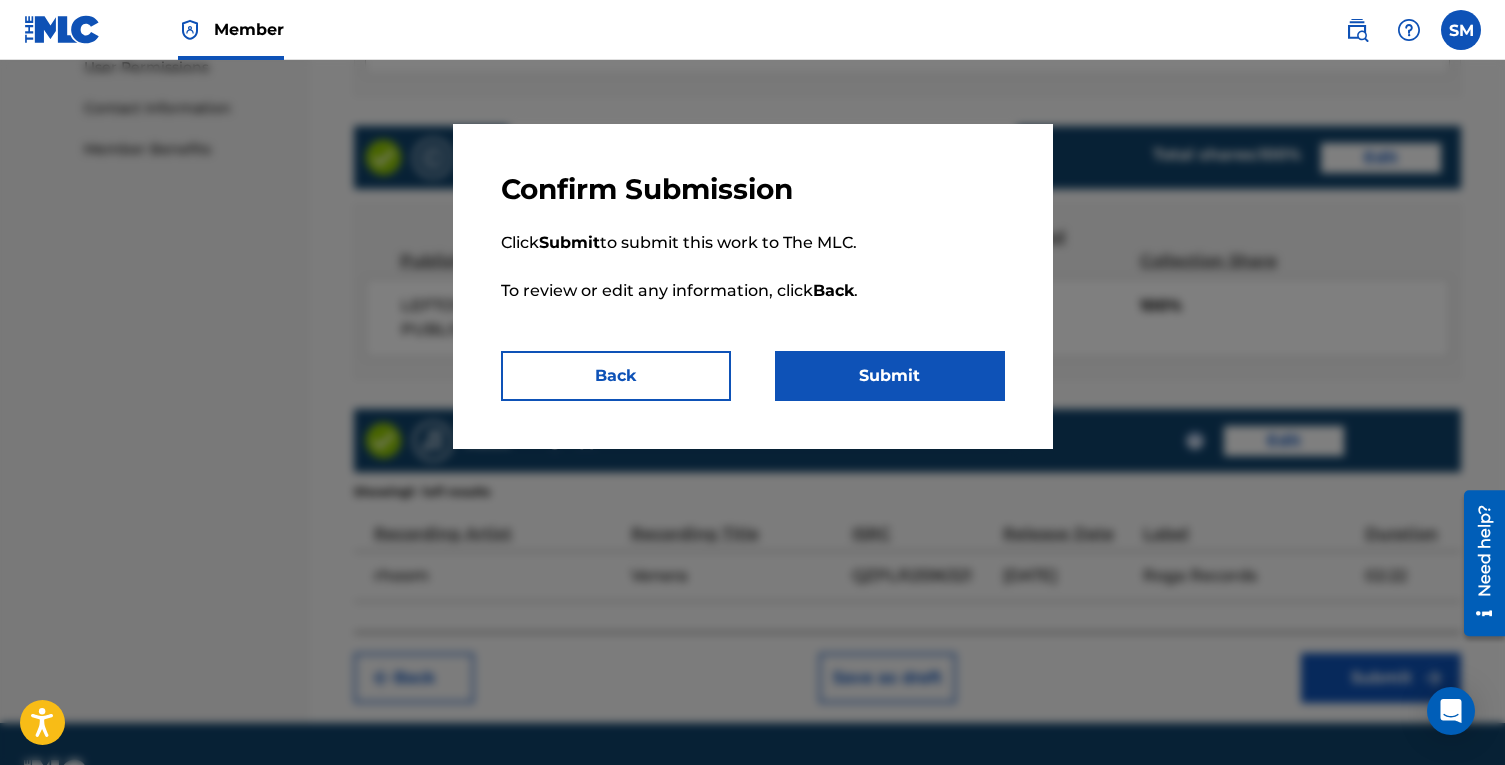 click on "Submit" at bounding box center [890, 376] 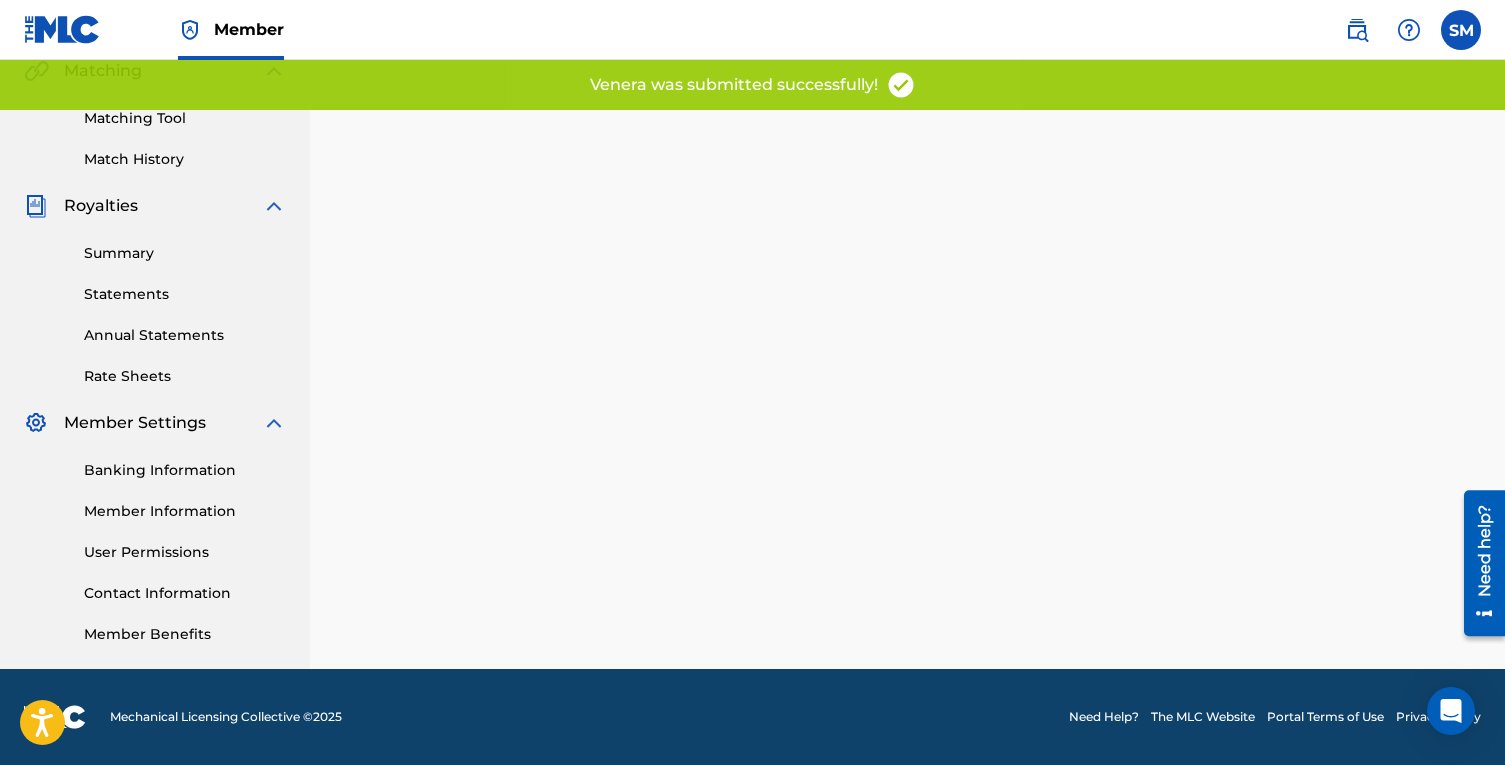 scroll, scrollTop: 0, scrollLeft: 0, axis: both 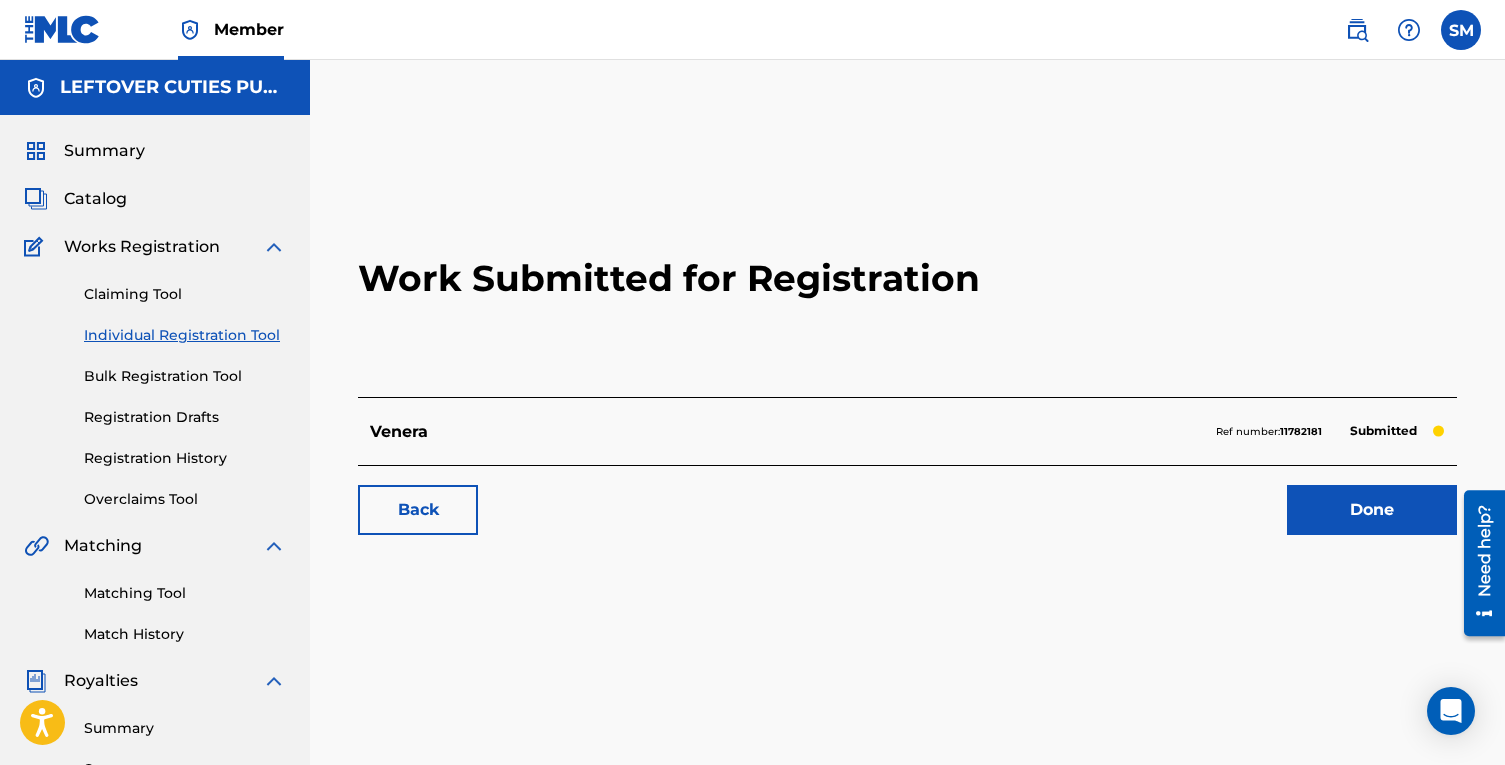 click on "Done" at bounding box center (1372, 510) 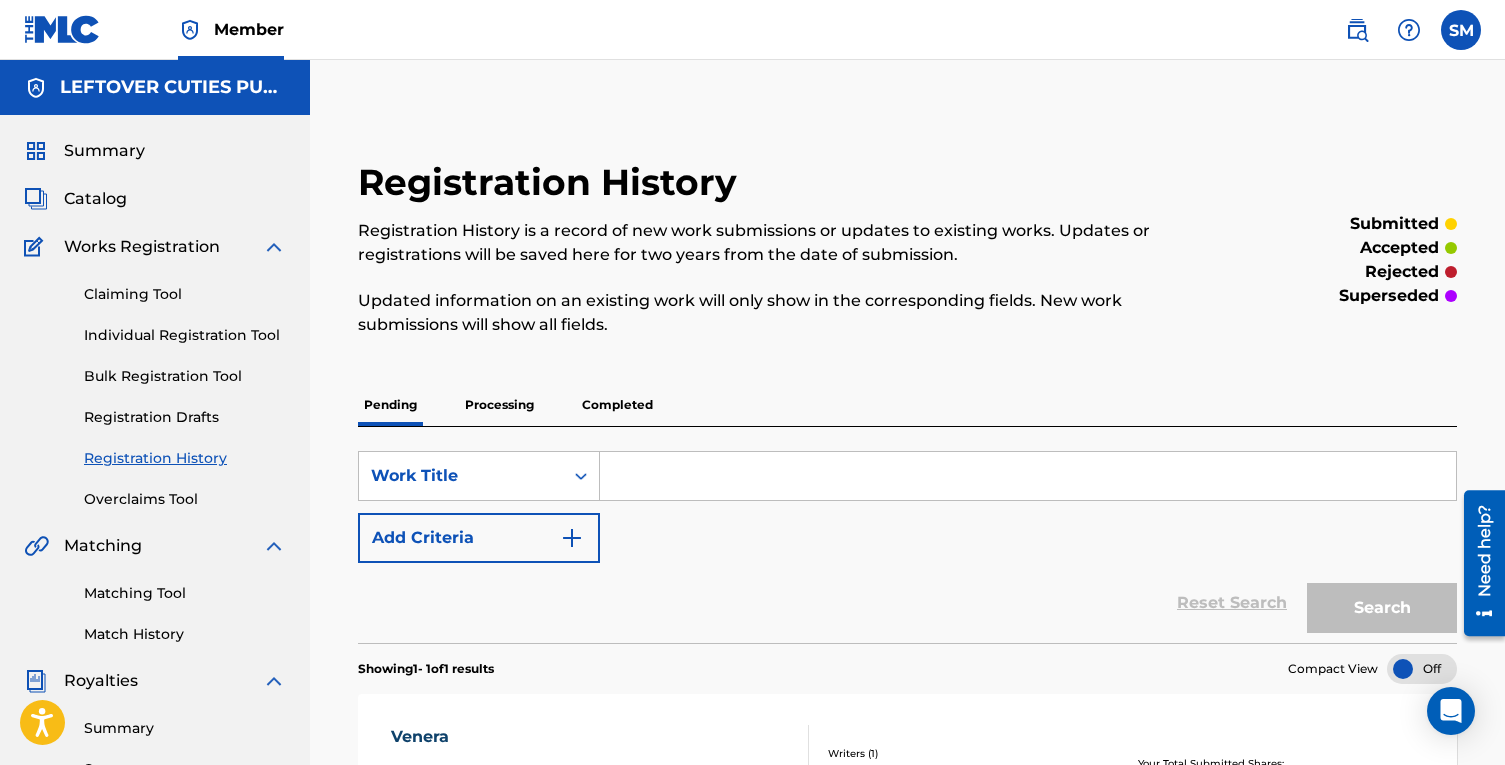 click at bounding box center [1028, 476] 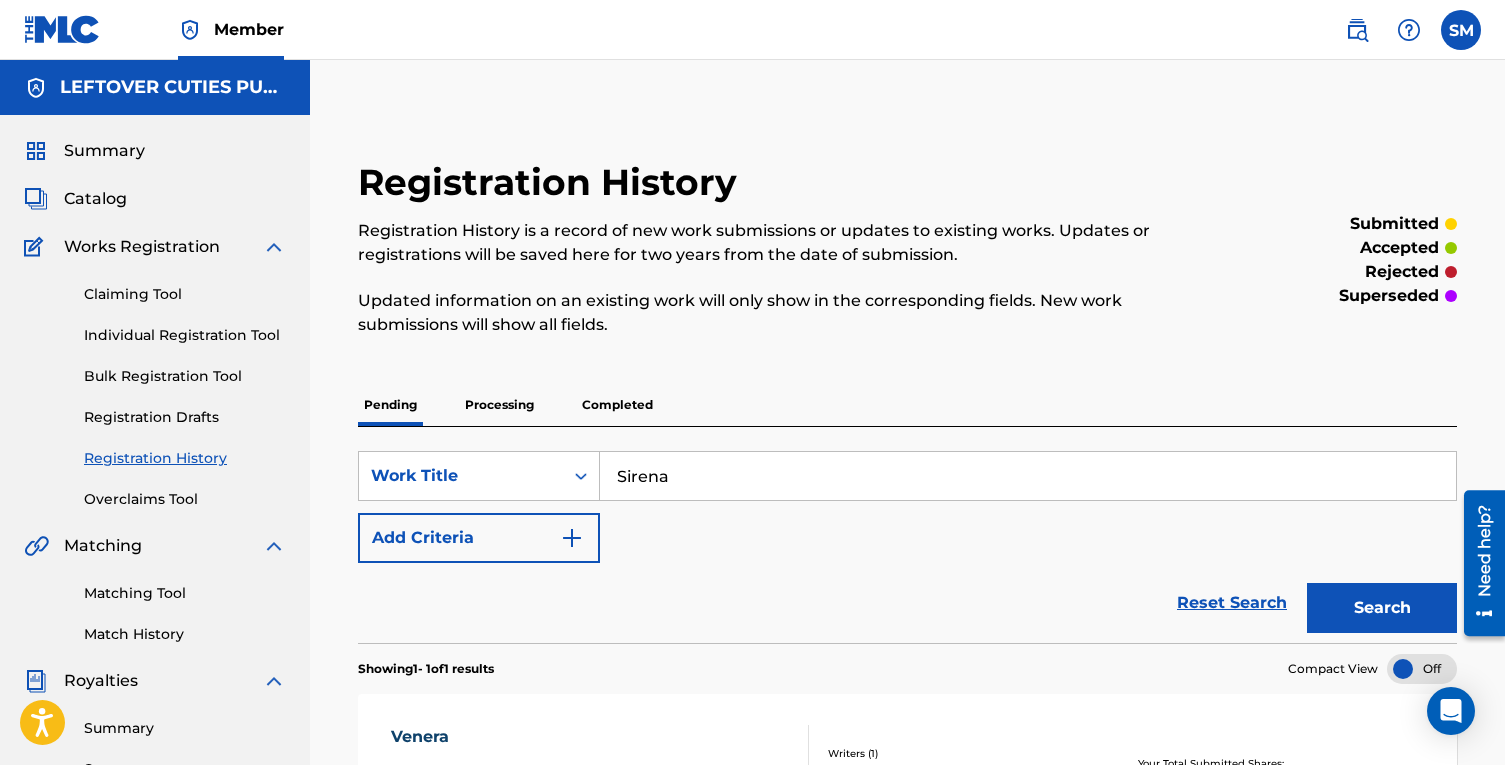 type on "Sirena" 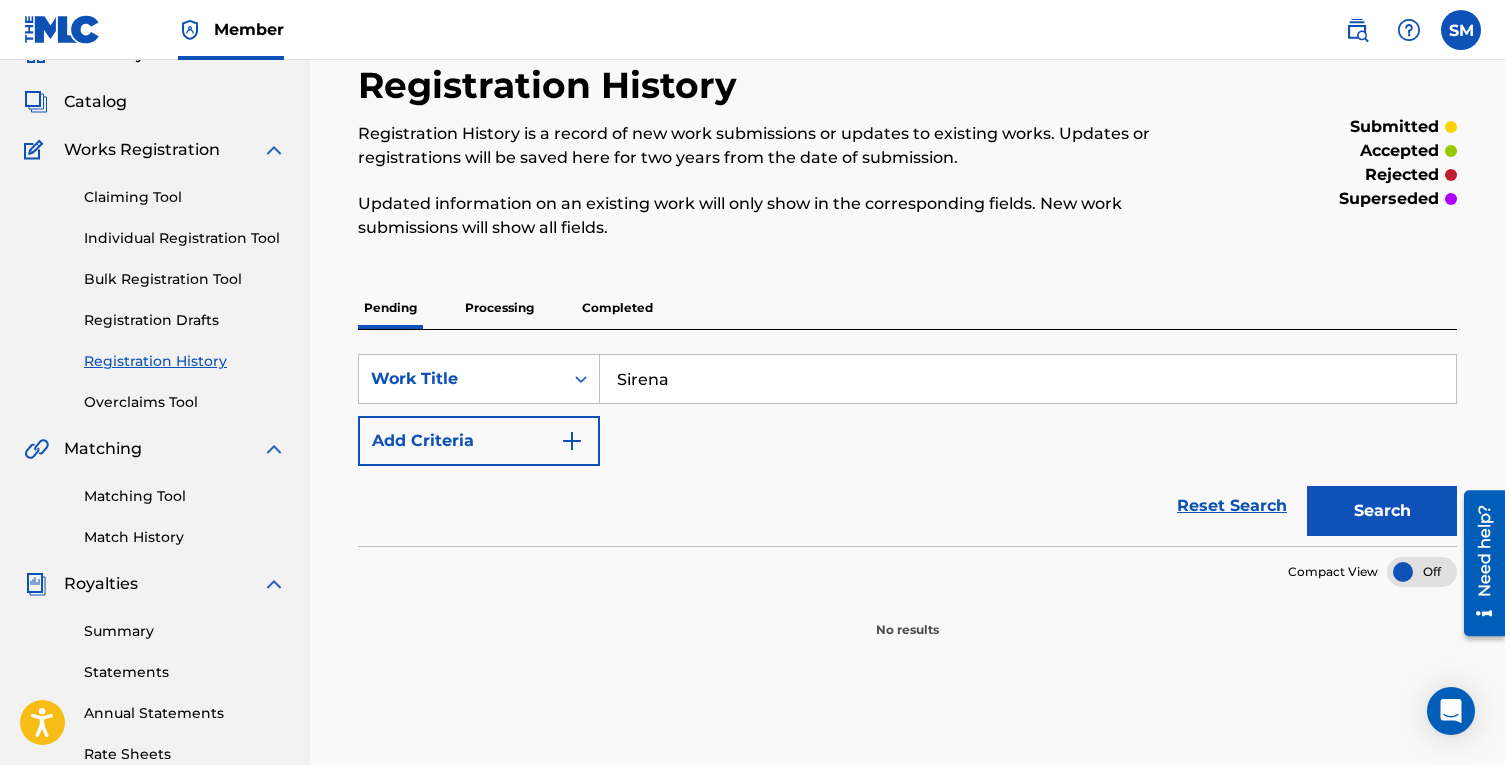 scroll, scrollTop: 94, scrollLeft: 0, axis: vertical 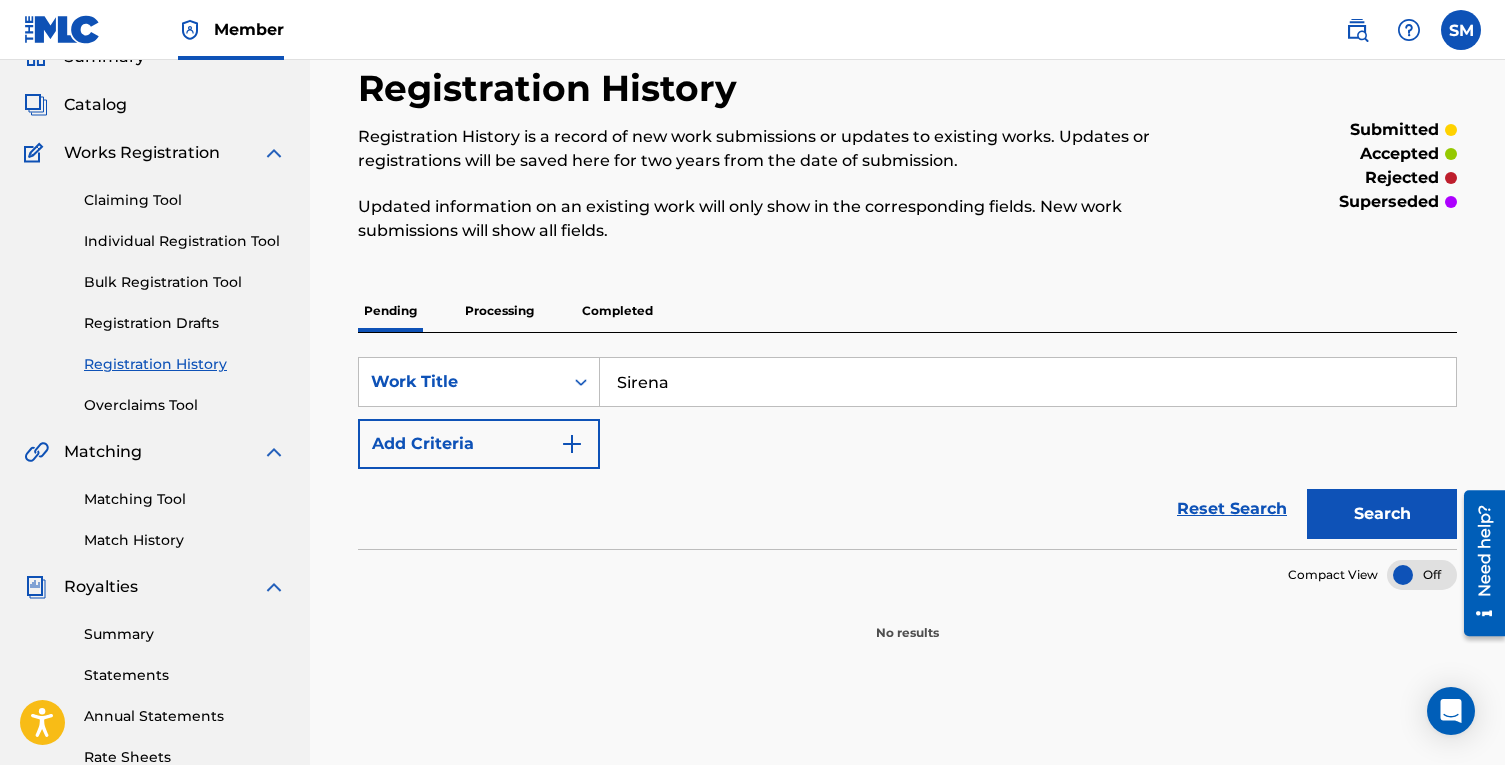 click on "Individual Registration Tool" at bounding box center (185, 241) 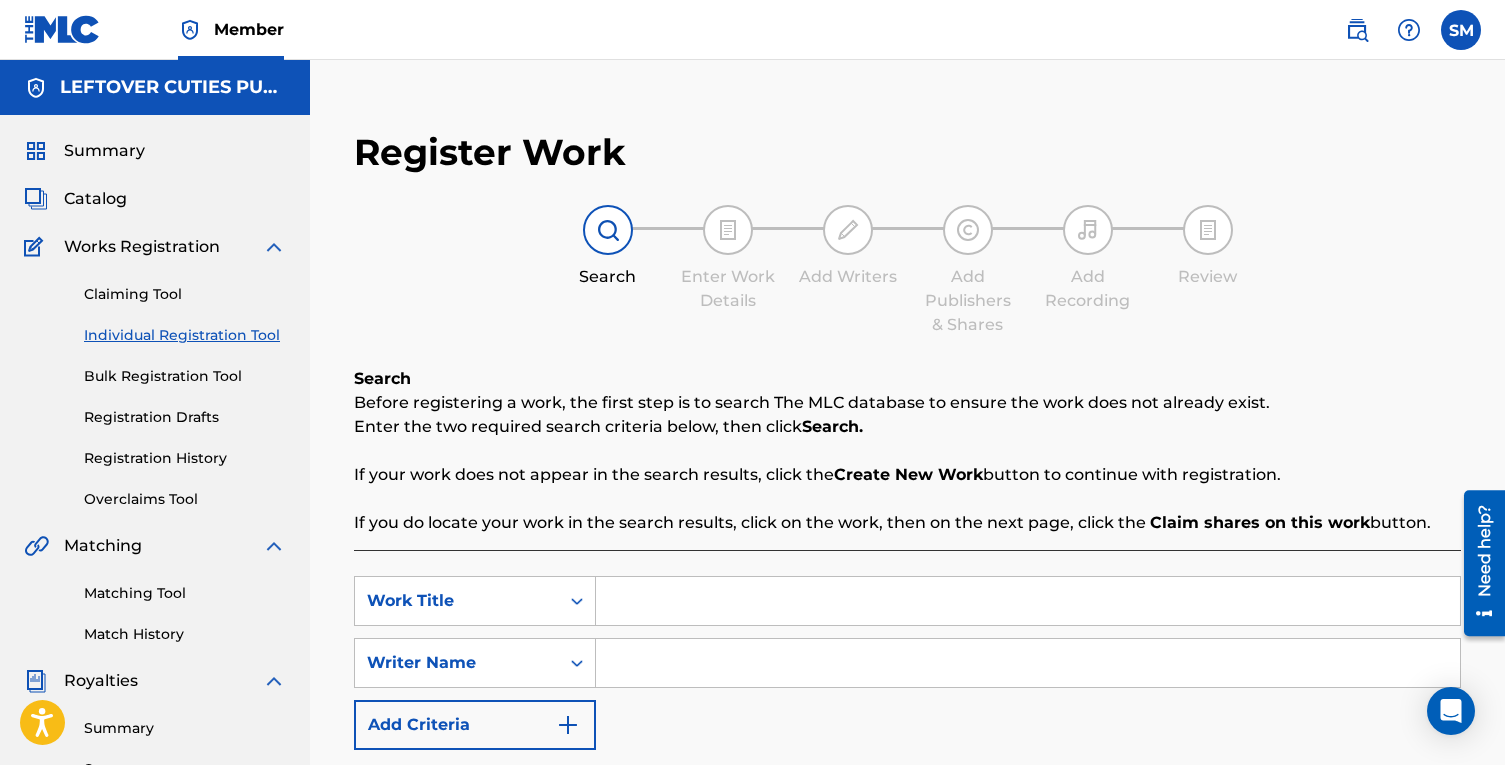 click at bounding box center (1028, 601) 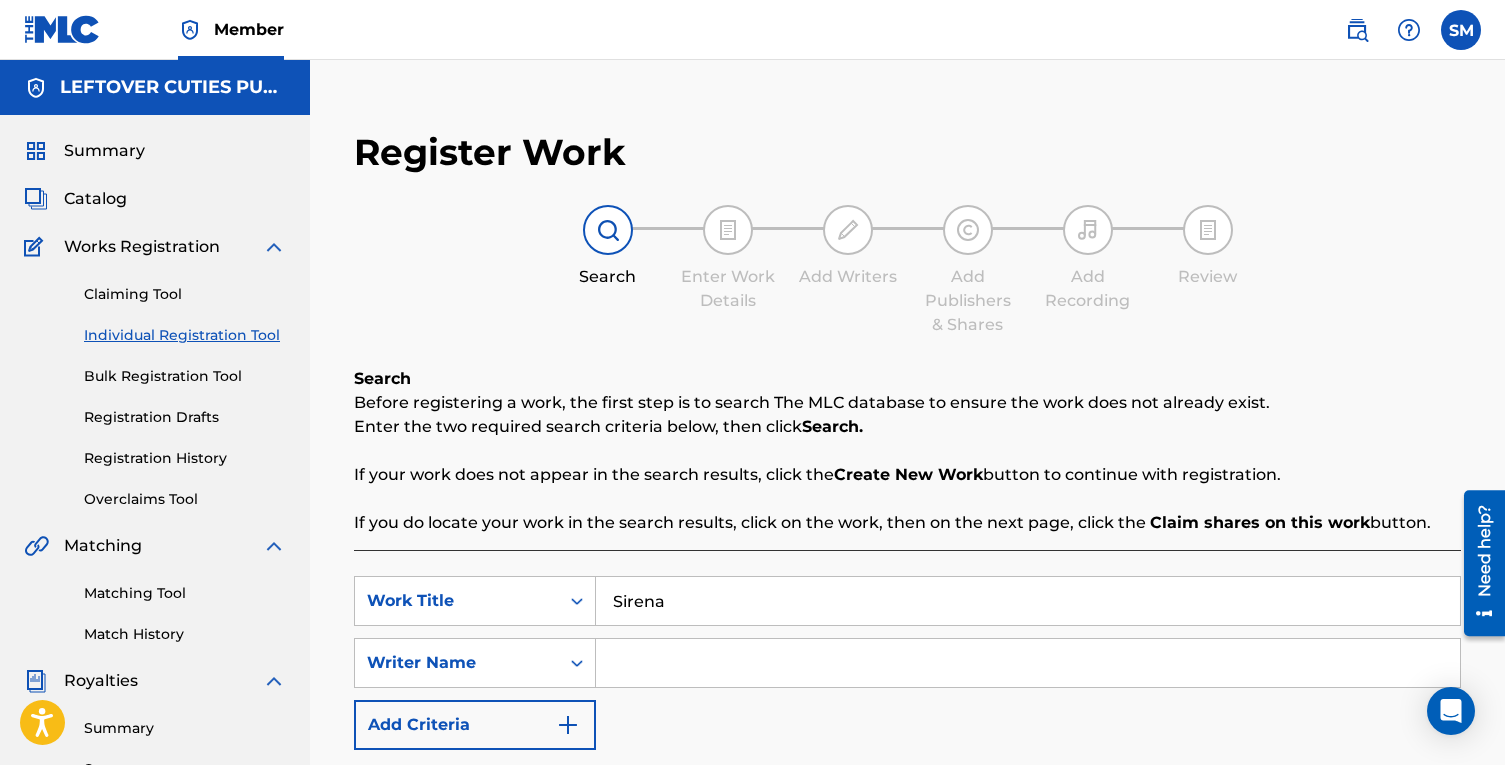 type on "Sirena" 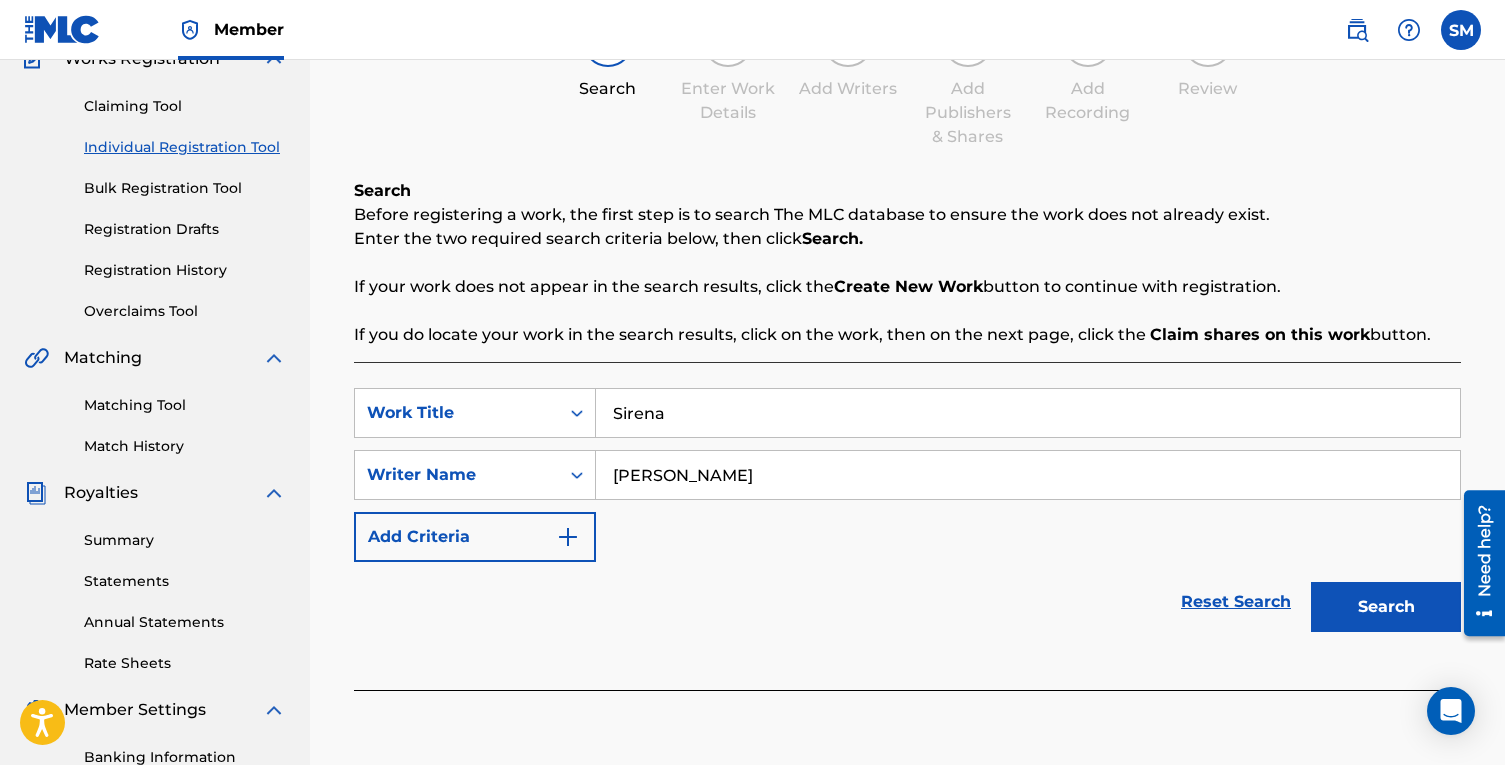 scroll, scrollTop: 220, scrollLeft: 0, axis: vertical 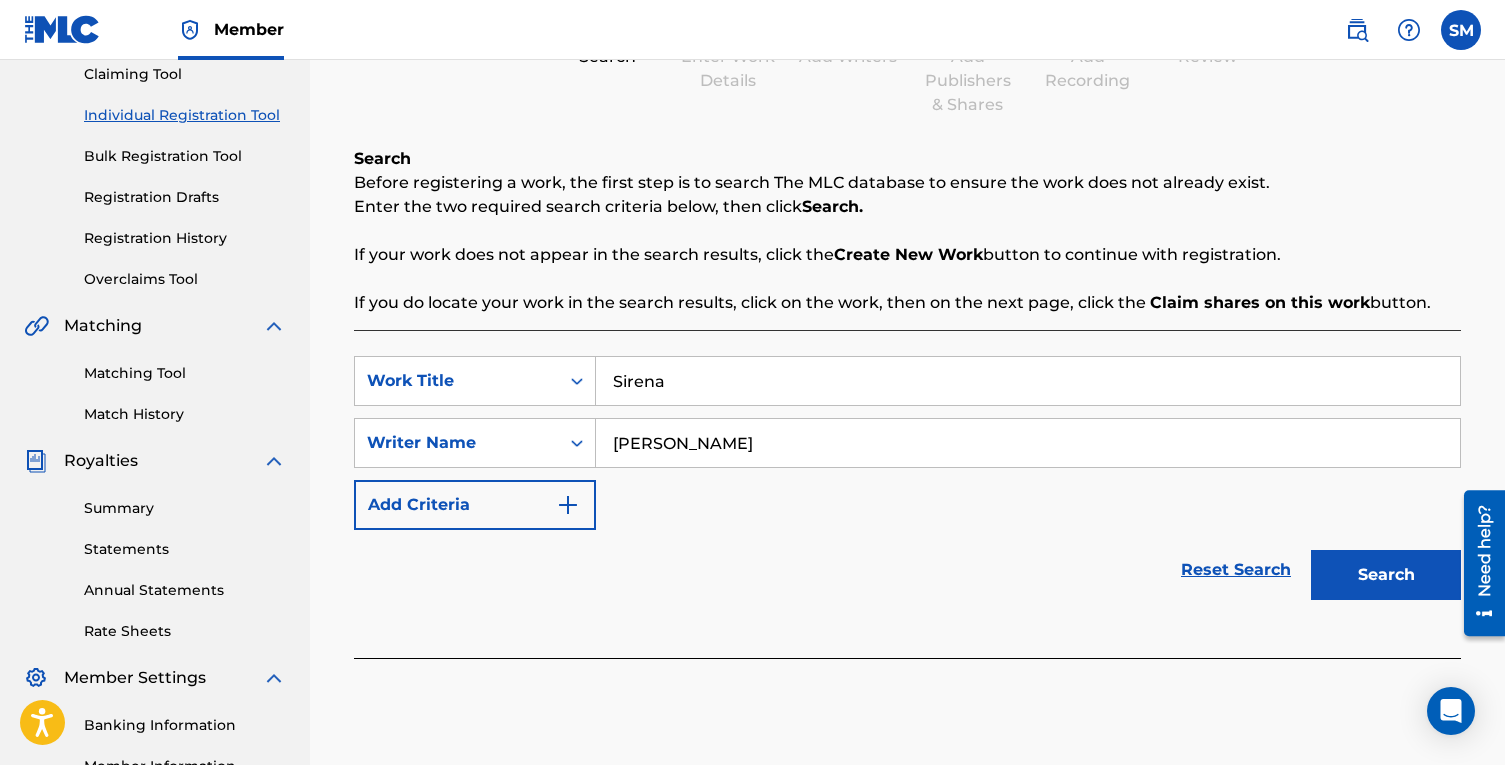type on "[PERSON_NAME]" 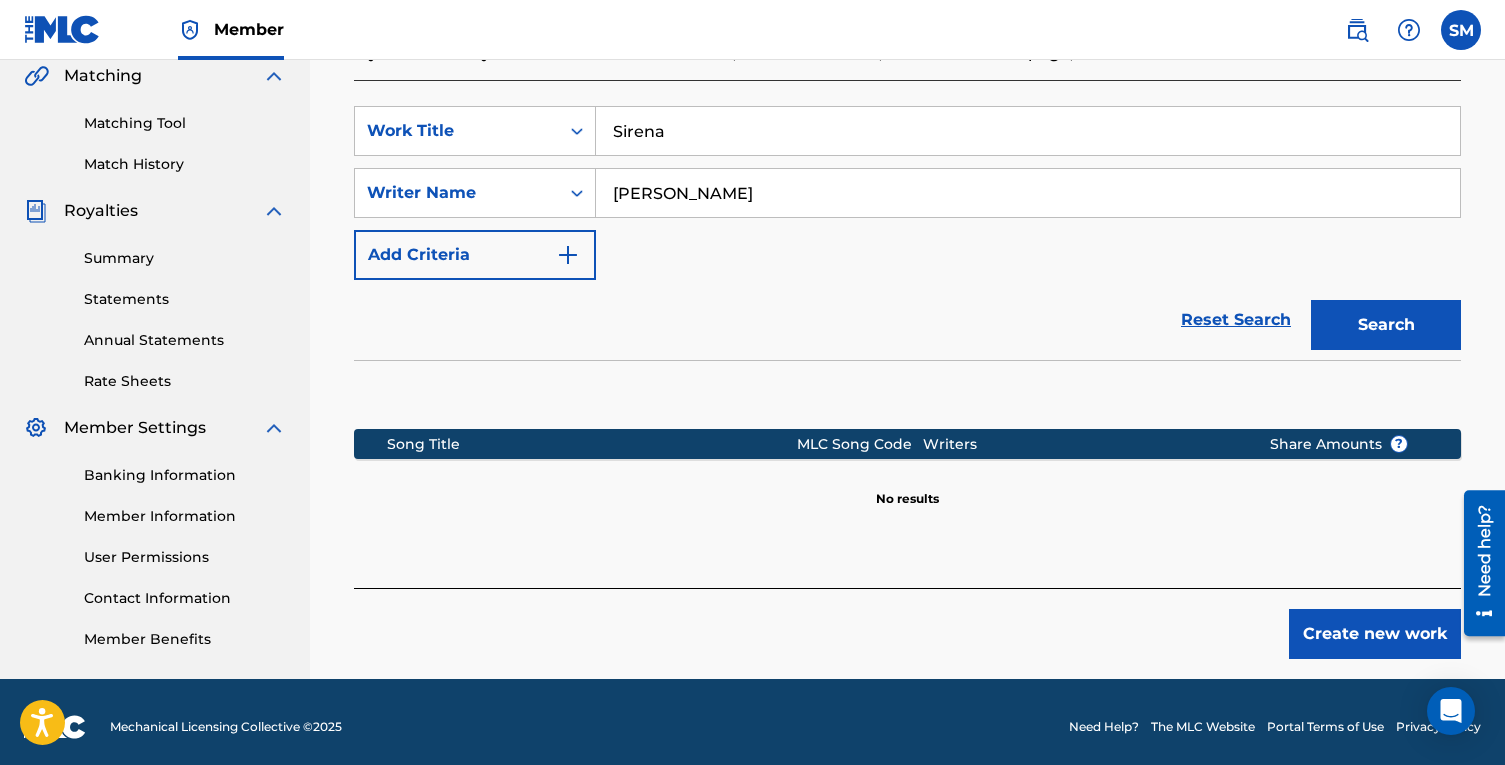 scroll, scrollTop: 480, scrollLeft: 0, axis: vertical 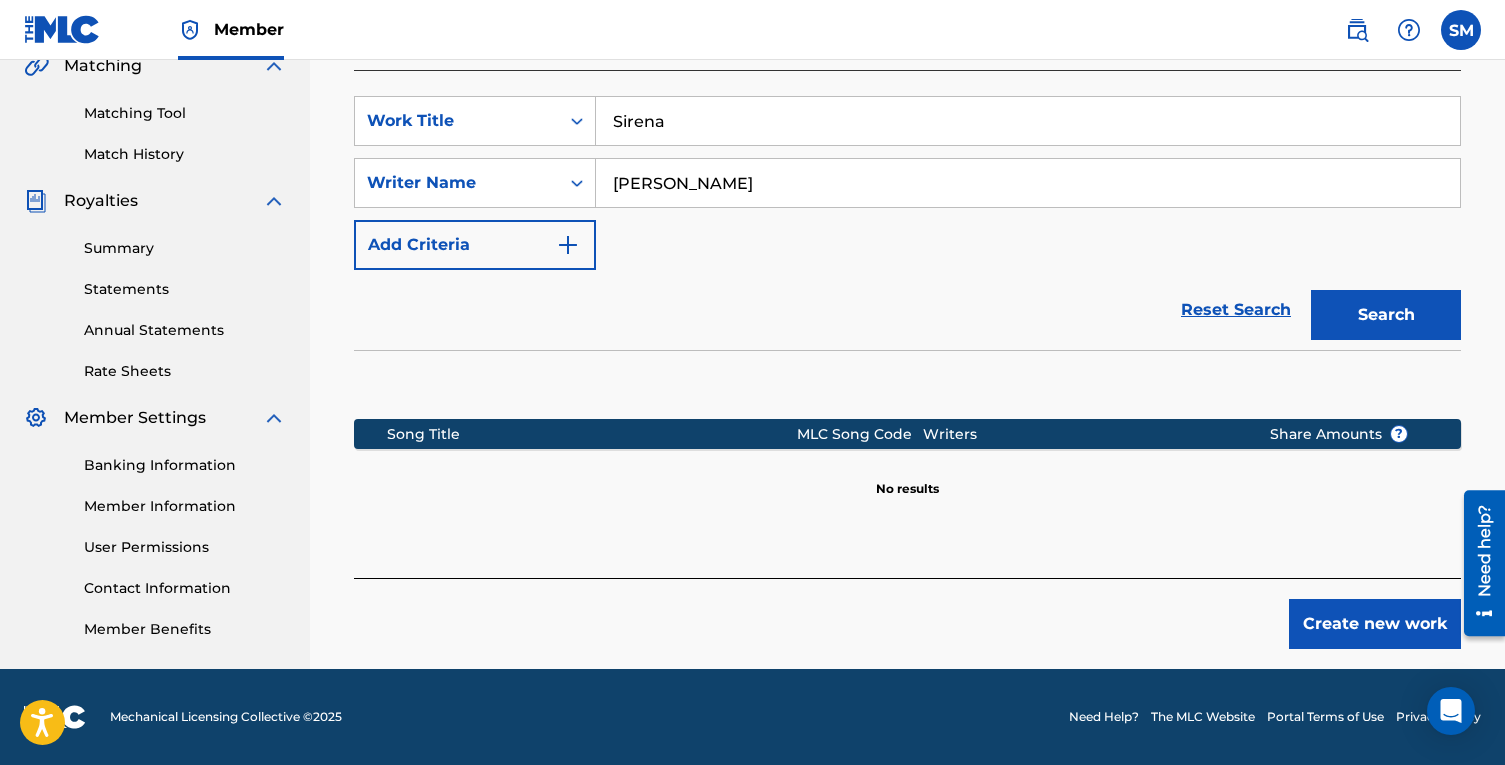 click on "Create new work" at bounding box center (1375, 624) 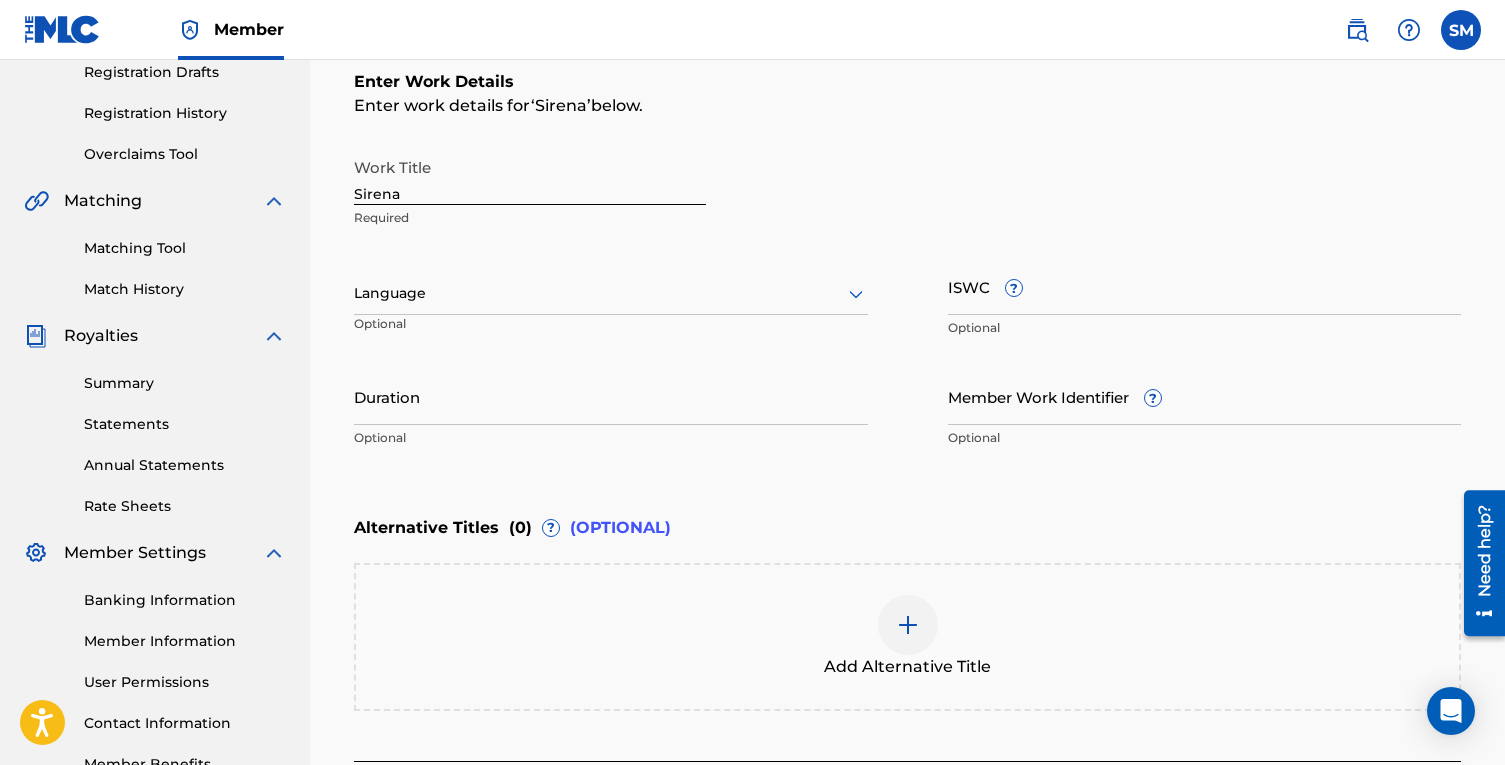 scroll, scrollTop: 344, scrollLeft: 0, axis: vertical 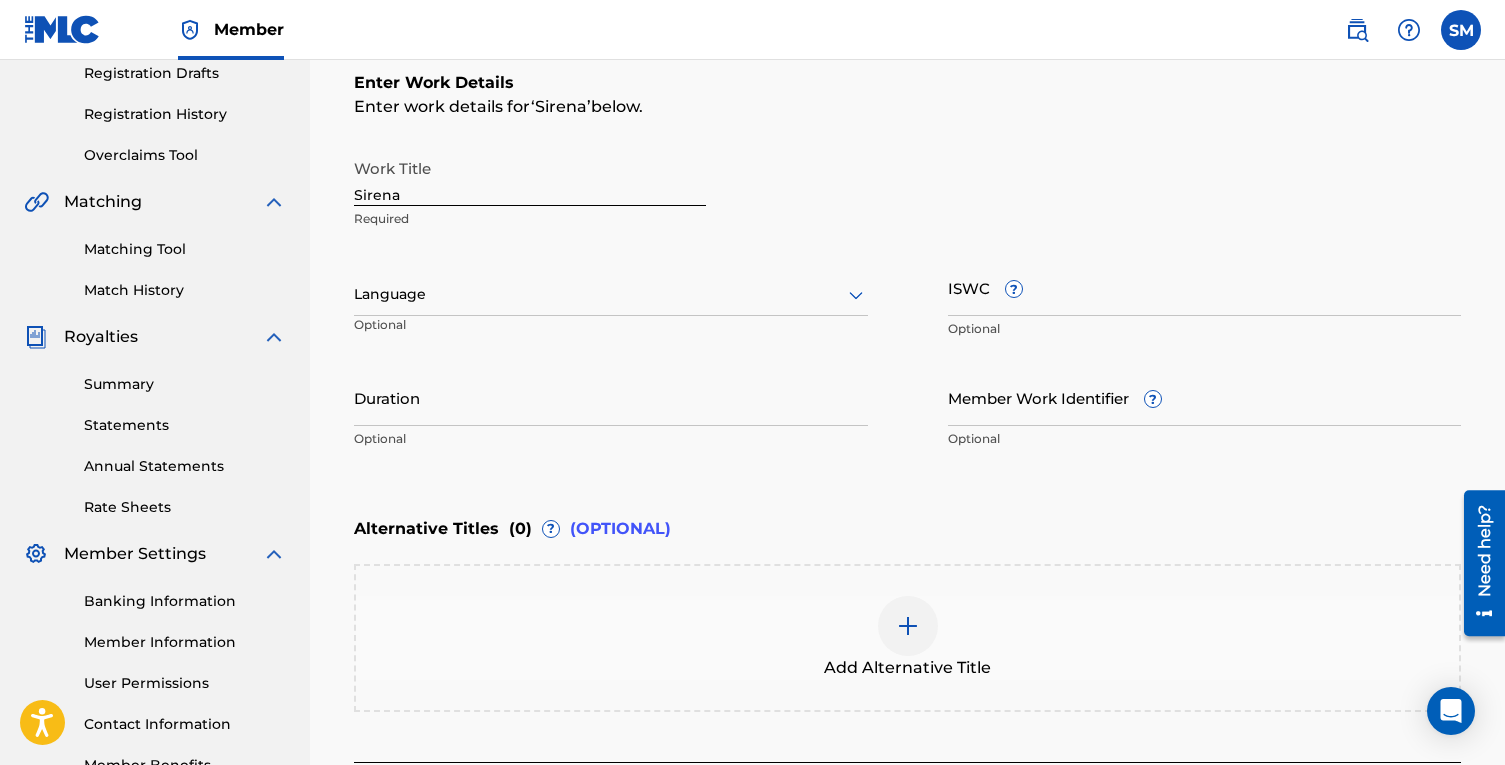 click on "Duration" at bounding box center (611, 397) 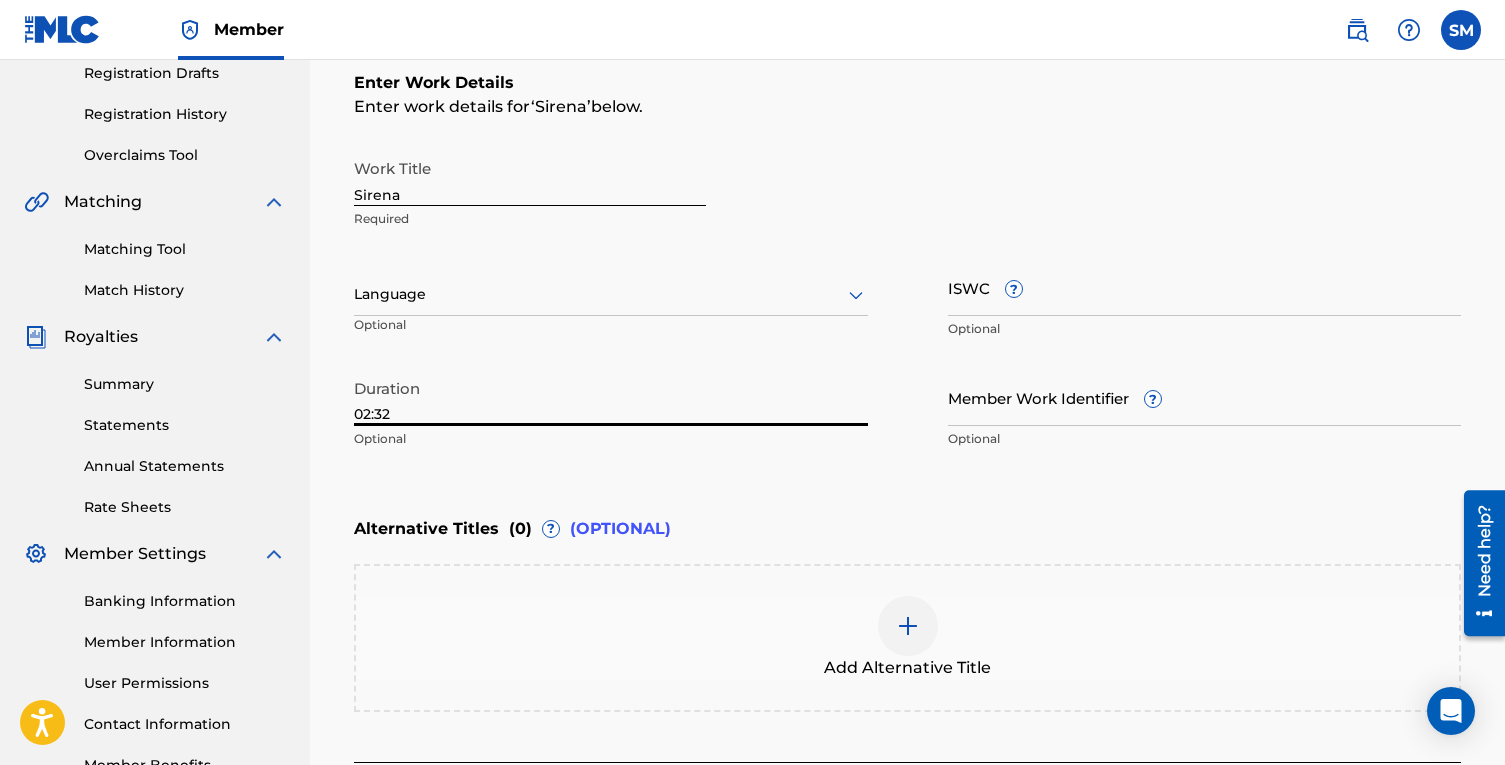 type on "02:32" 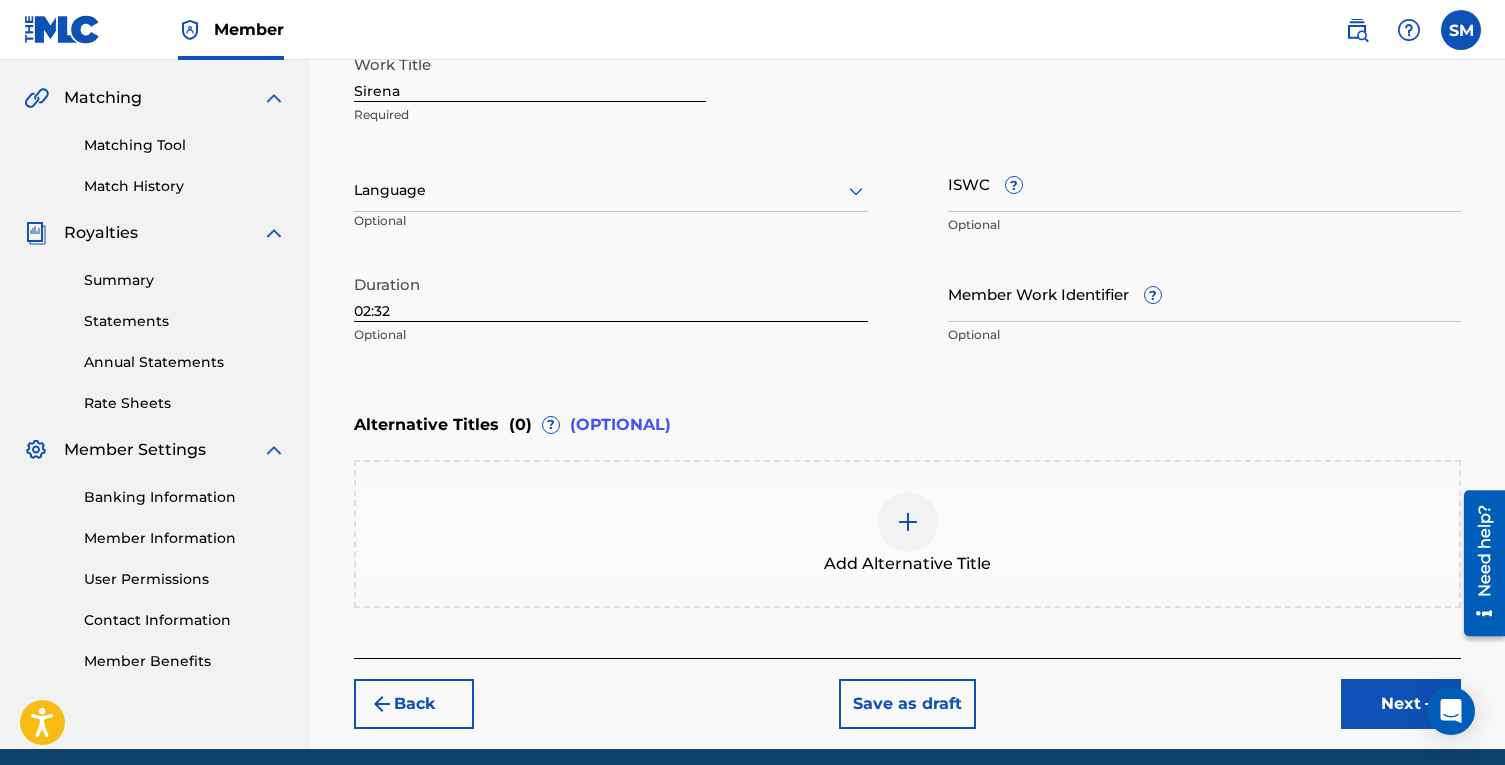 scroll, scrollTop: 527, scrollLeft: 0, axis: vertical 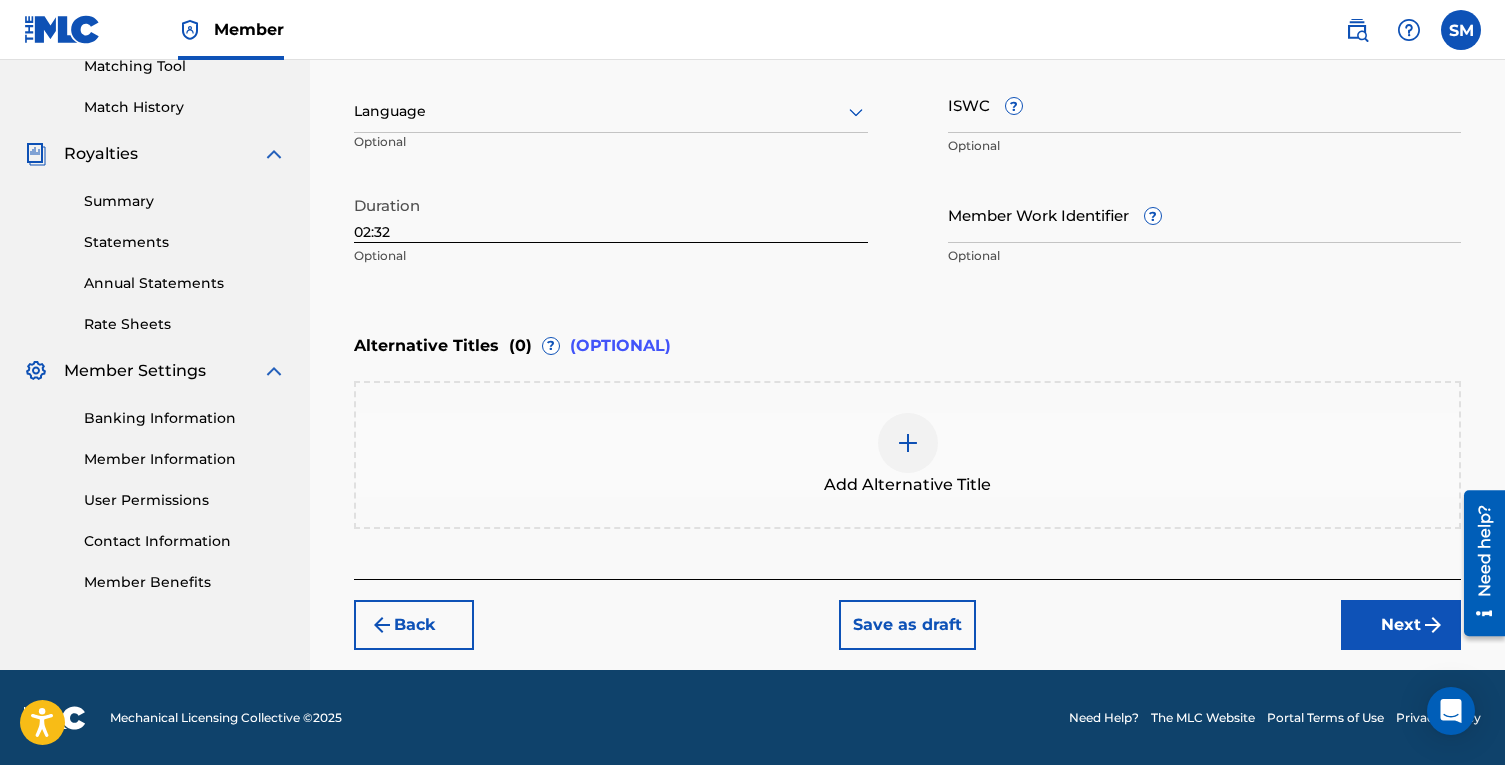click on "Next" at bounding box center [1401, 625] 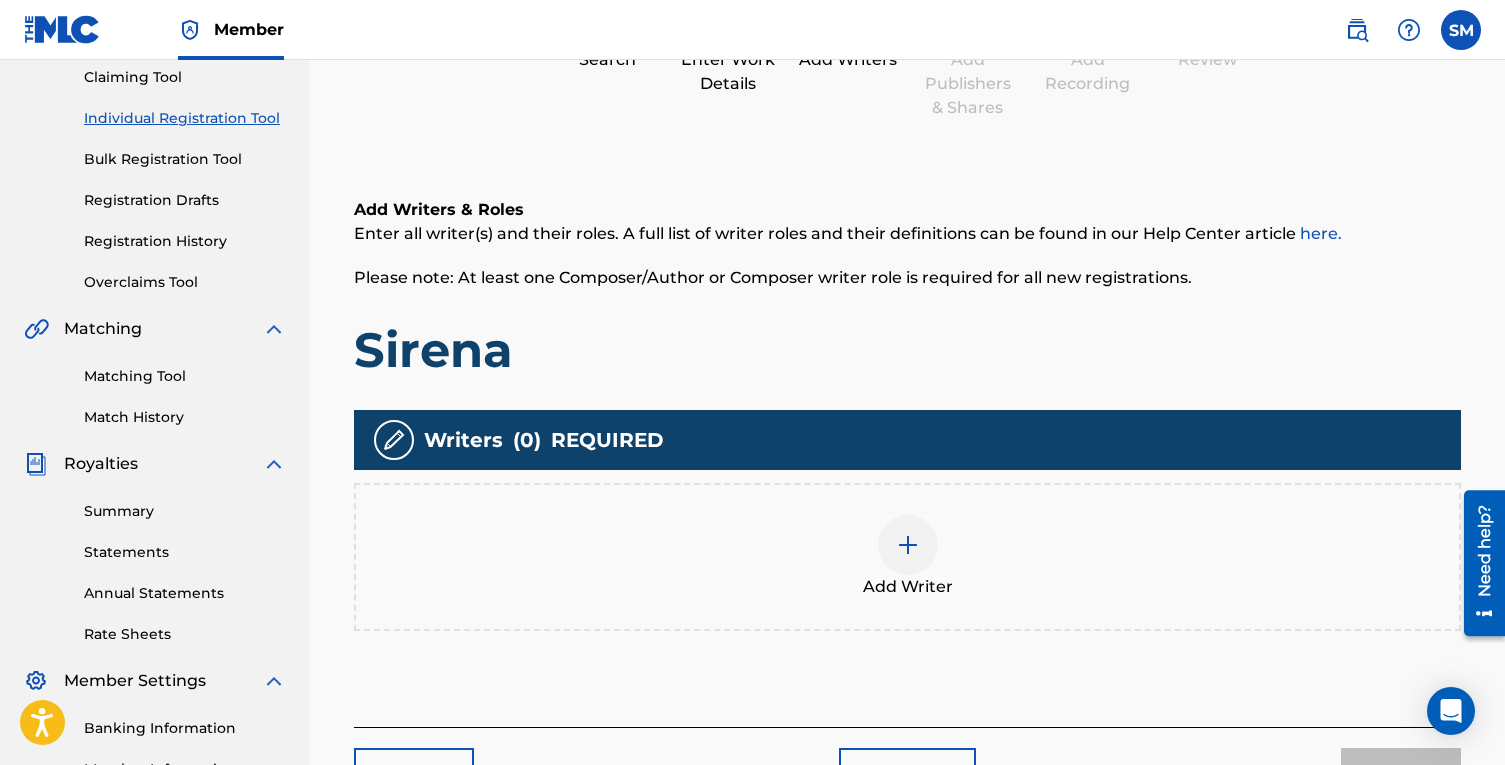 scroll, scrollTop: 268, scrollLeft: 0, axis: vertical 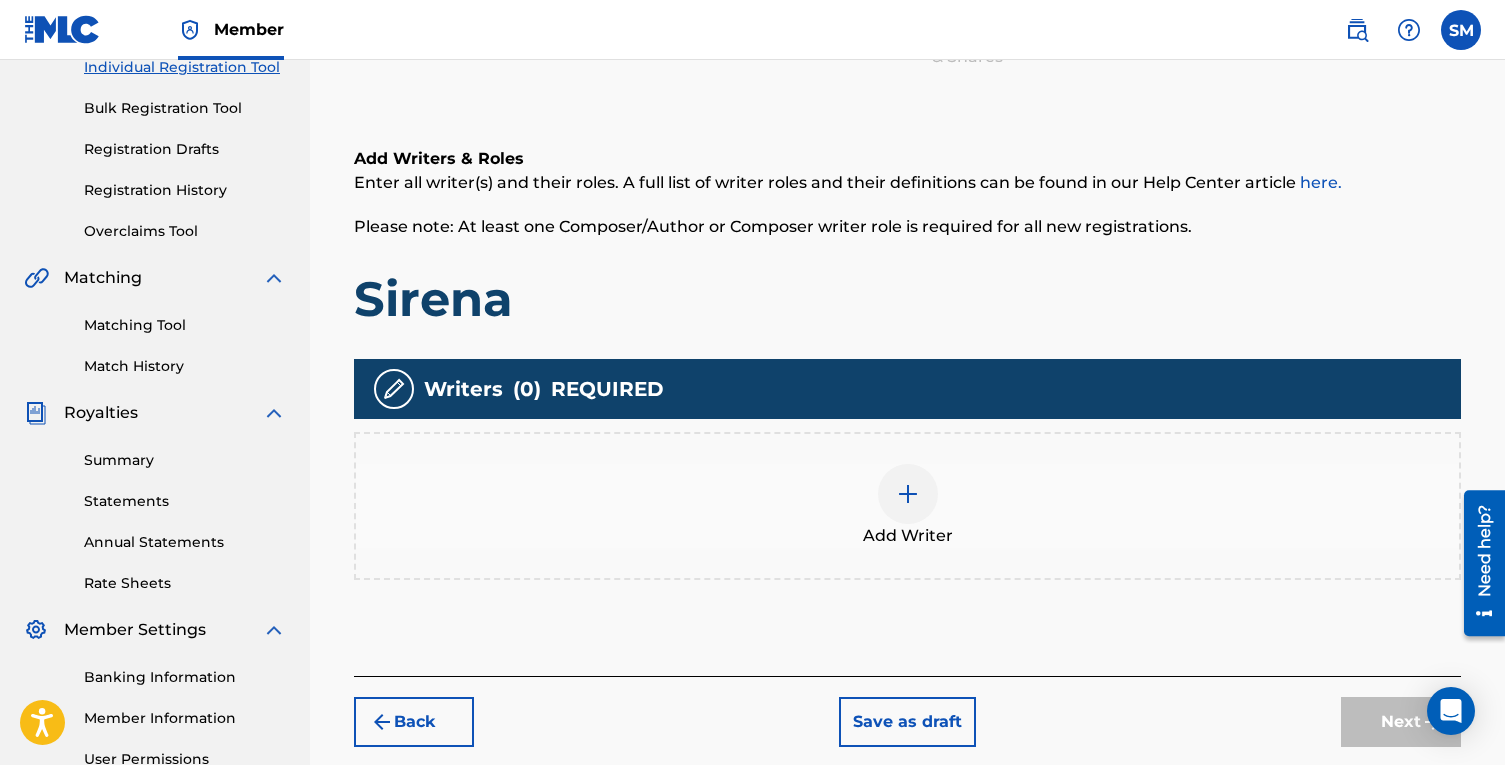 click at bounding box center (908, 494) 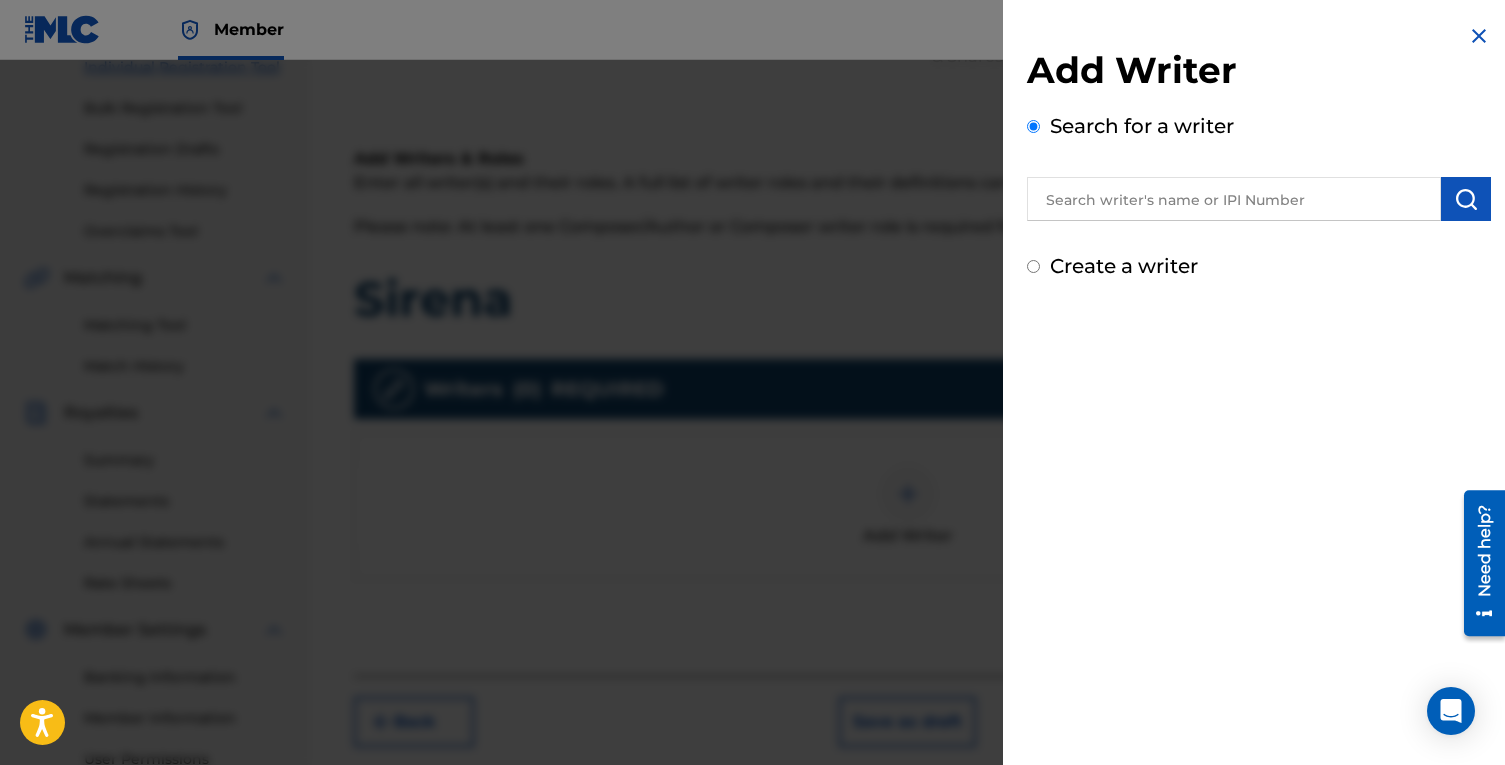 click at bounding box center (1234, 199) 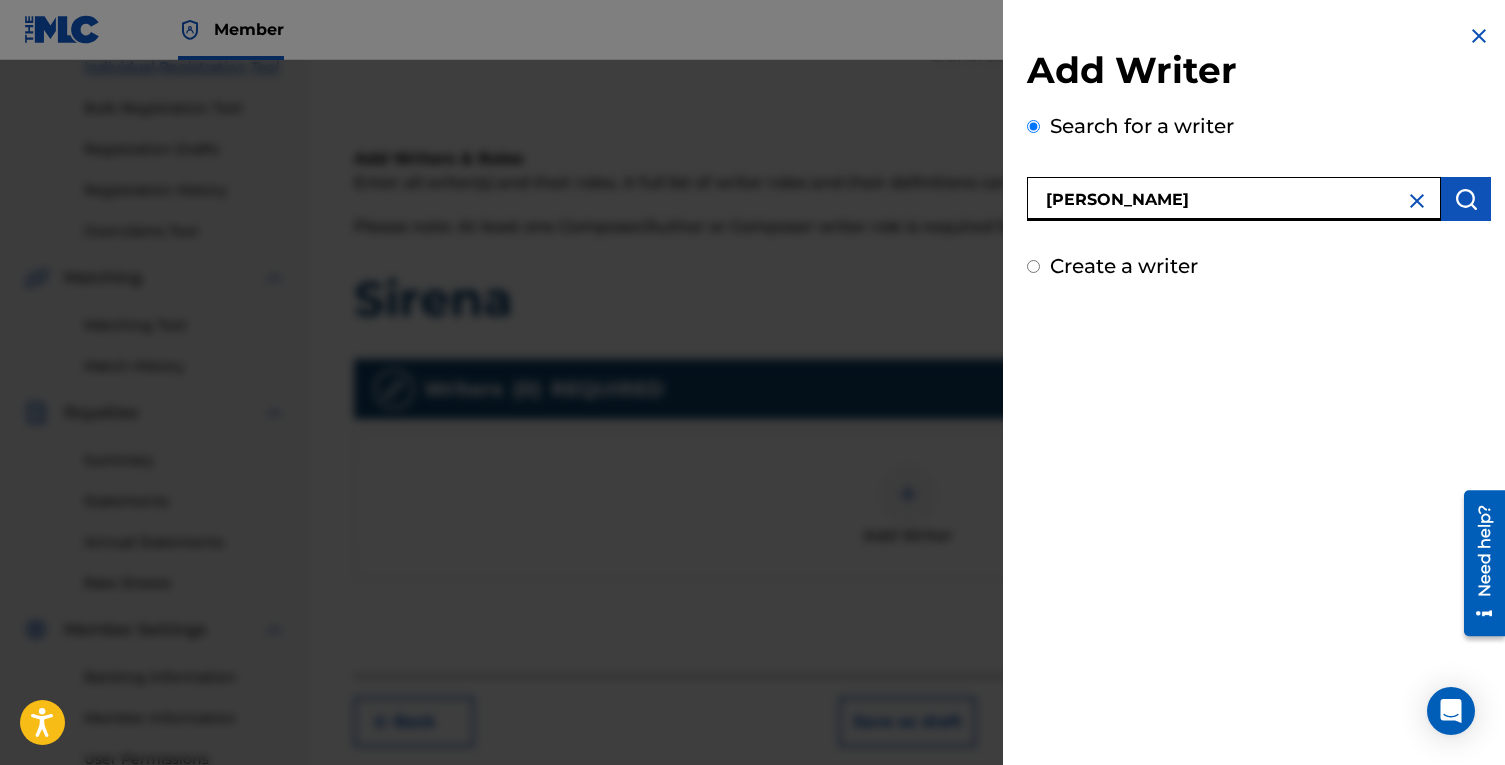 type on "[PERSON_NAME]" 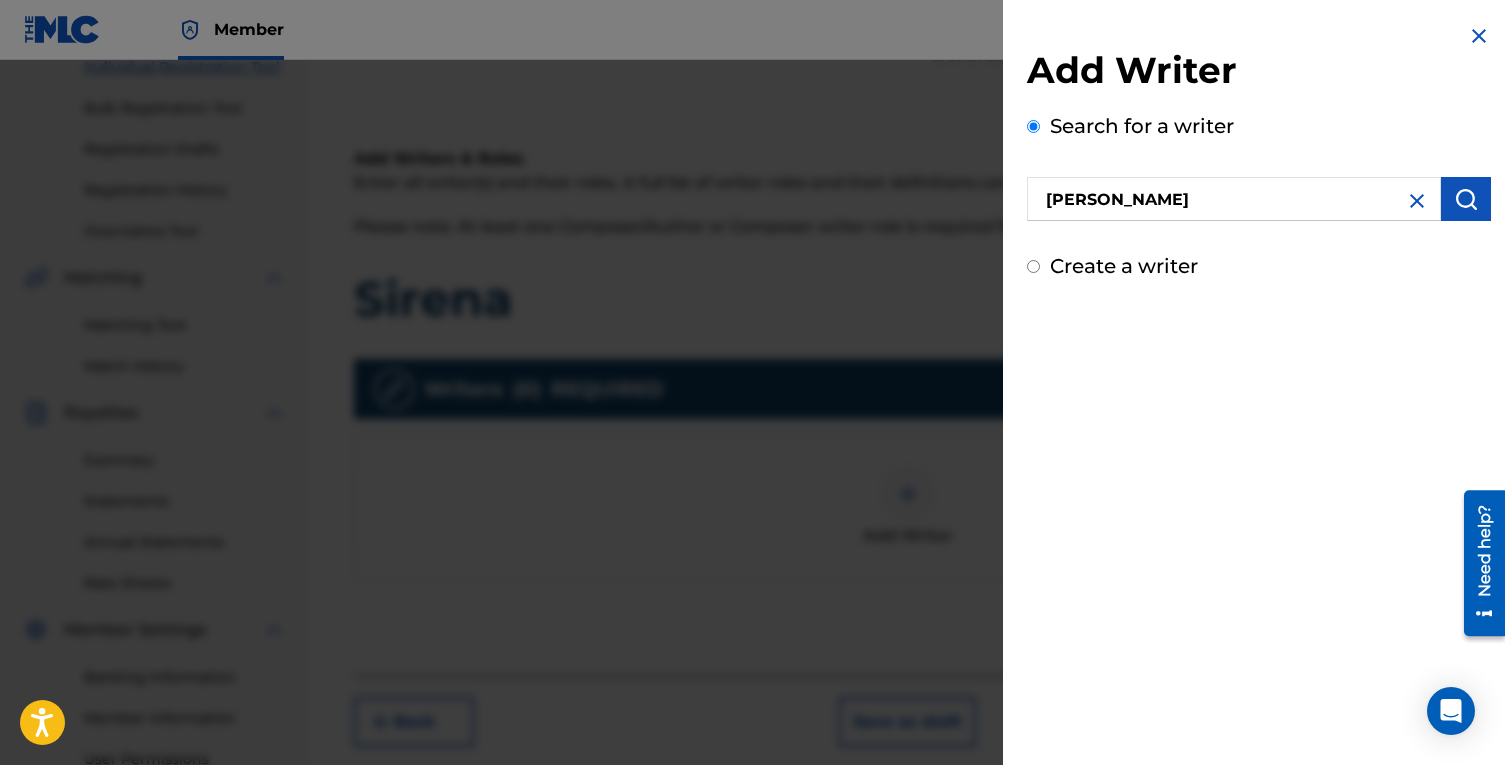 click at bounding box center [1466, 199] 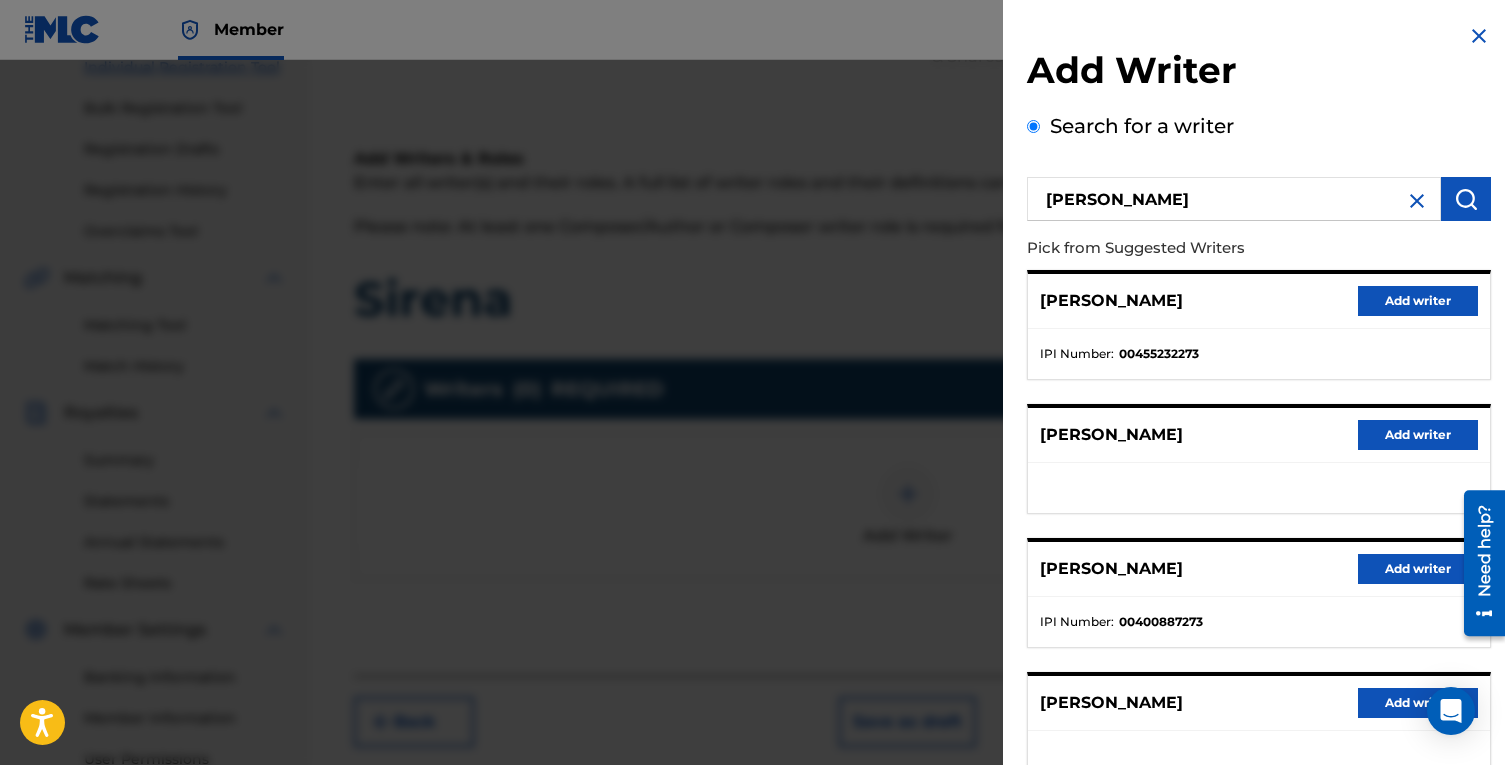click on "Add writer" at bounding box center [1418, 301] 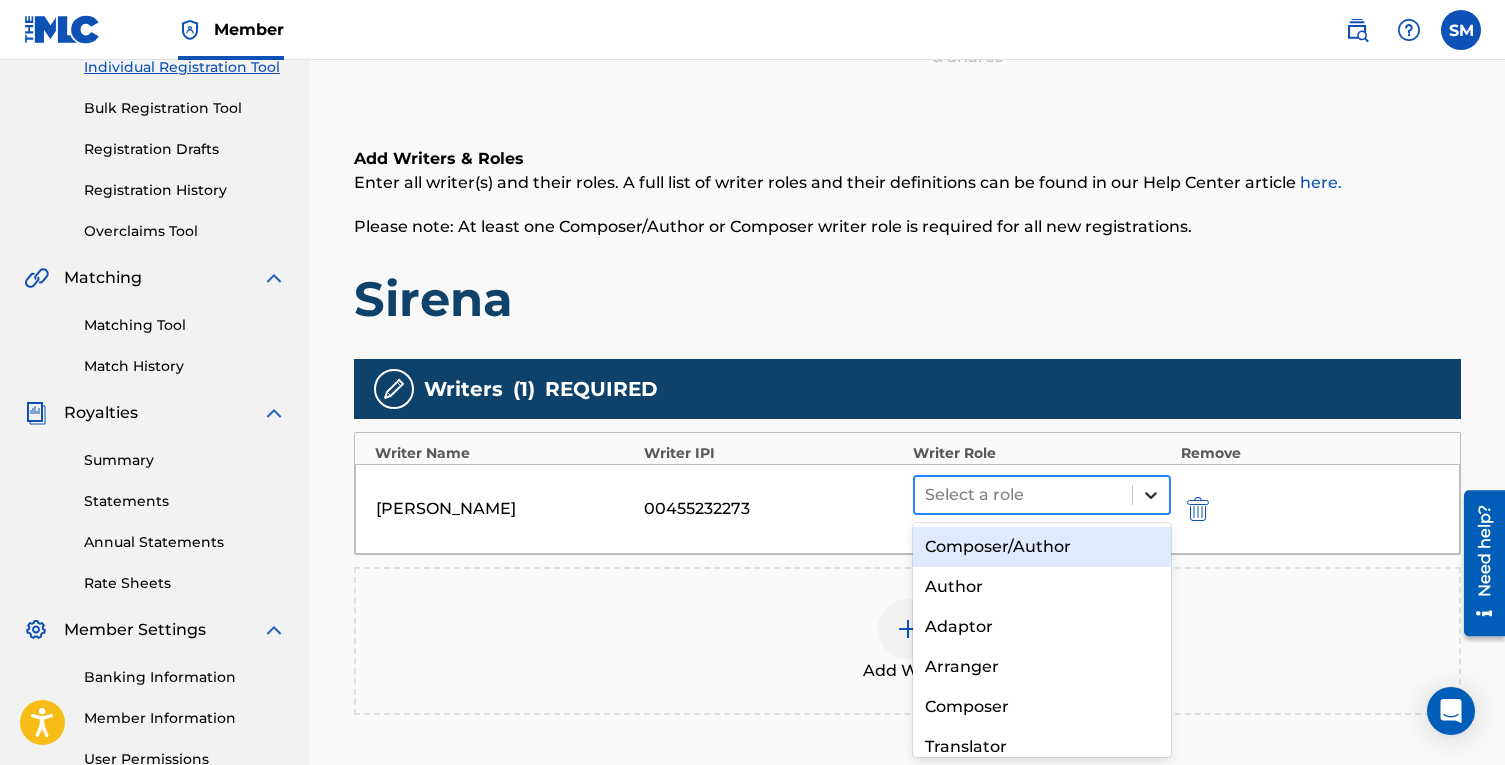 click 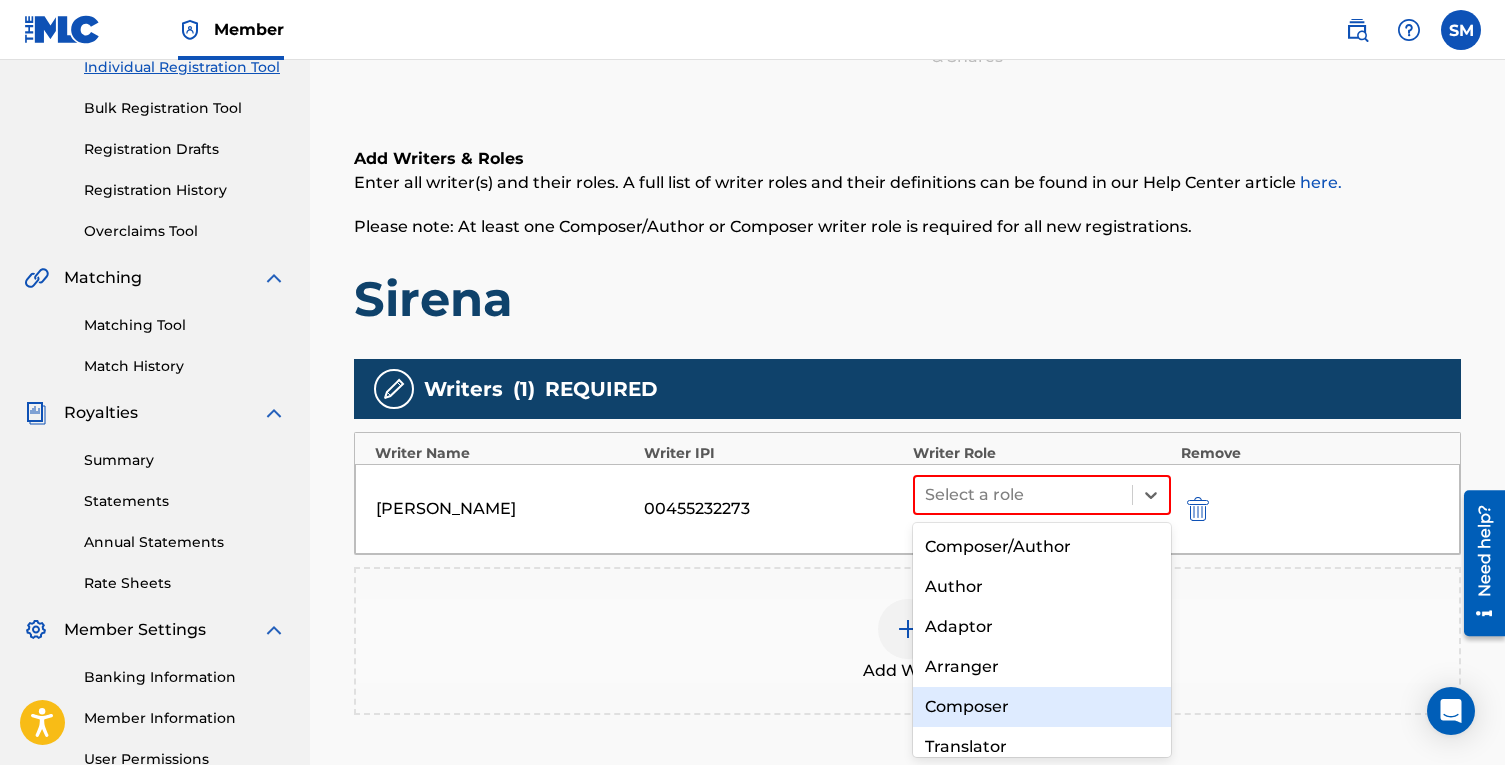 click on "Composer" at bounding box center [1042, 707] 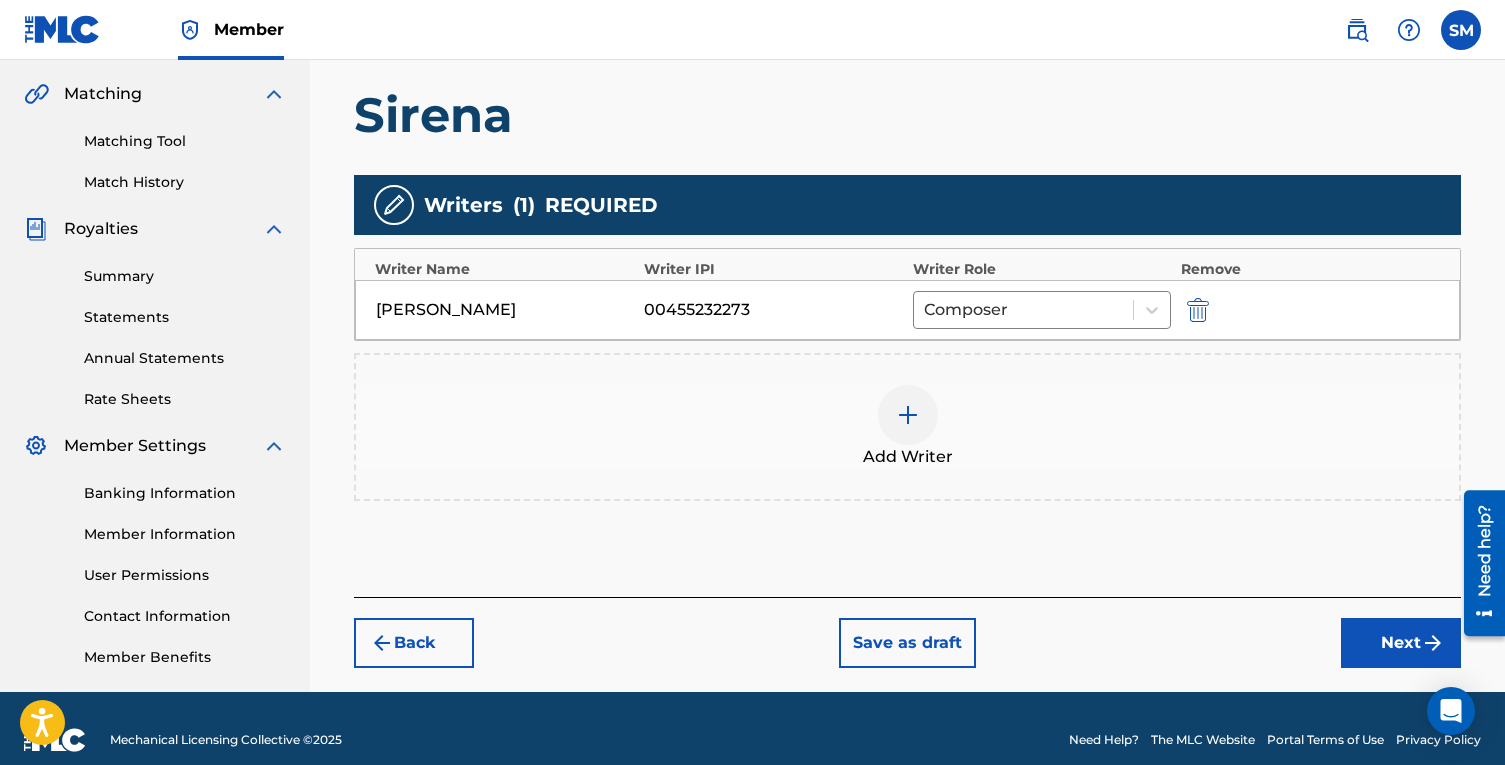 click on "Next" at bounding box center [1401, 643] 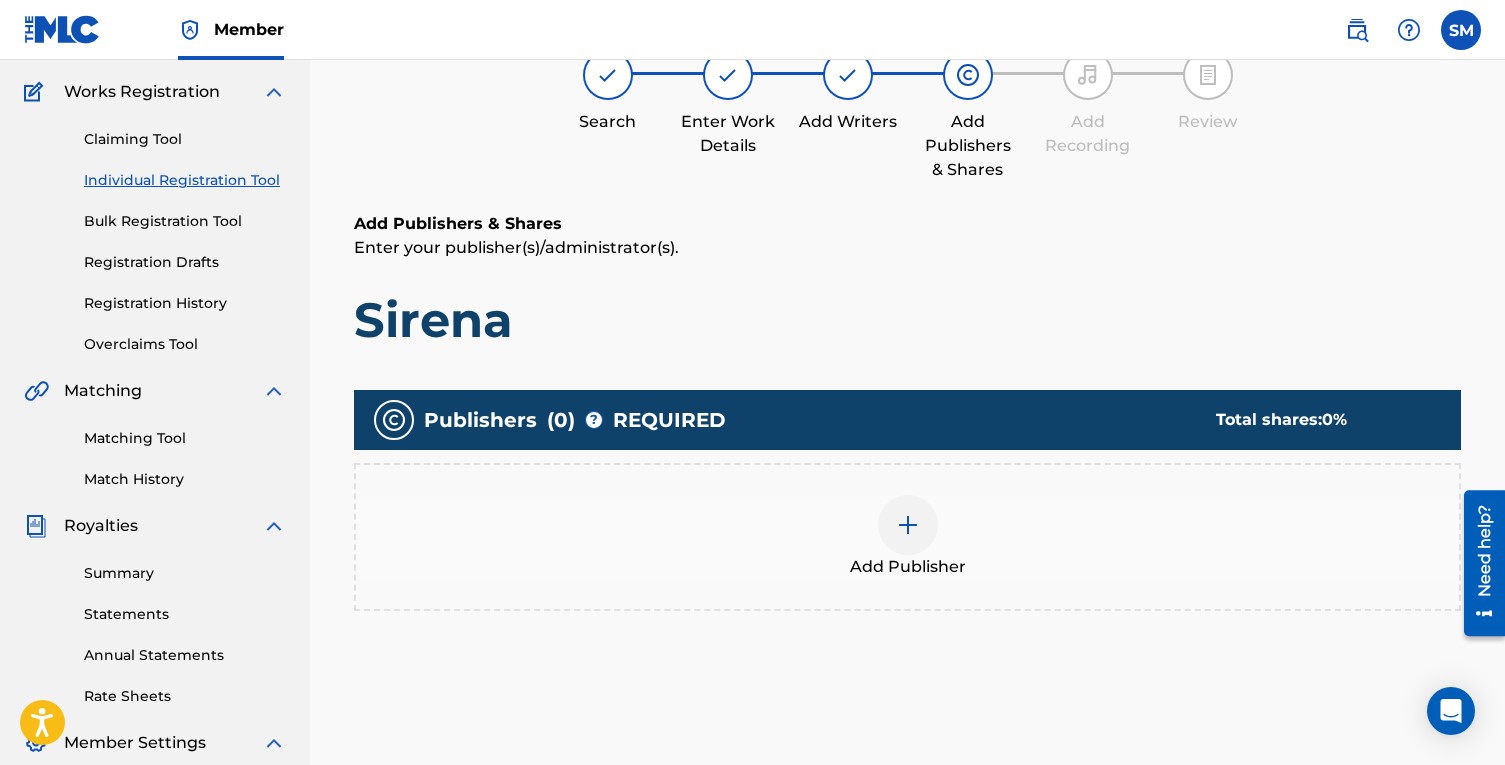 scroll, scrollTop: 90, scrollLeft: 0, axis: vertical 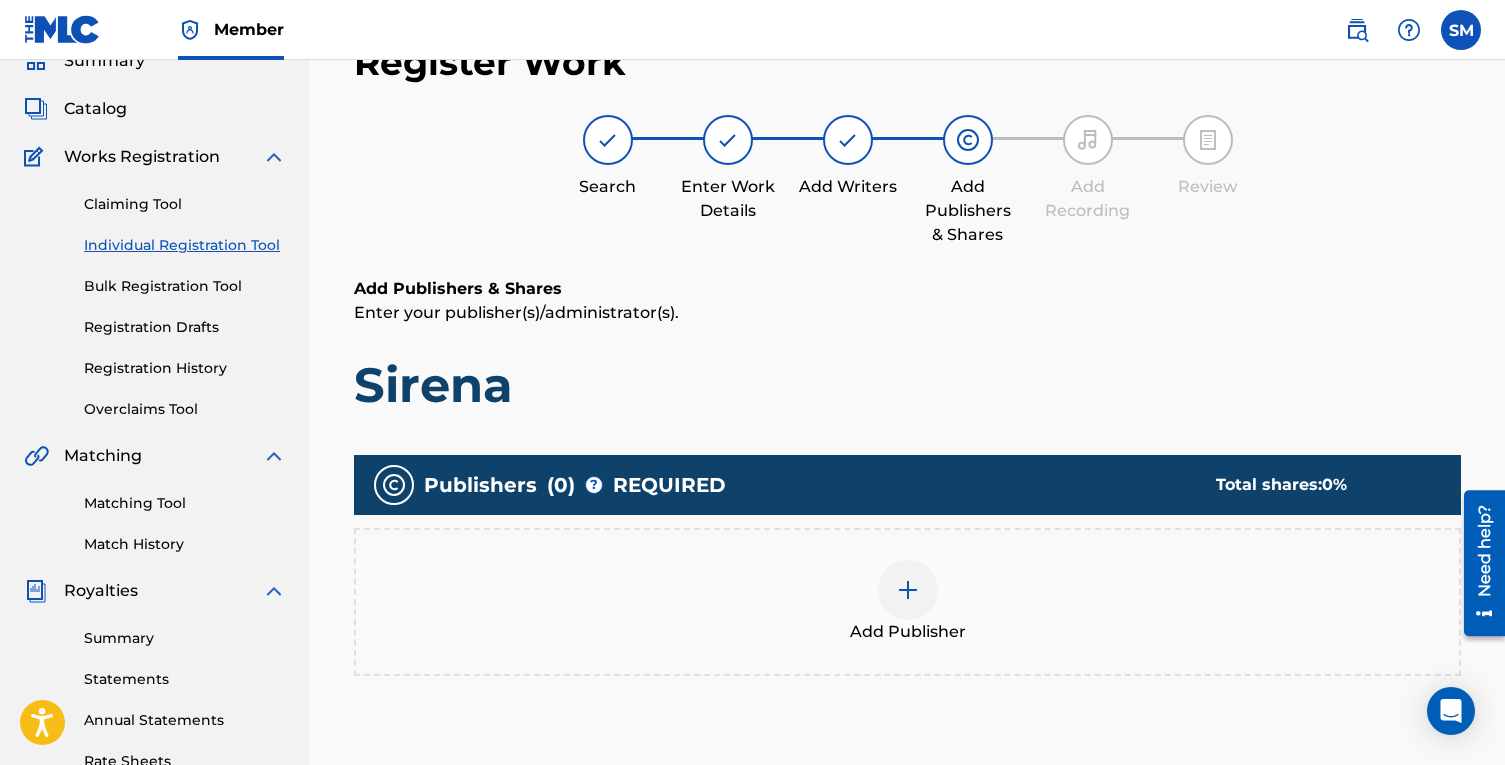 click at bounding box center [908, 590] 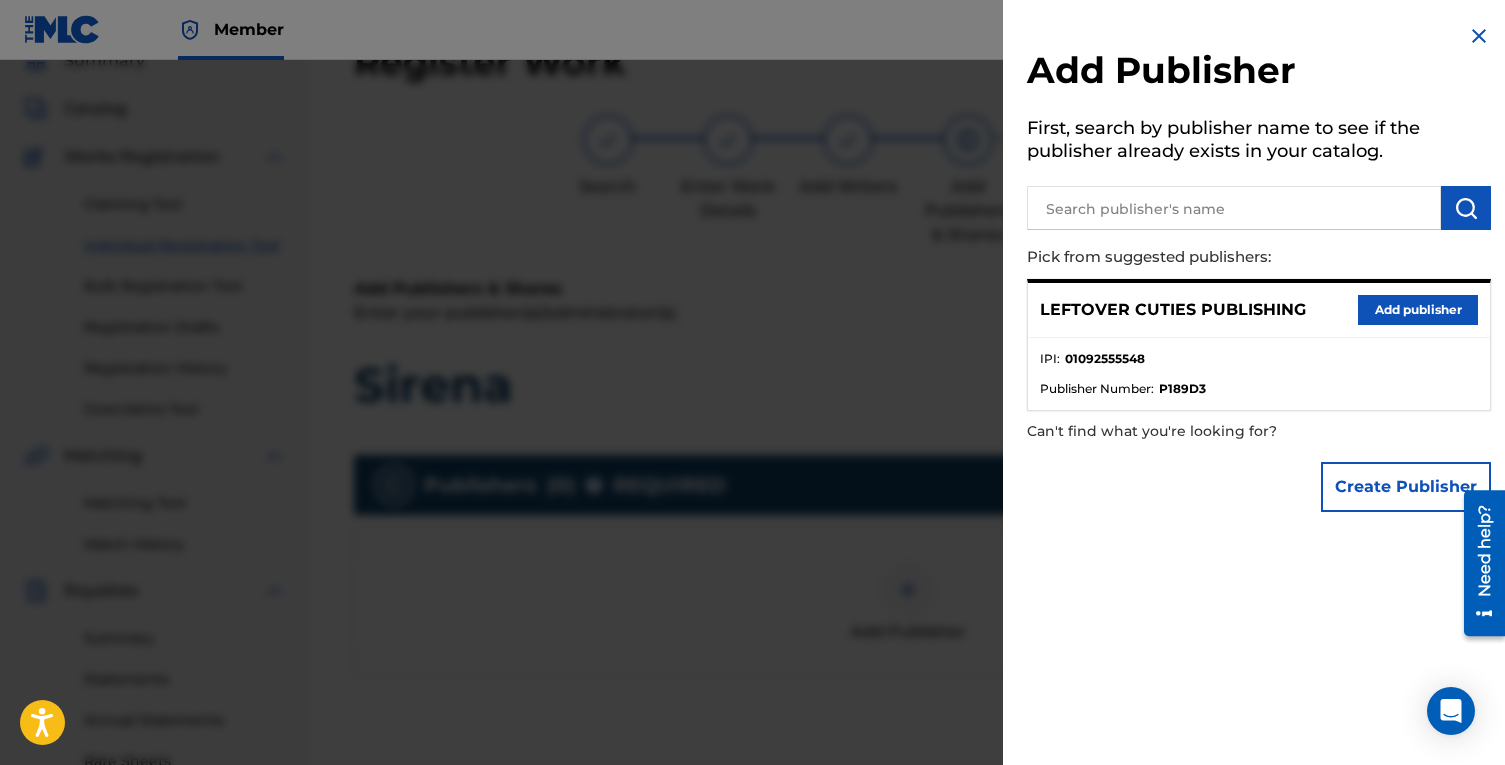 click on "Add publisher" at bounding box center (1418, 310) 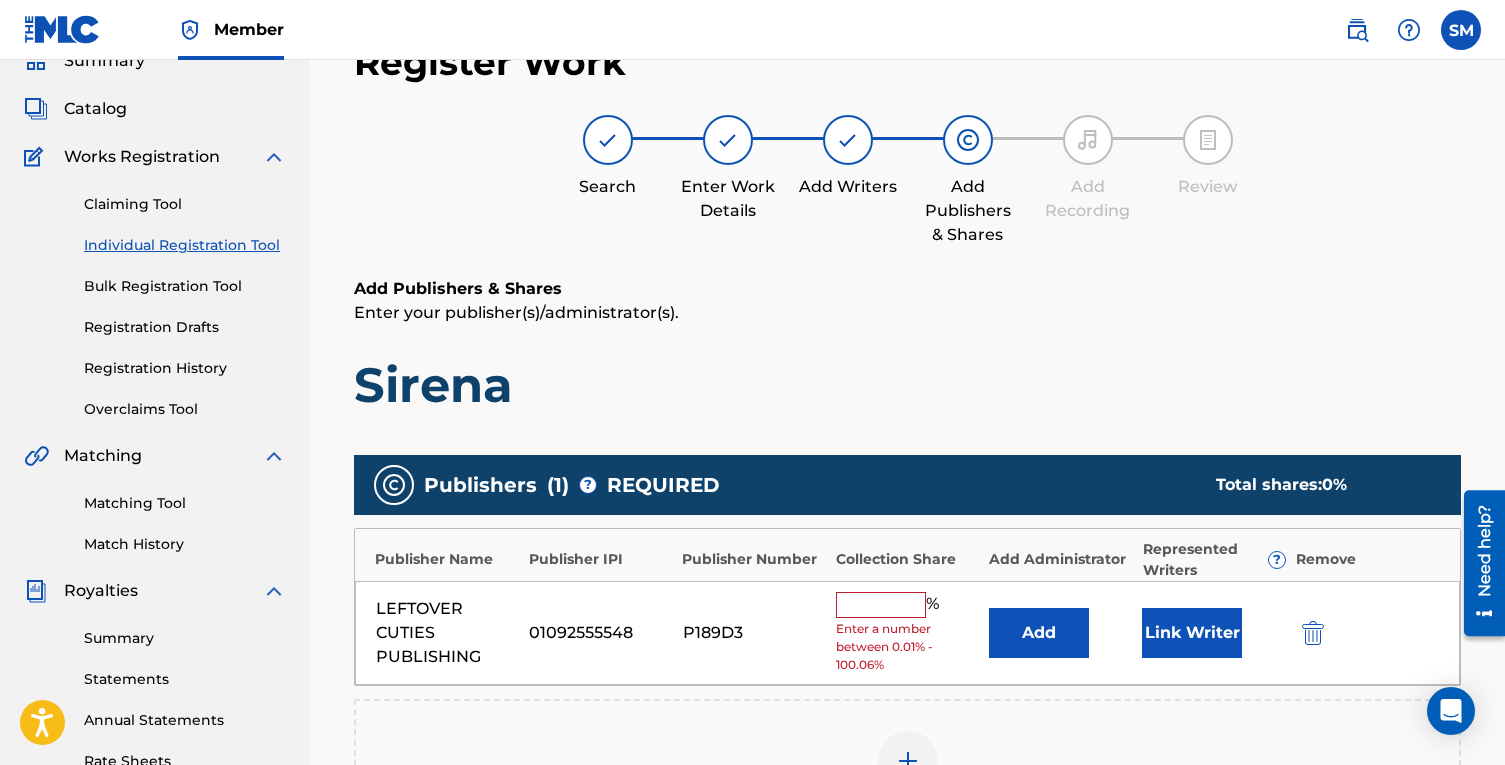 click at bounding box center (881, 605) 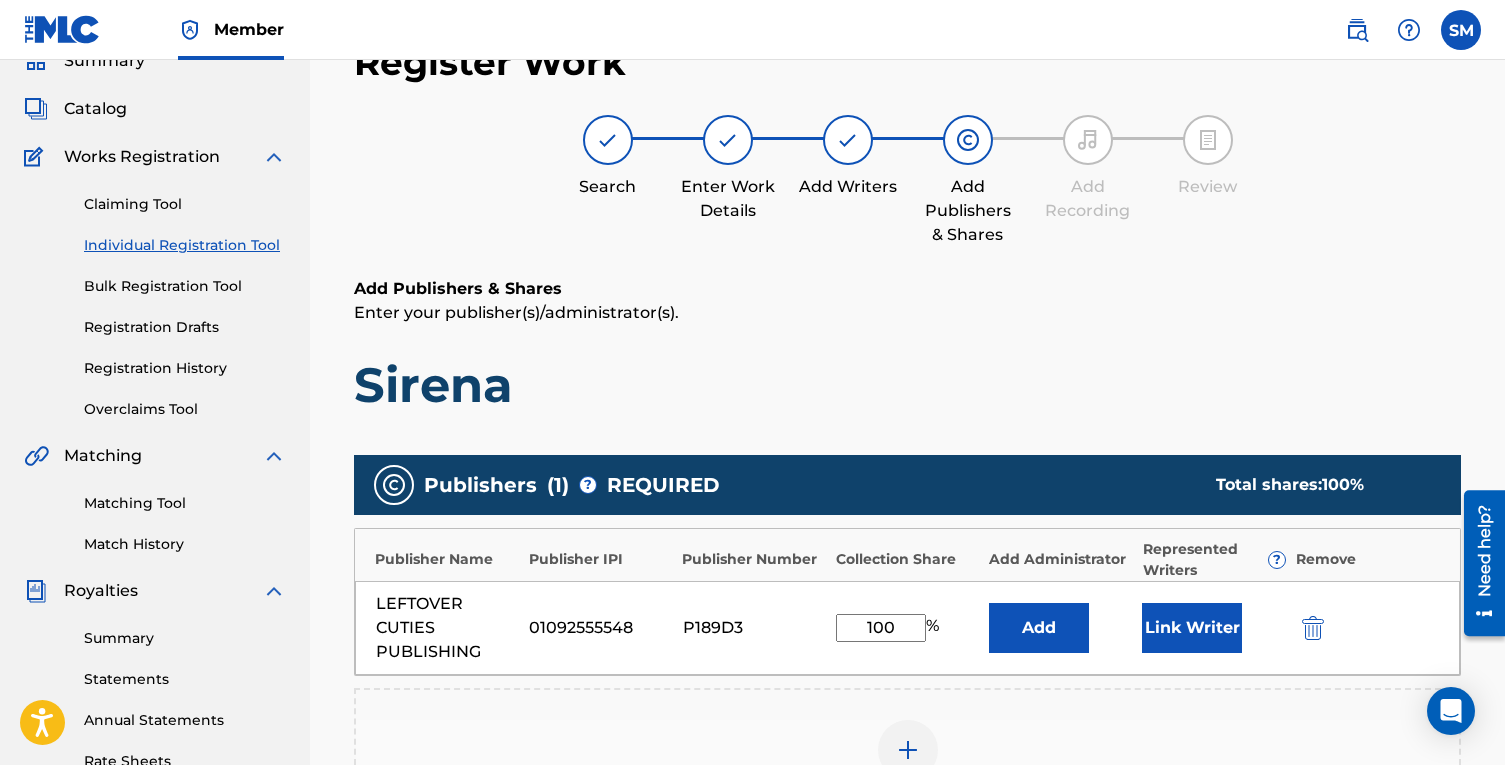 type on "100" 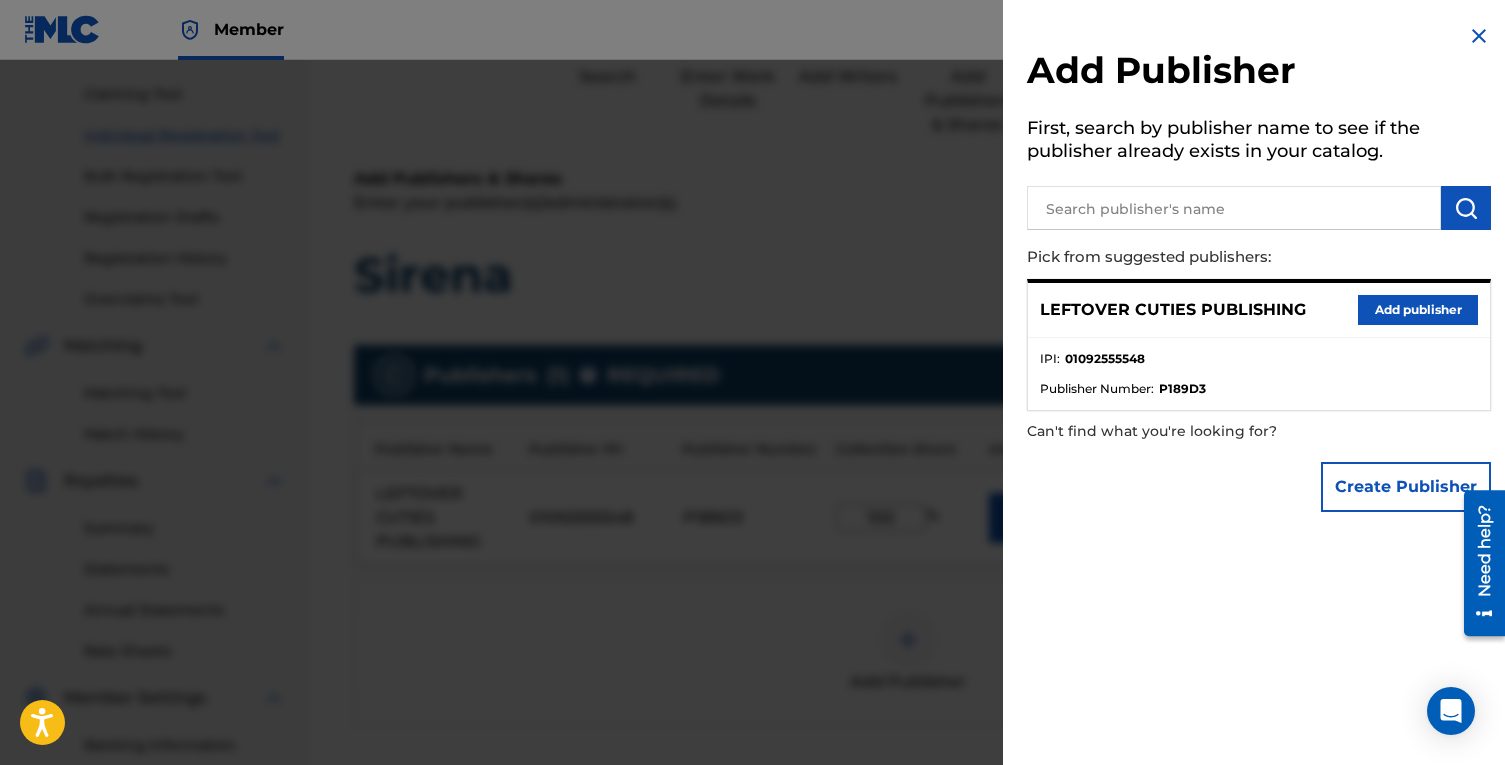 scroll, scrollTop: 204, scrollLeft: 0, axis: vertical 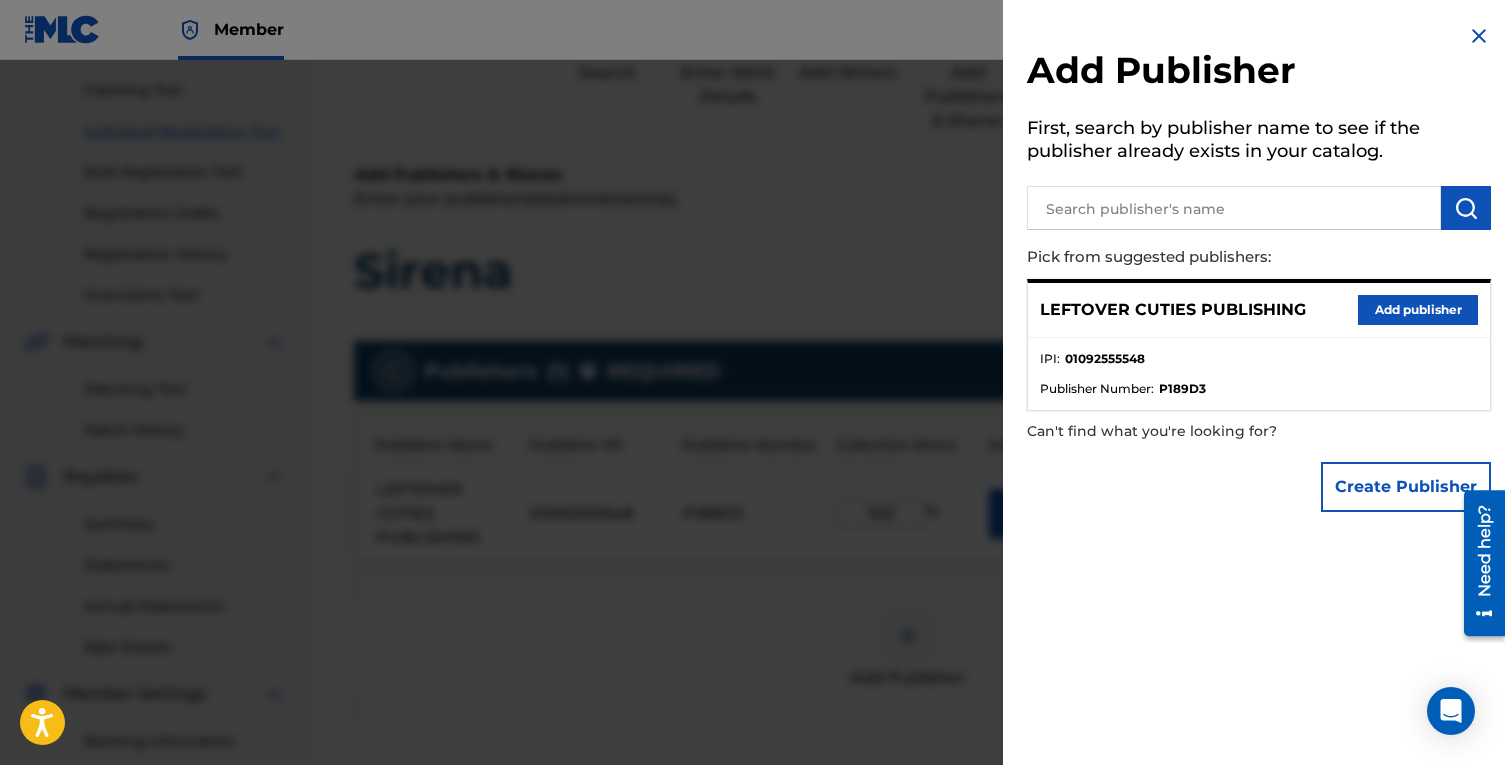 click at bounding box center [1479, 36] 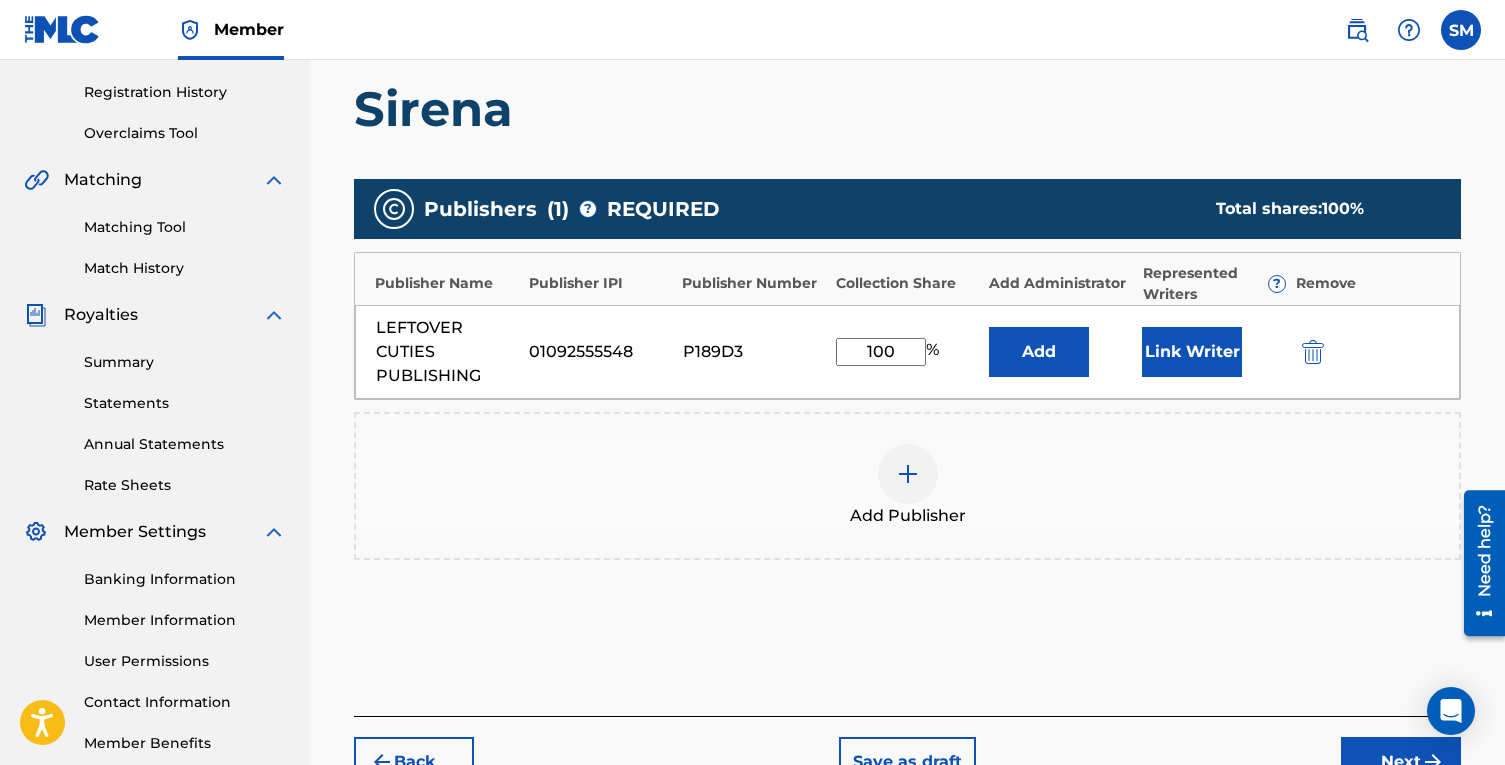 scroll, scrollTop: 385, scrollLeft: 0, axis: vertical 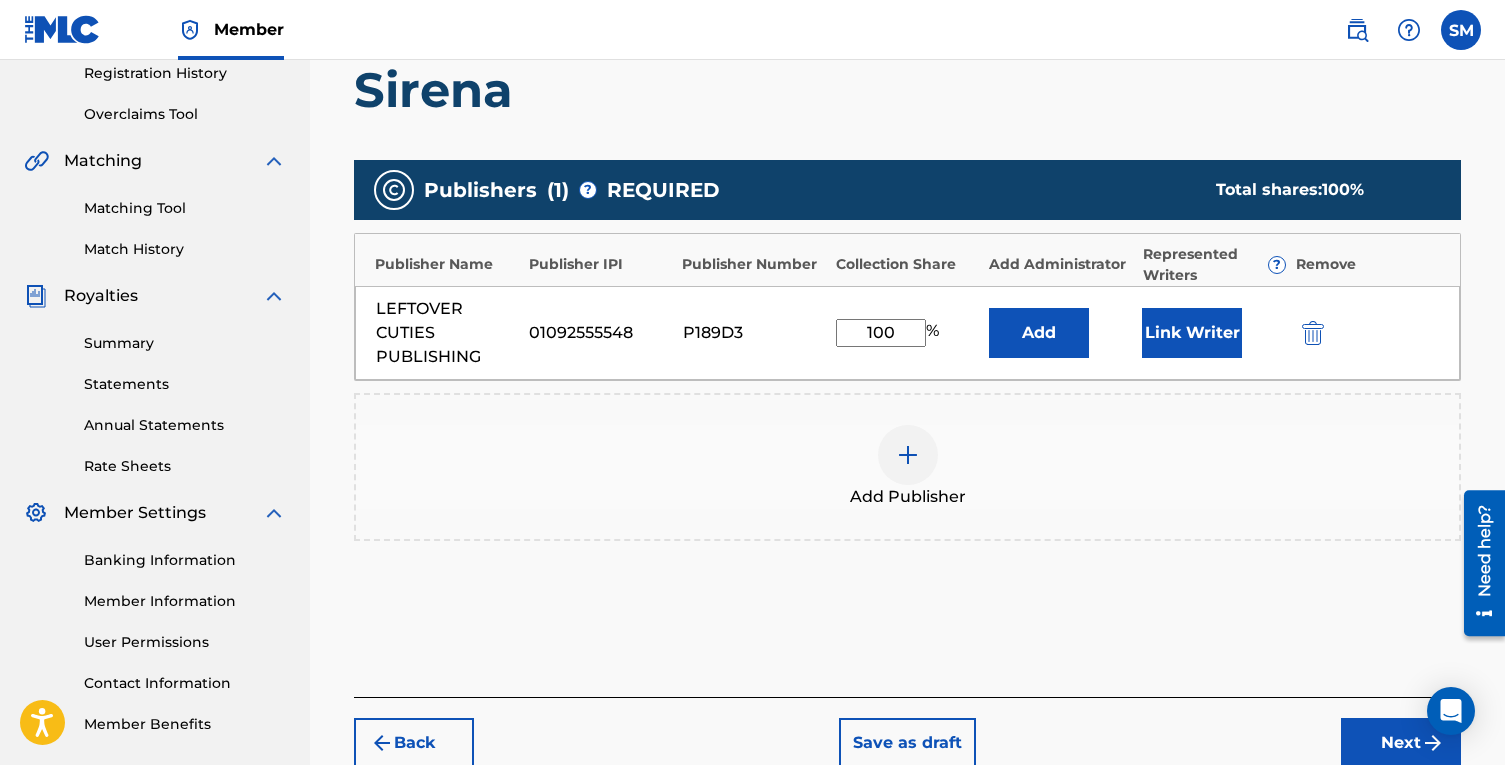 click on "Next" at bounding box center [1401, 743] 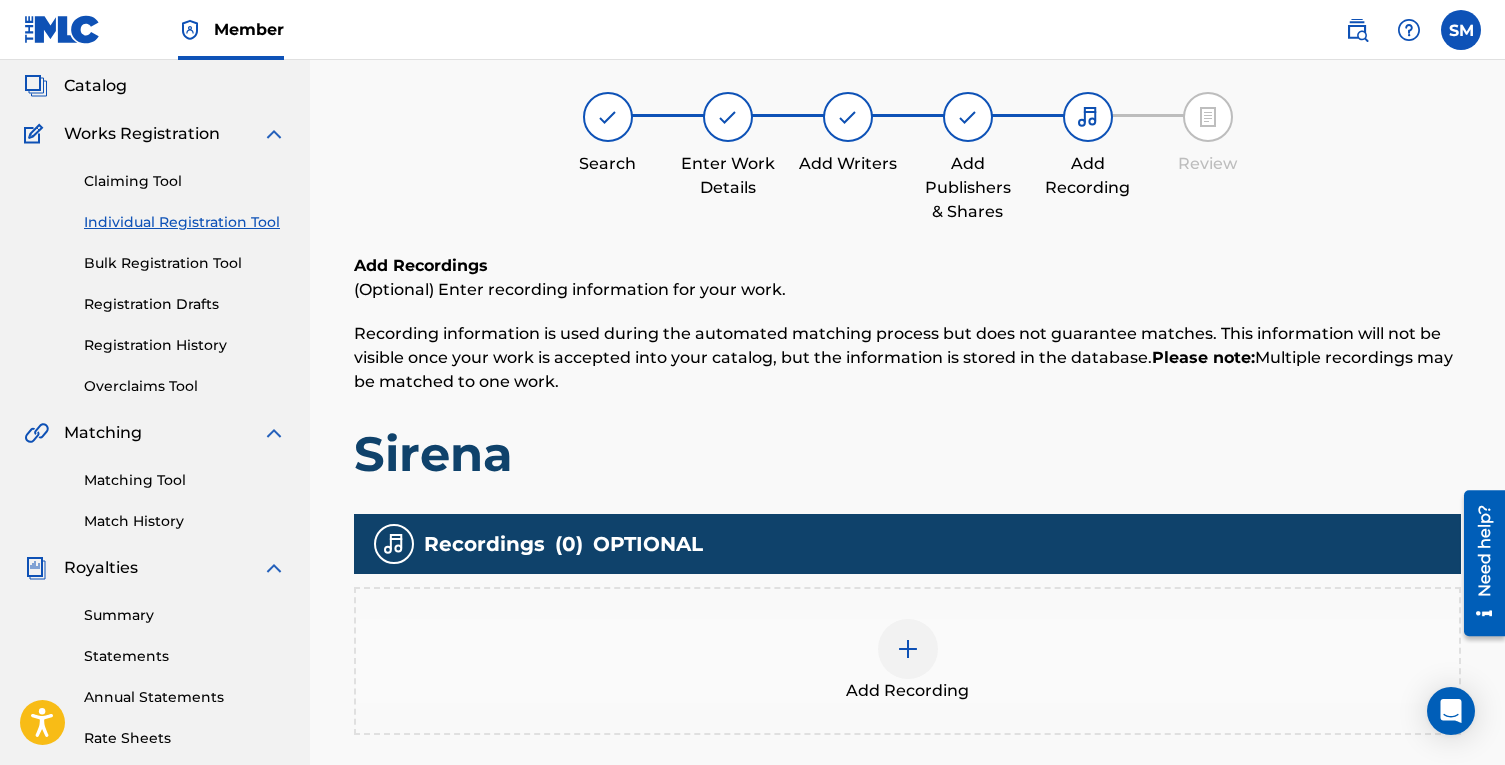 scroll, scrollTop: 90, scrollLeft: 0, axis: vertical 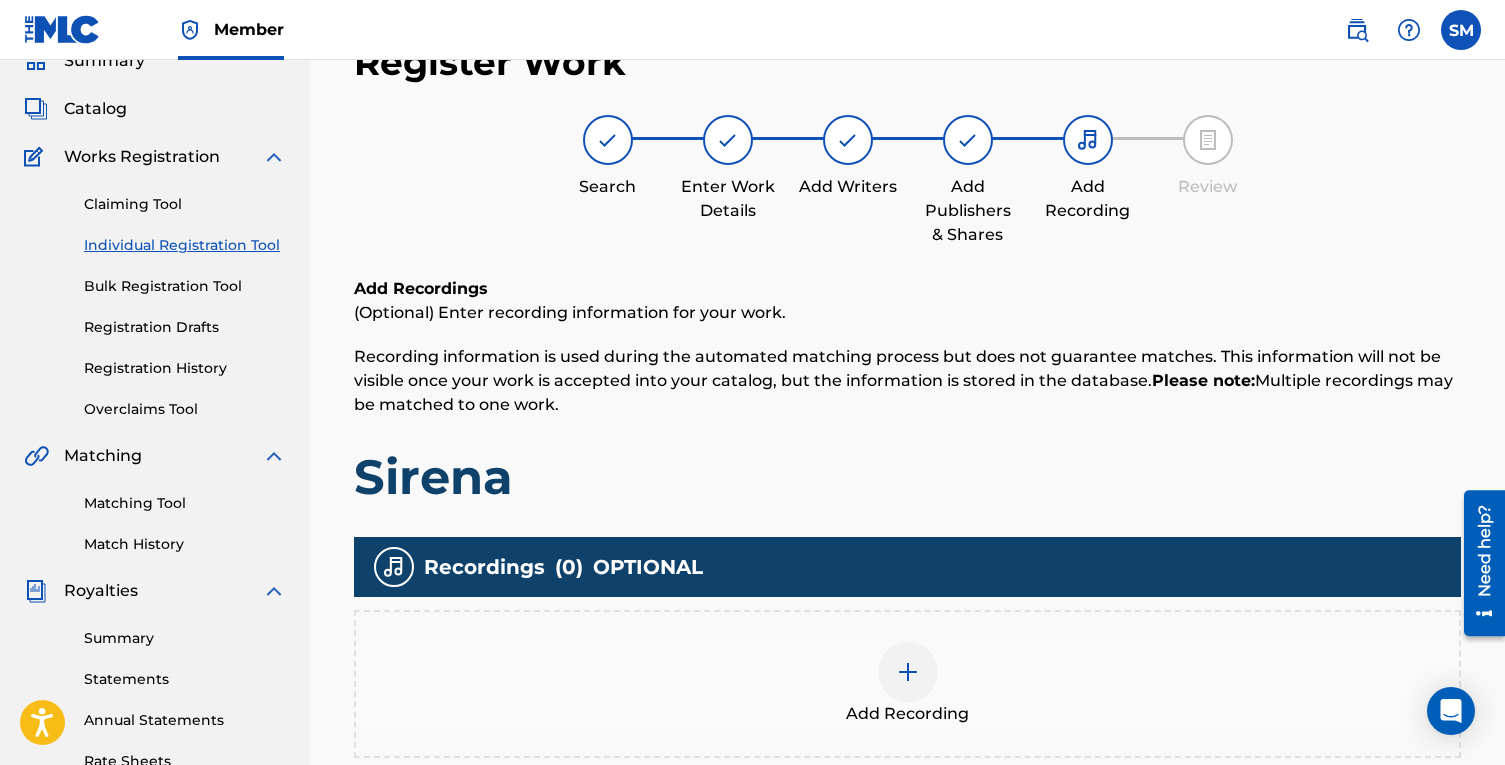 click at bounding box center [908, 672] 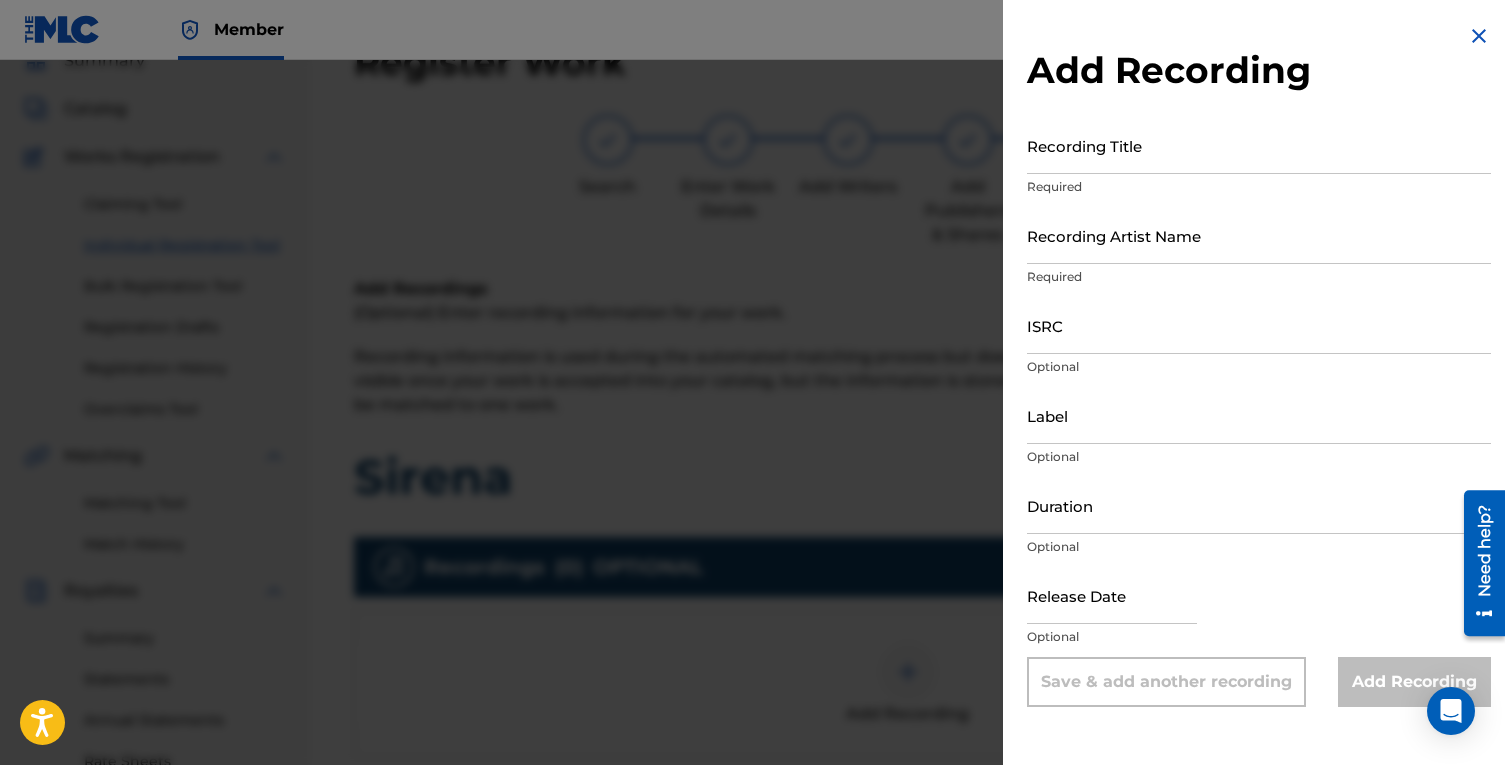 click on "Recording Title" at bounding box center (1259, 145) 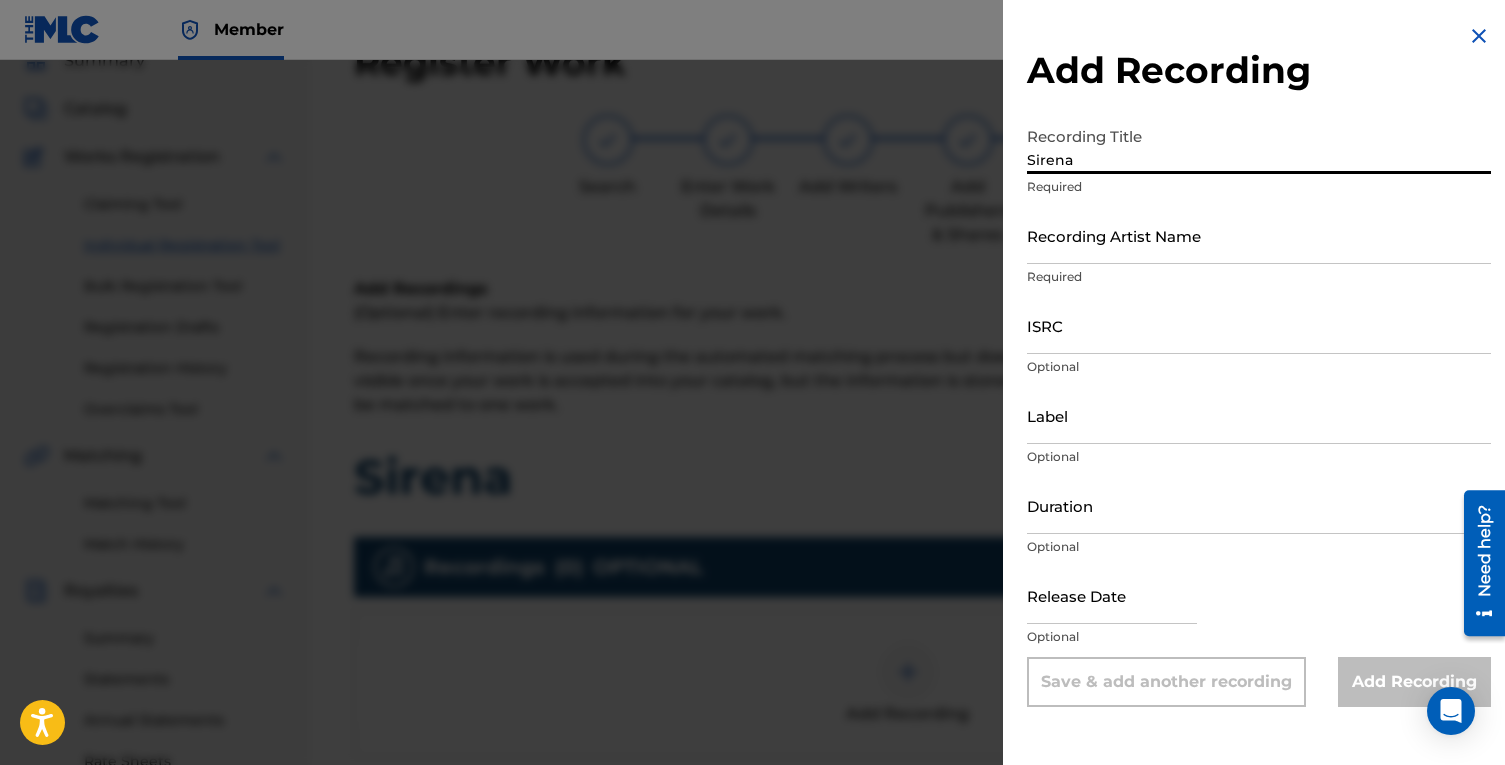 type on "Sirena" 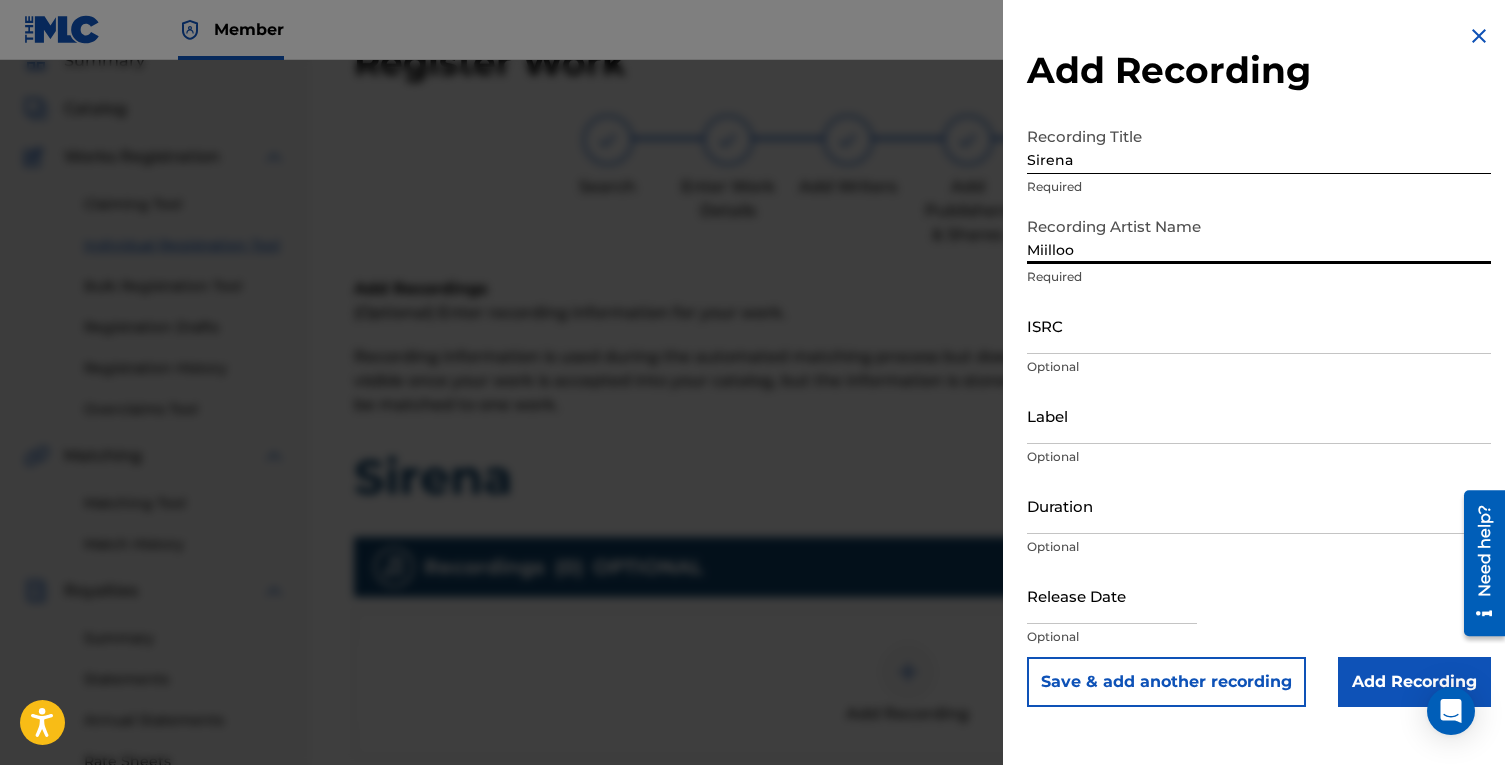 type on "Miilloo" 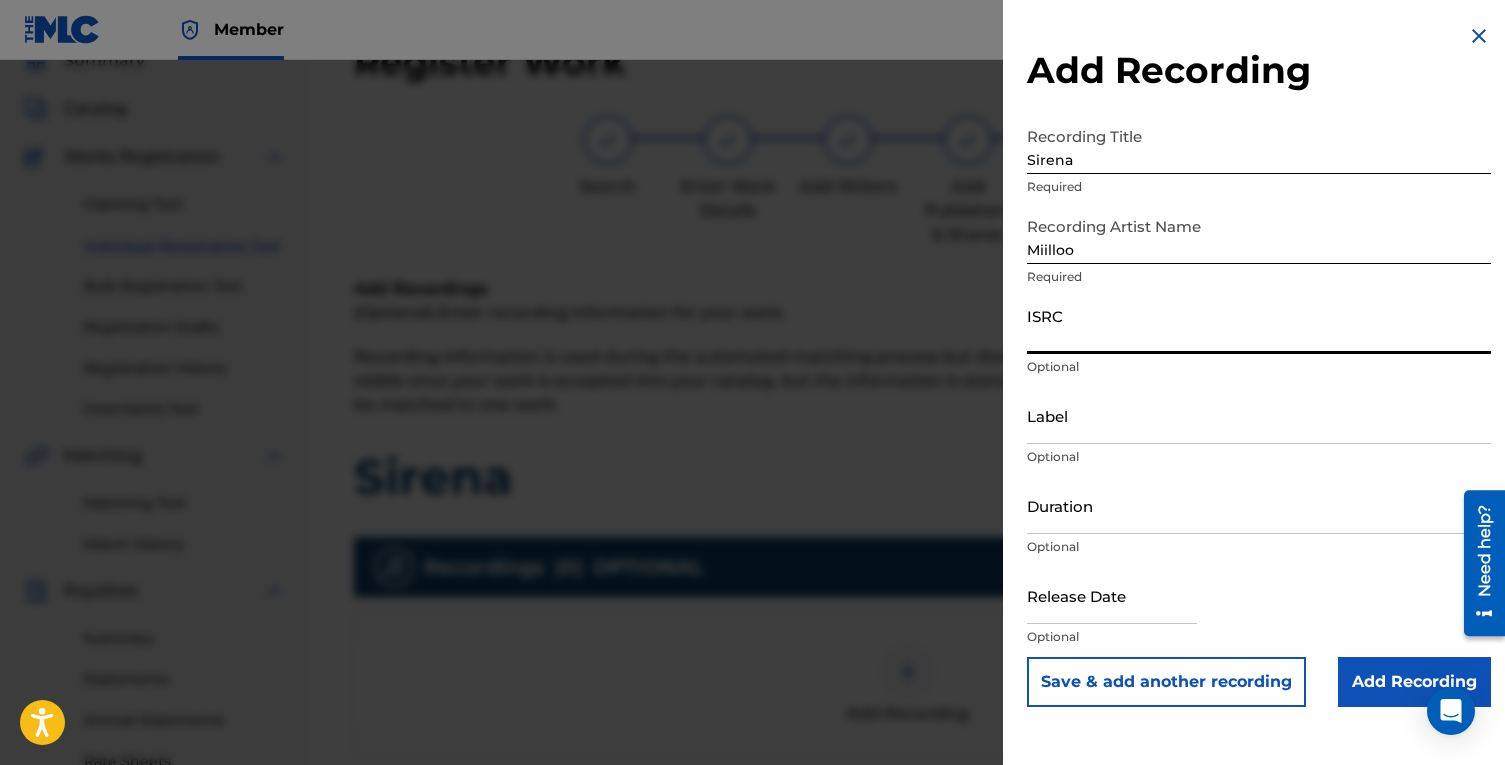 click on "ISRC" at bounding box center [1259, 325] 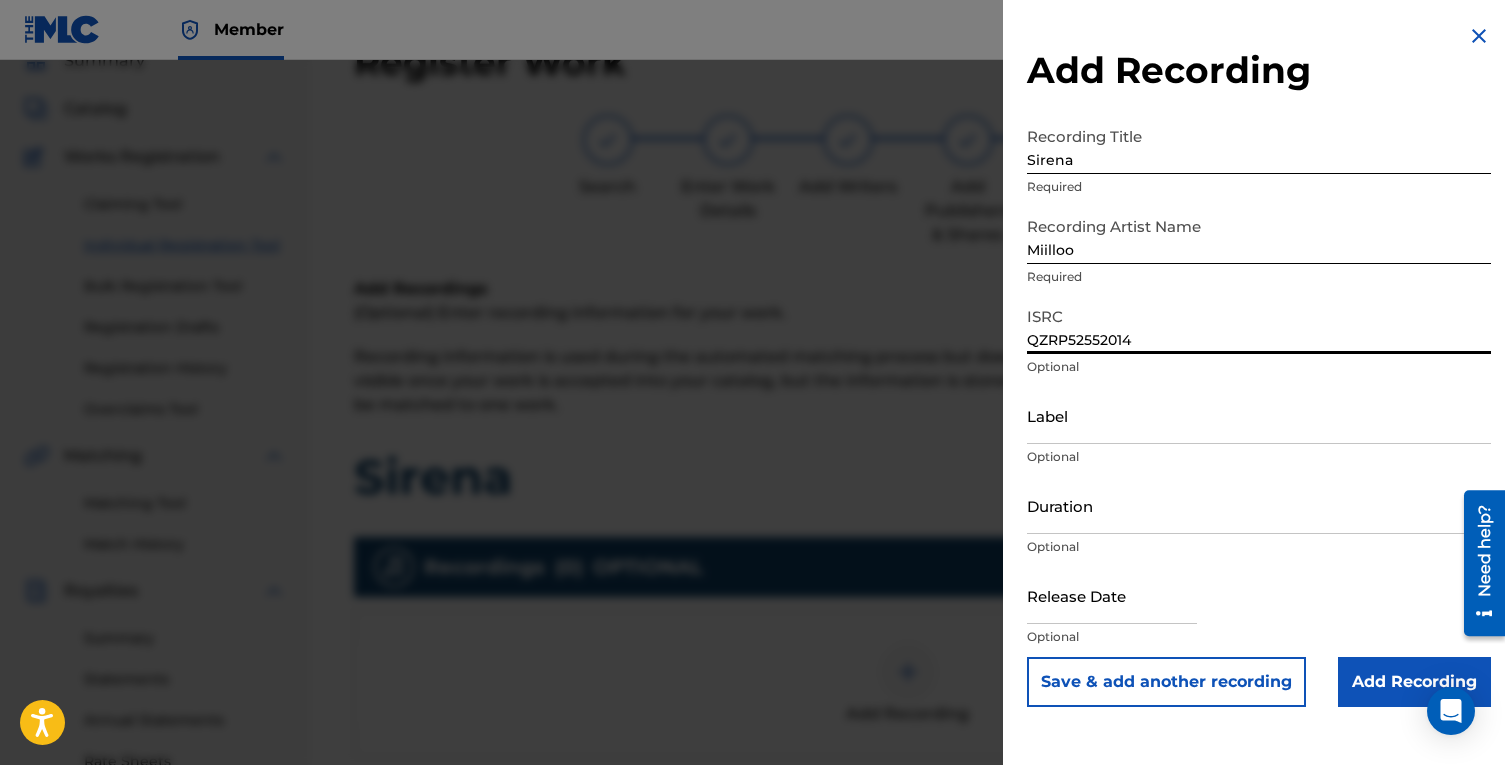 type on "QZRP52552014" 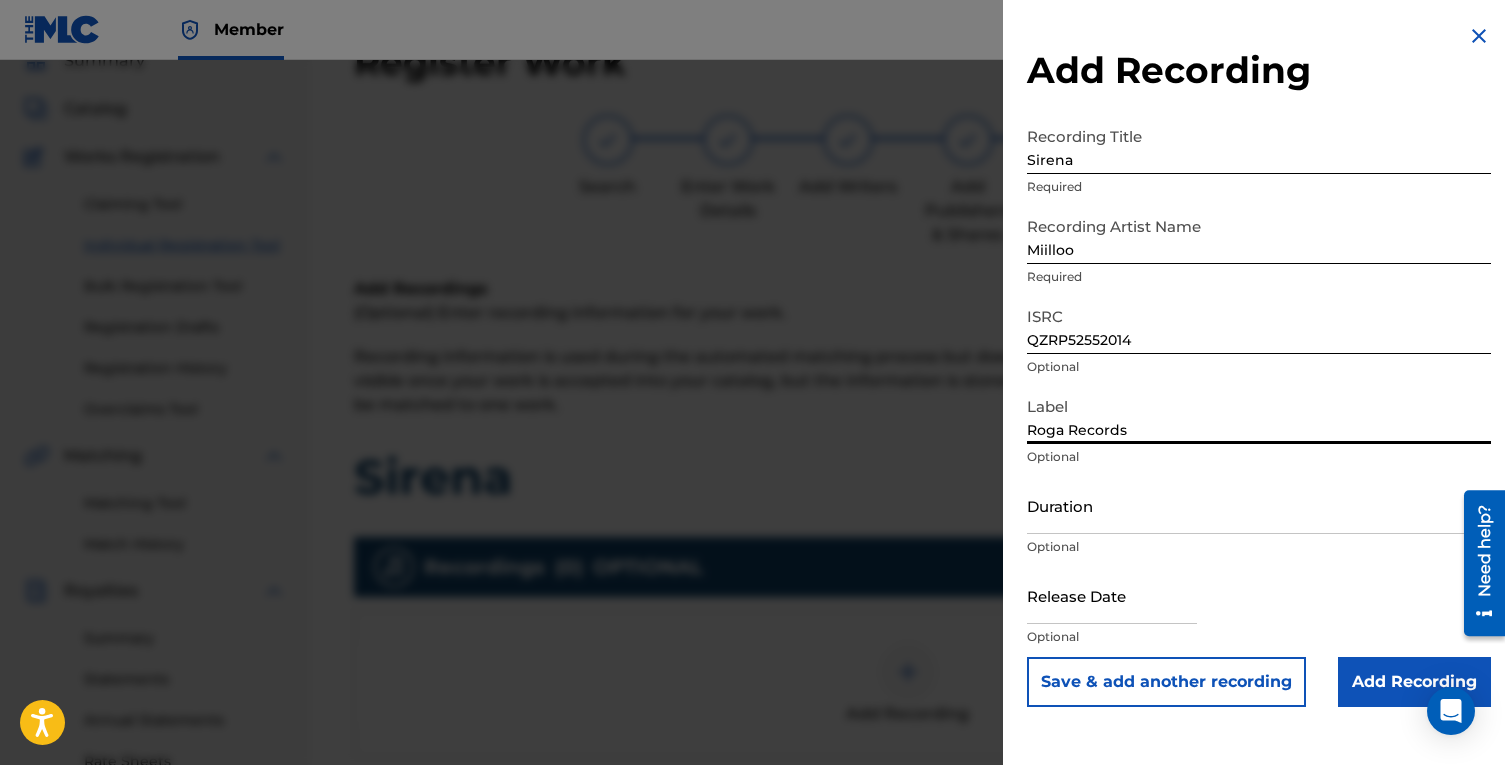 type on "Roga Records" 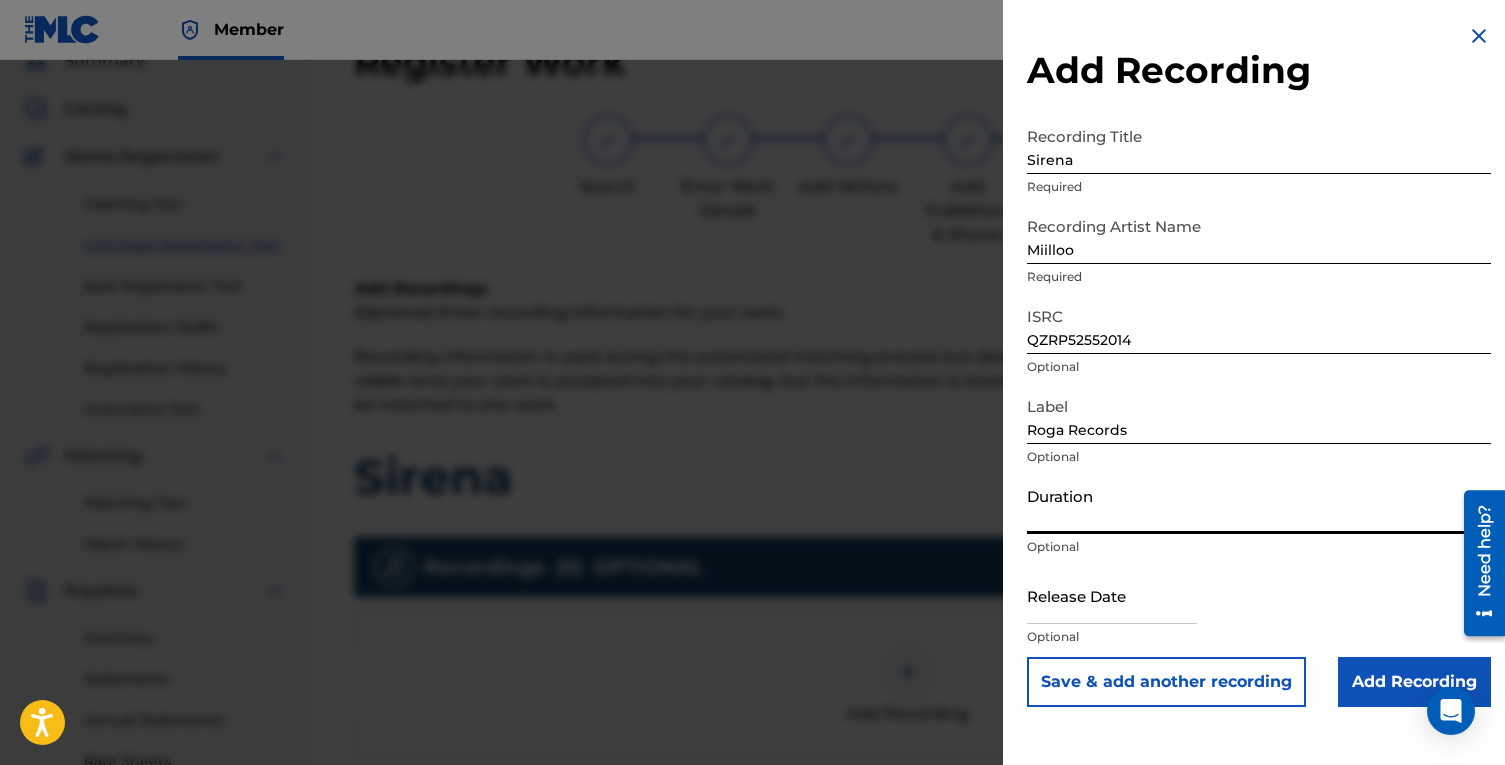 click on "Duration" at bounding box center [1259, 505] 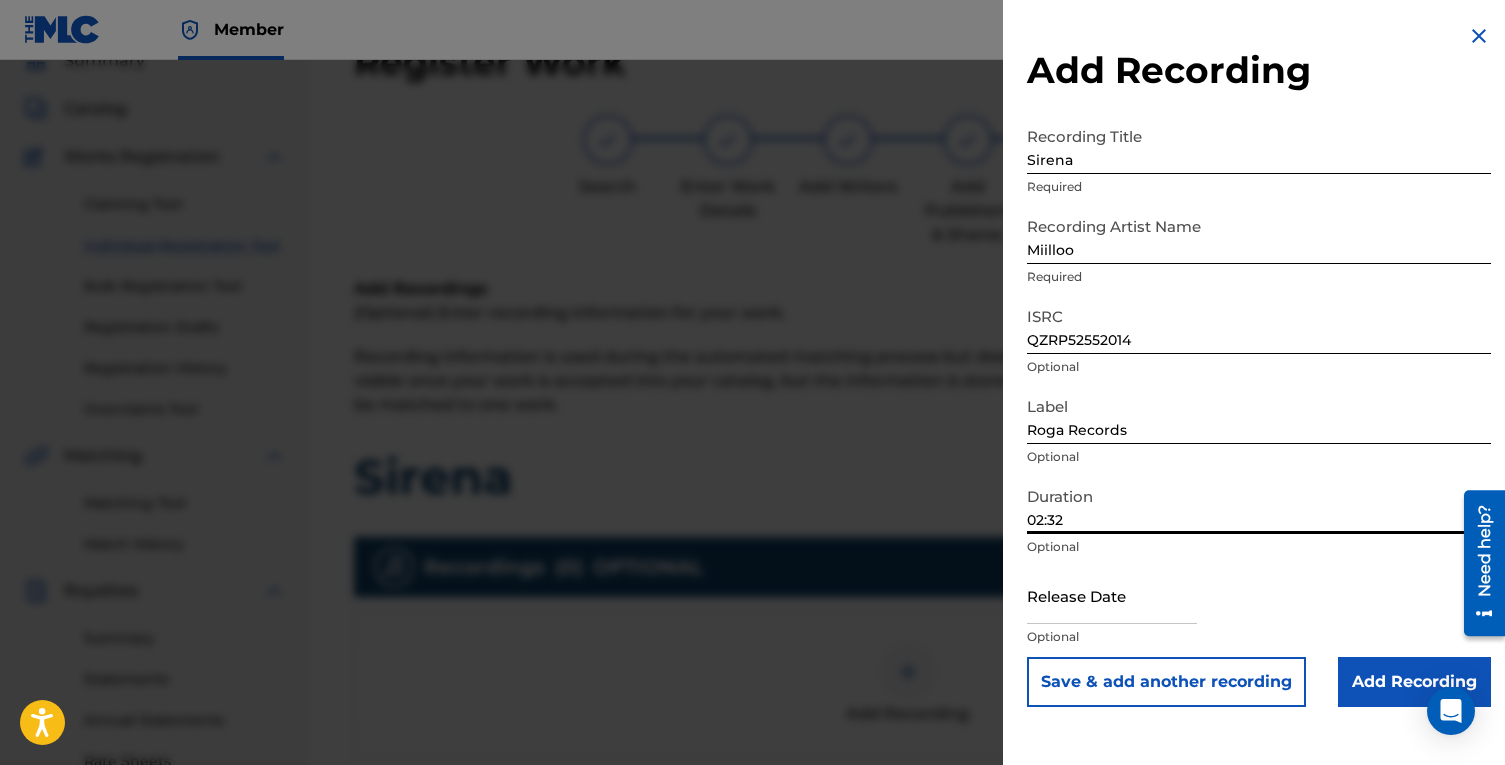 type on "02:32" 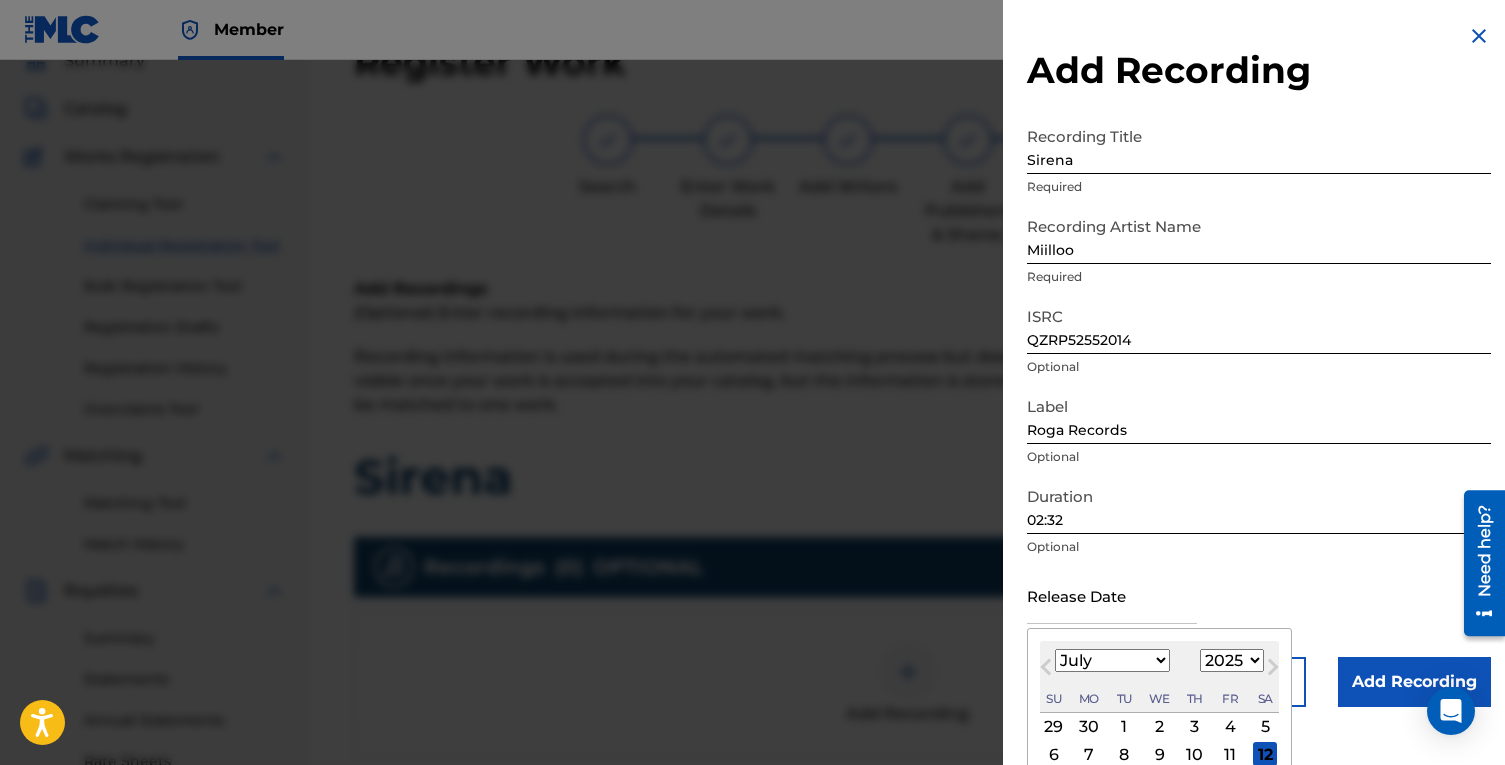 click on "Previous Month" at bounding box center [1048, 670] 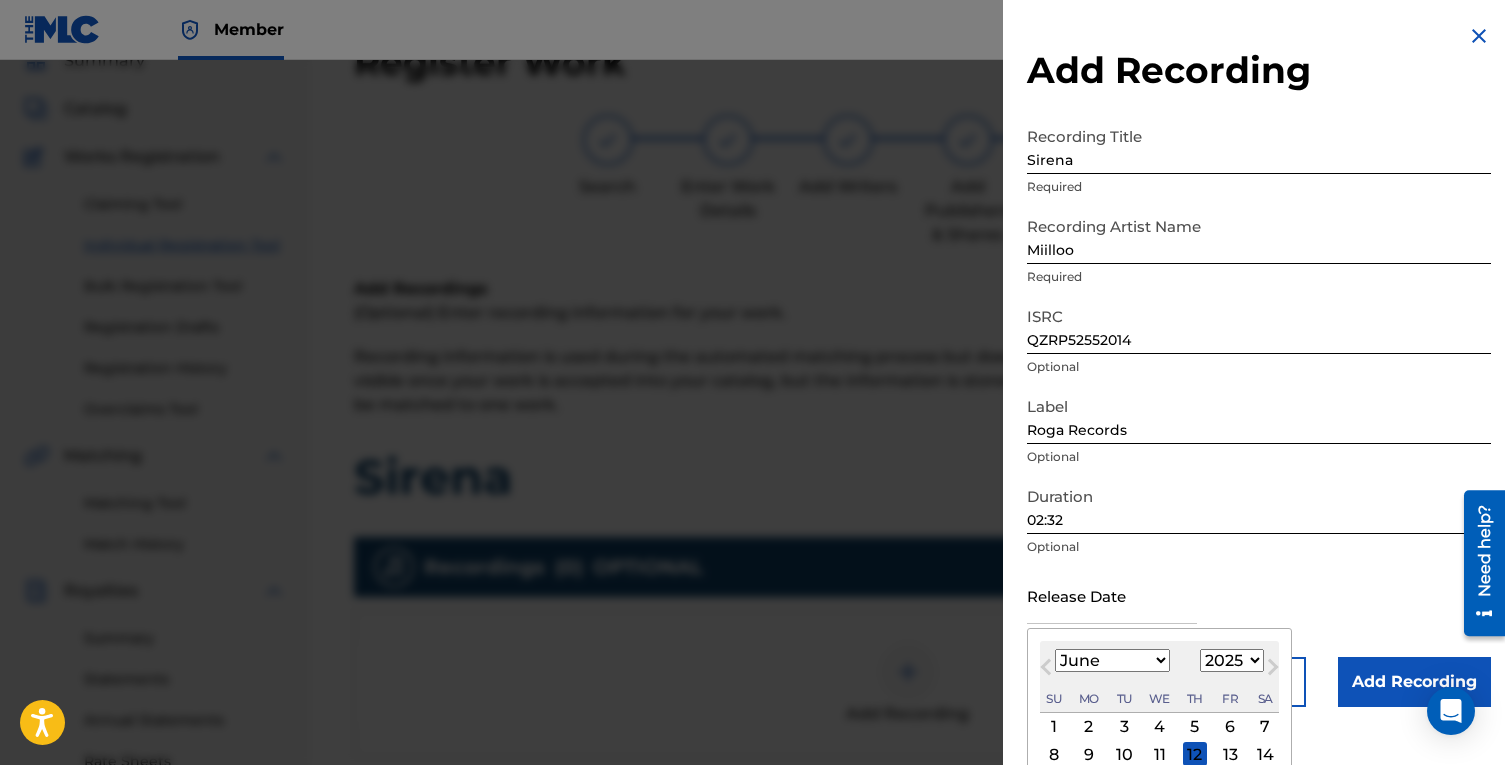 click on "Previous Month" at bounding box center [1048, 670] 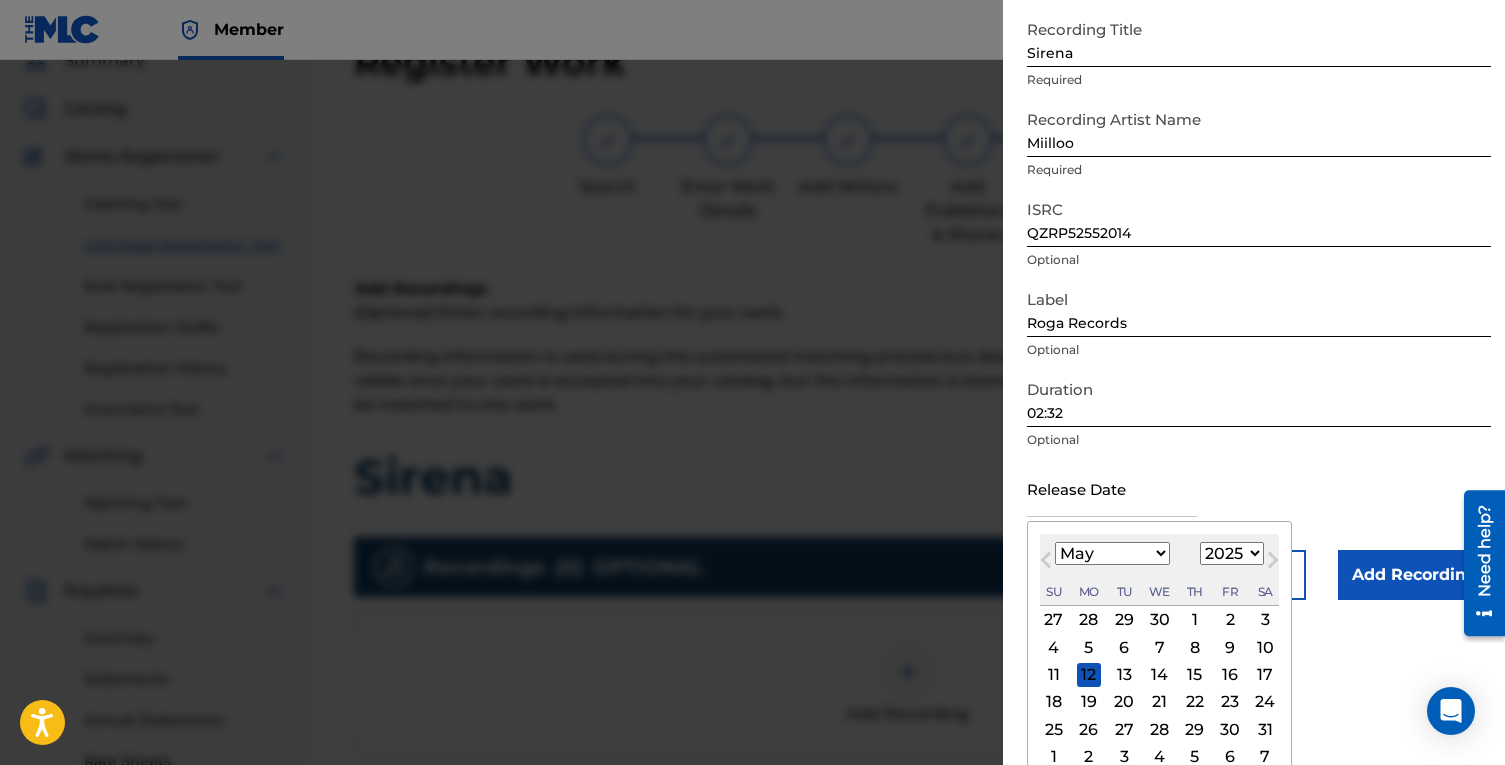 scroll, scrollTop: 125, scrollLeft: 0, axis: vertical 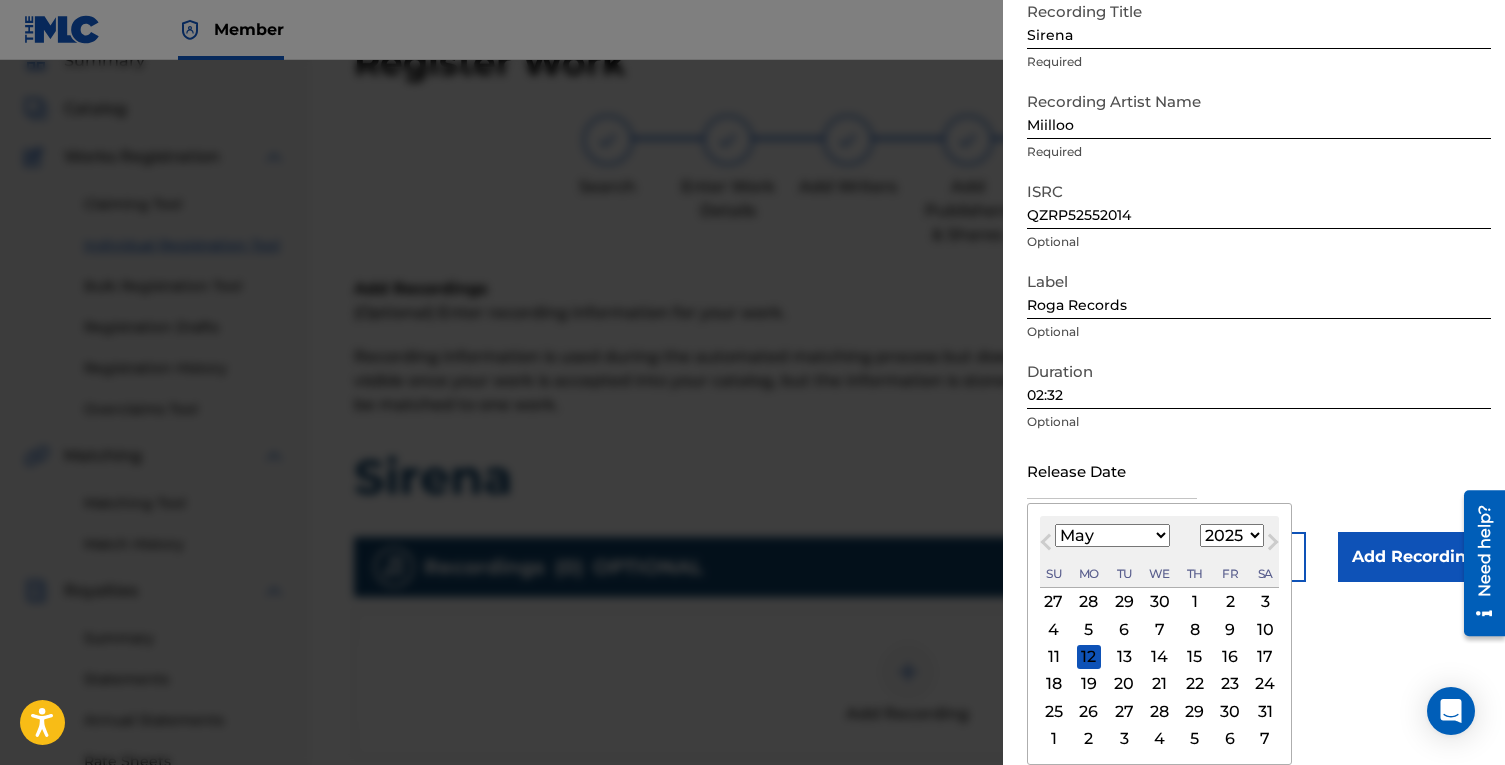 click on "23" at bounding box center (1230, 684) 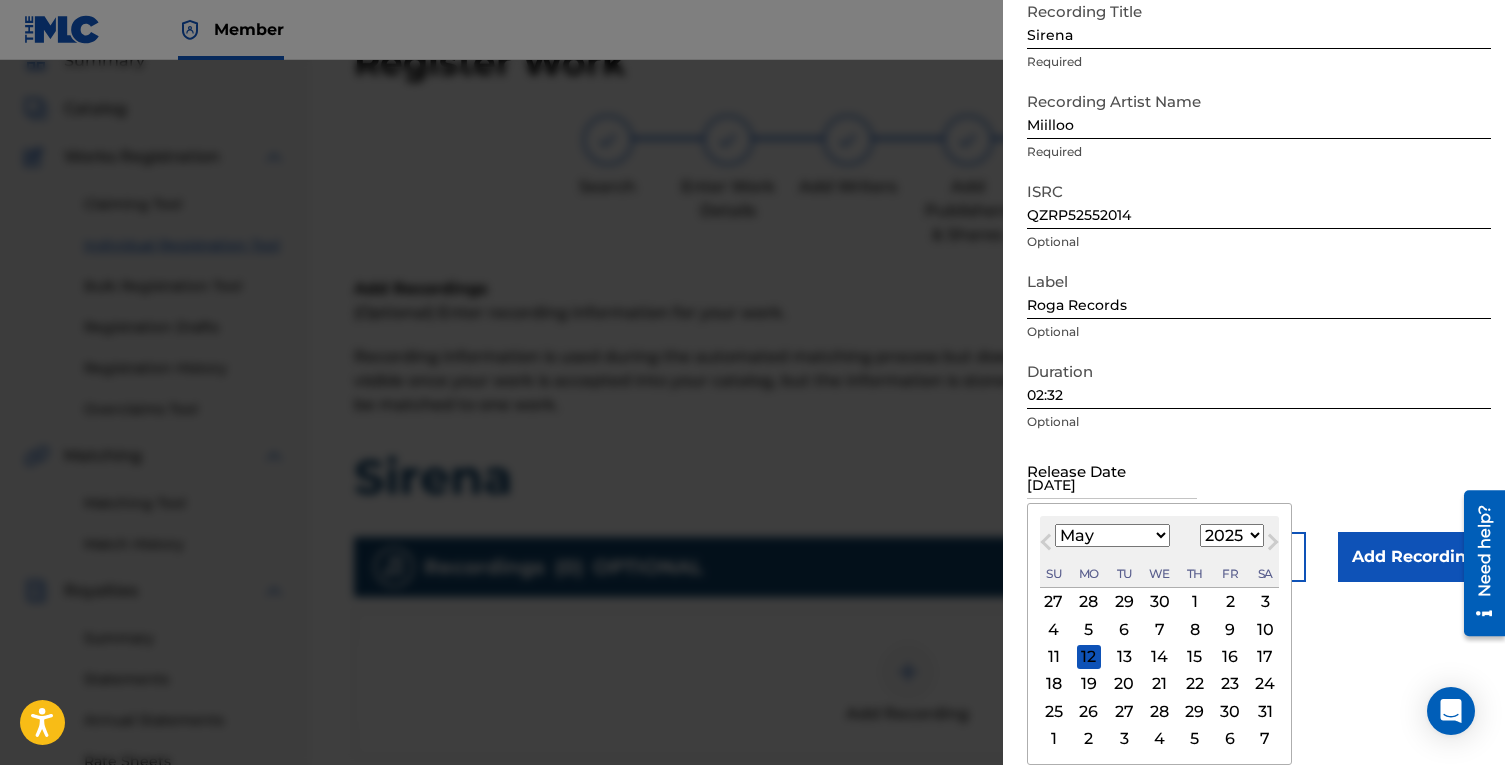 scroll, scrollTop: 0, scrollLeft: 0, axis: both 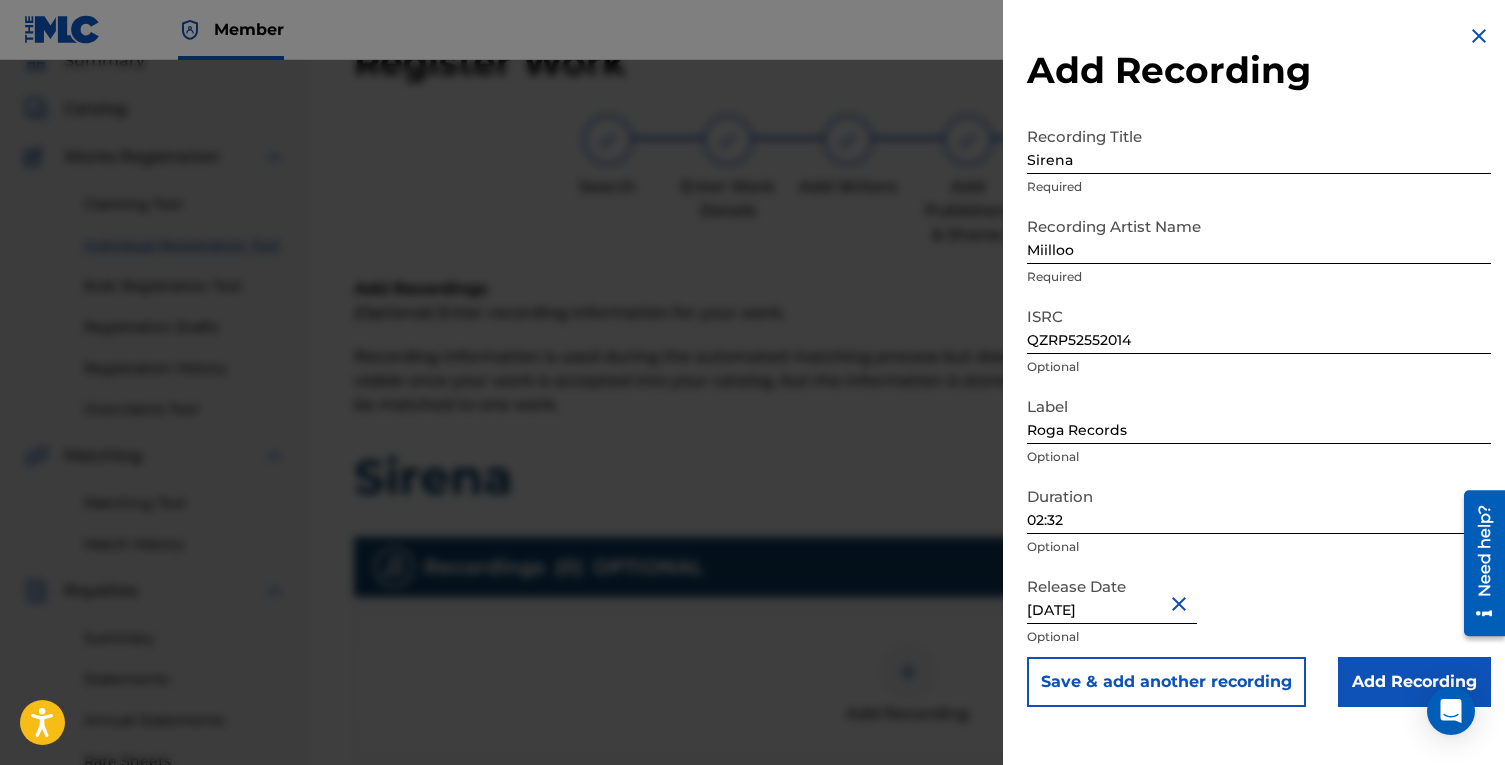 click on "Add Recording" at bounding box center [1414, 682] 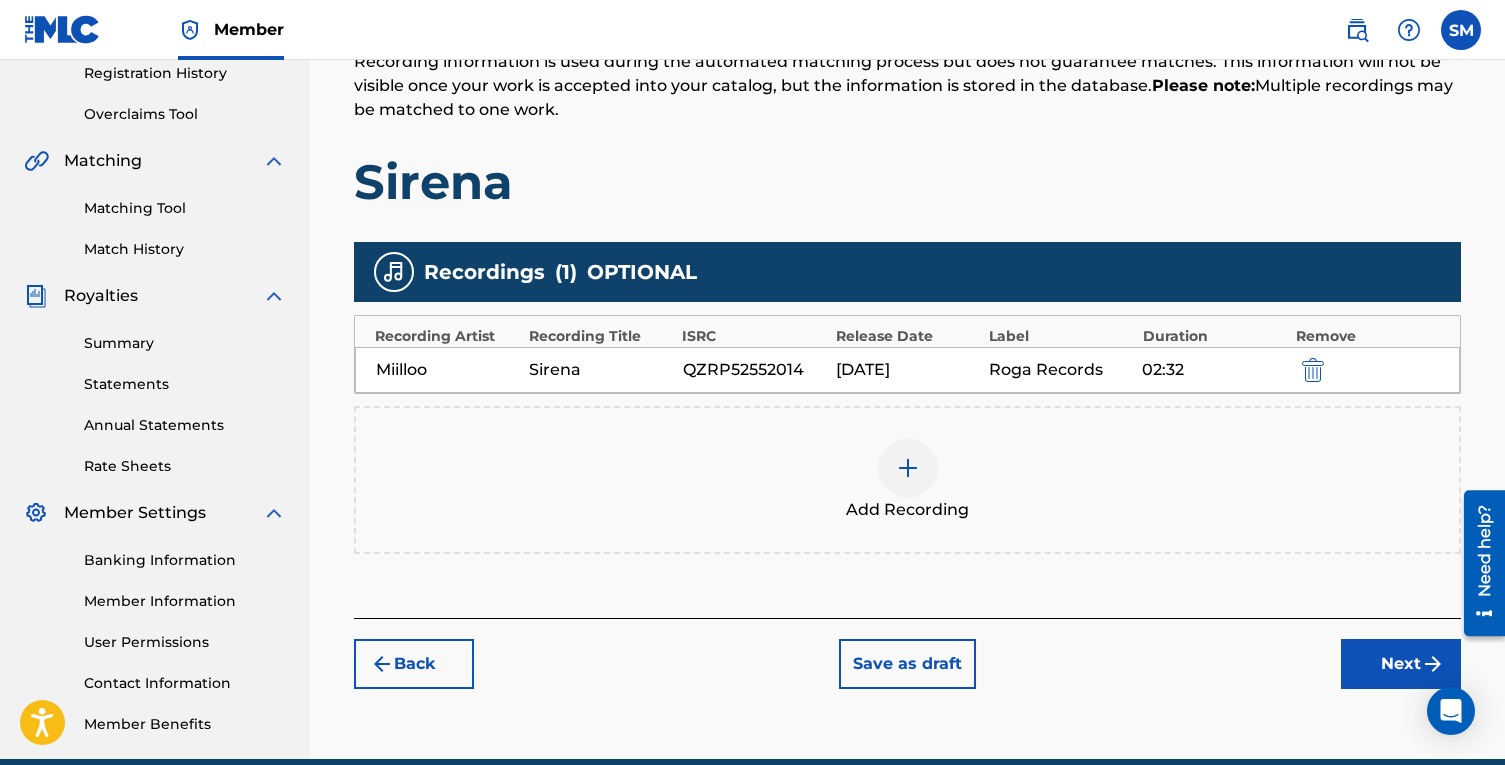 scroll, scrollTop: 475, scrollLeft: 0, axis: vertical 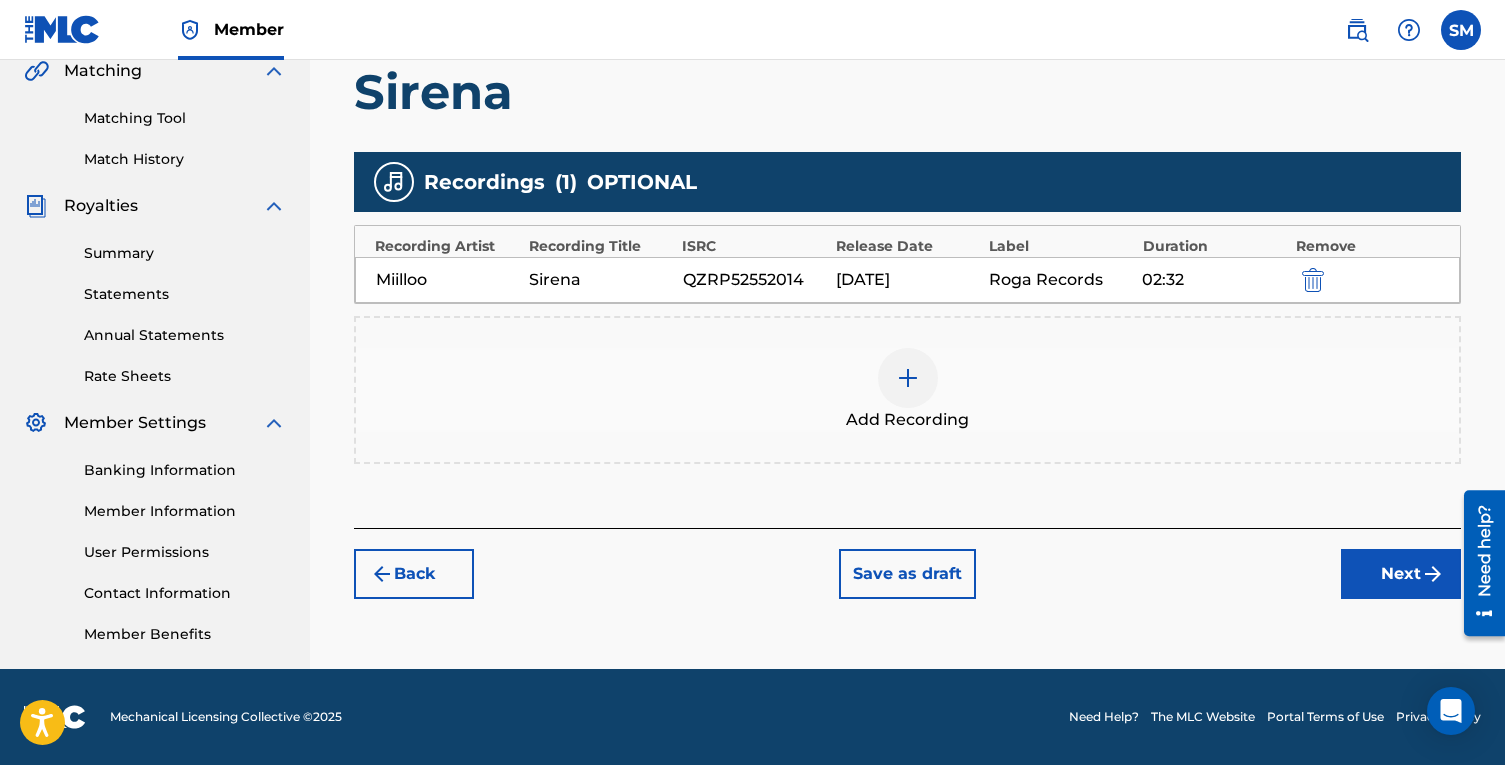 click at bounding box center [1433, 574] 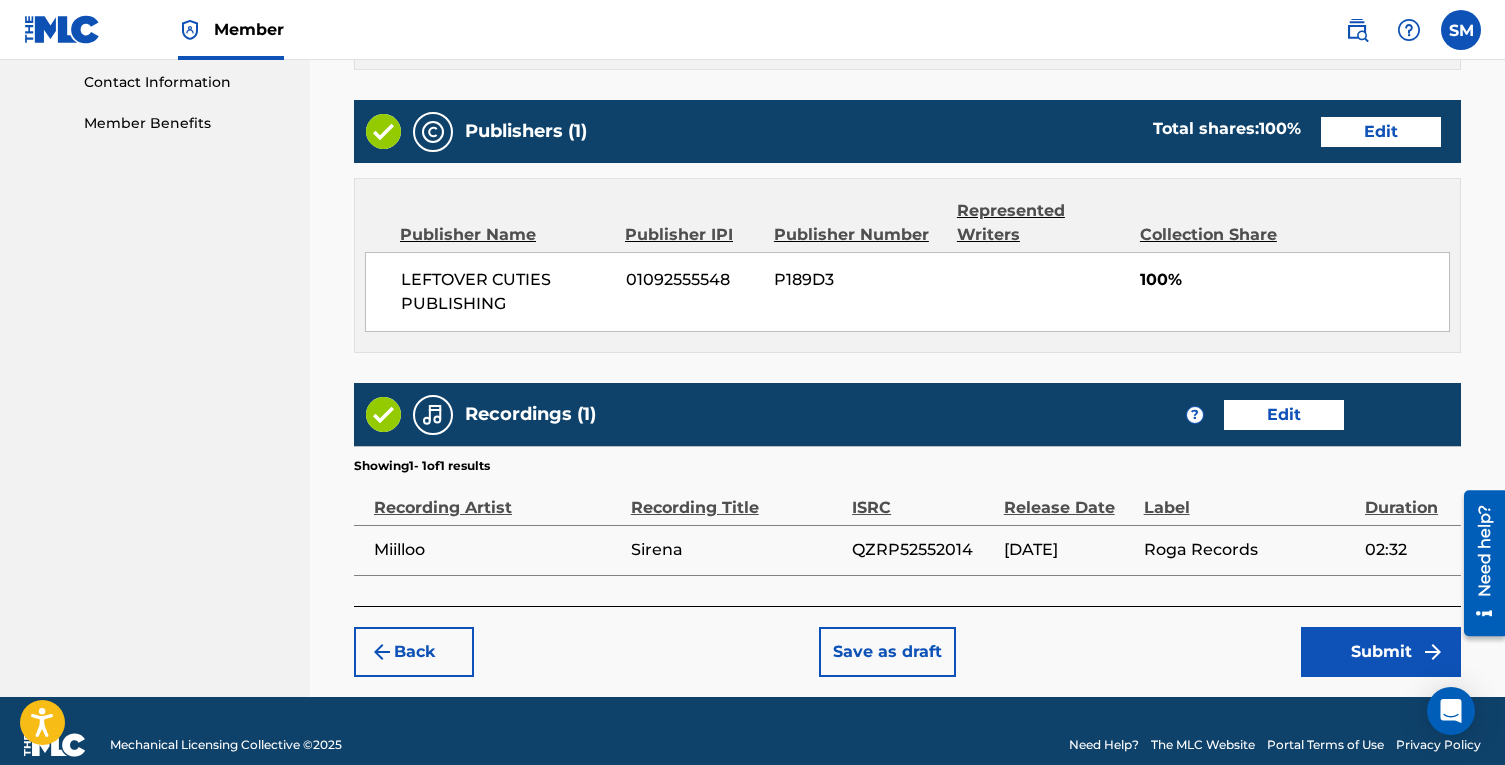 scroll, scrollTop: 1012, scrollLeft: 0, axis: vertical 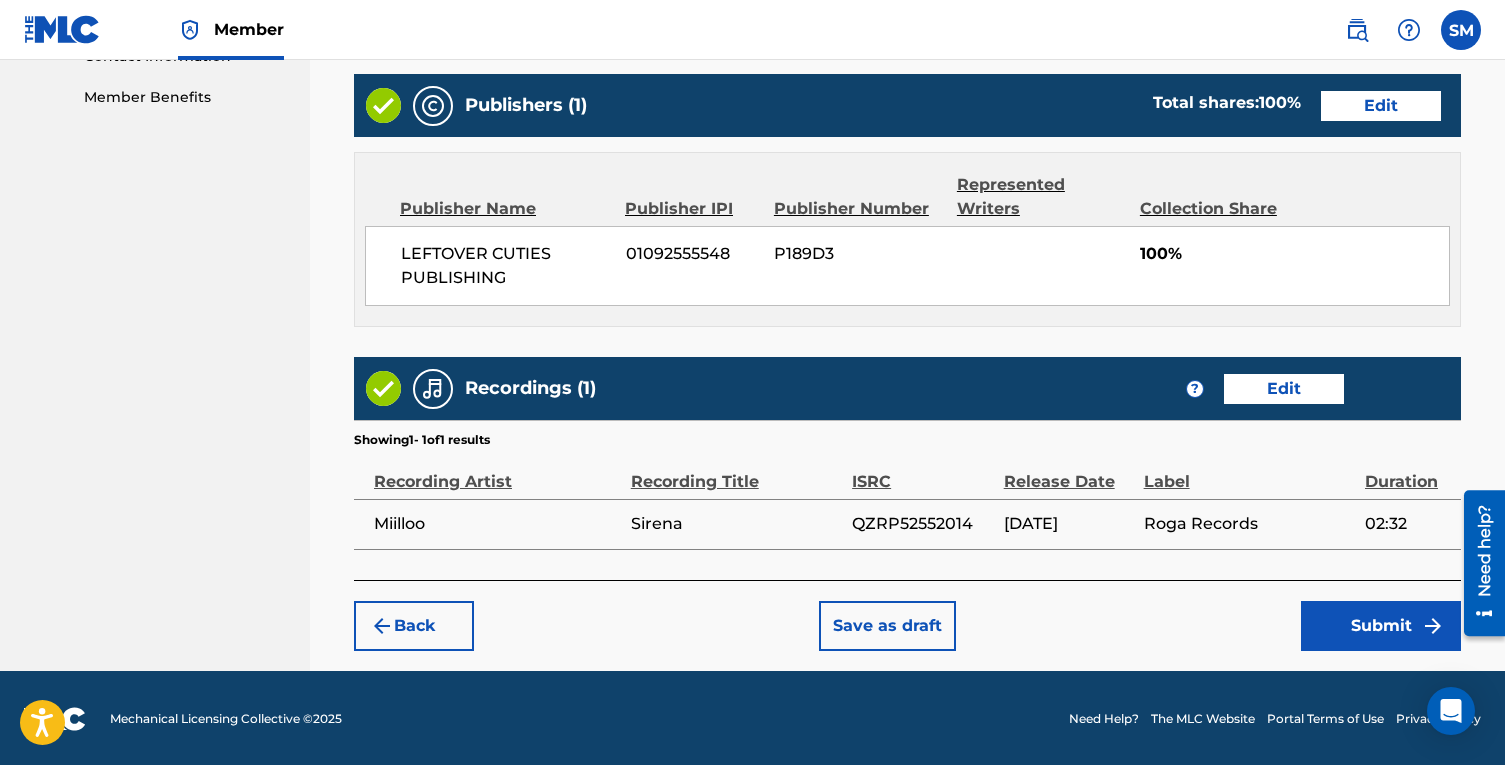 click on "Submit" at bounding box center [1381, 626] 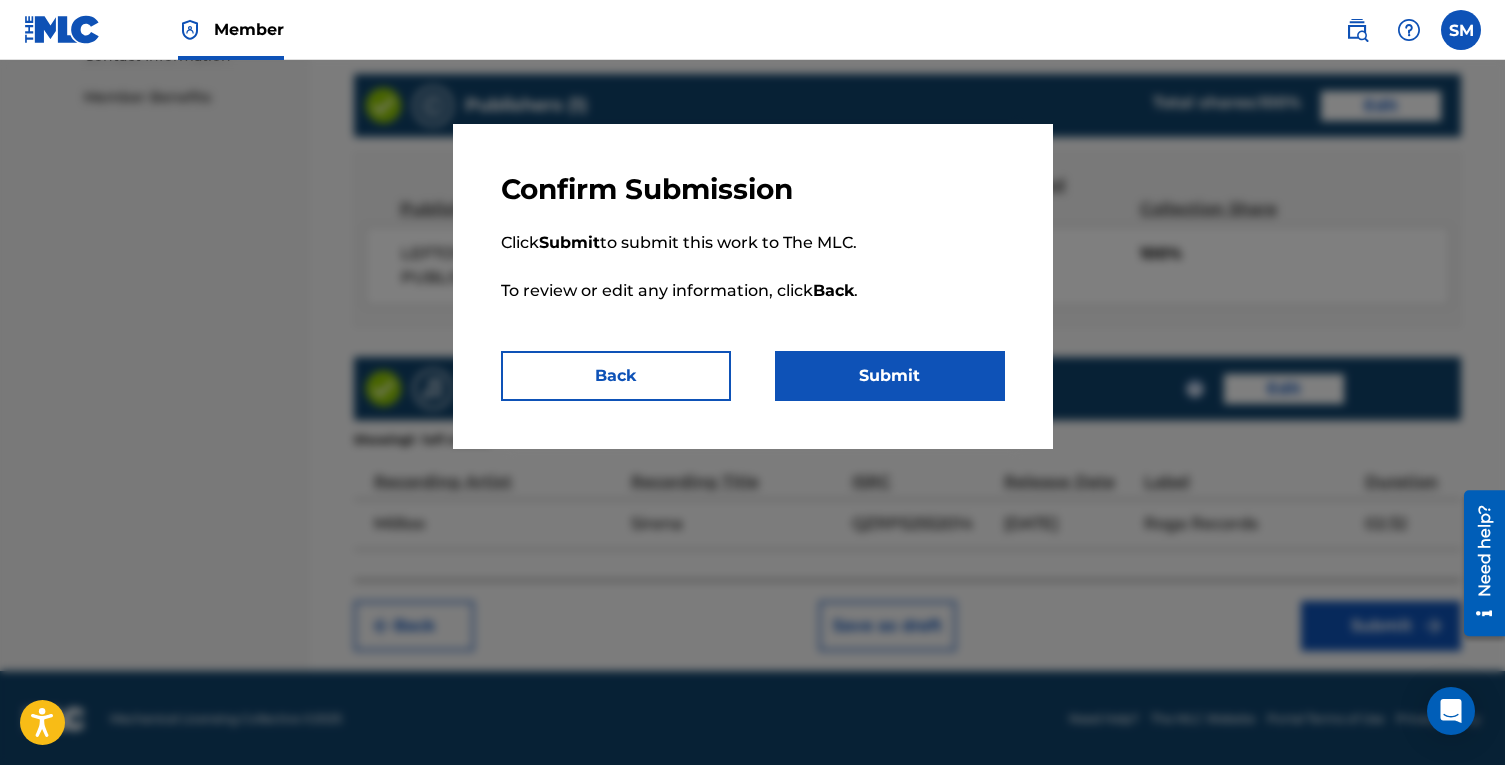 click on "Submit" at bounding box center [890, 376] 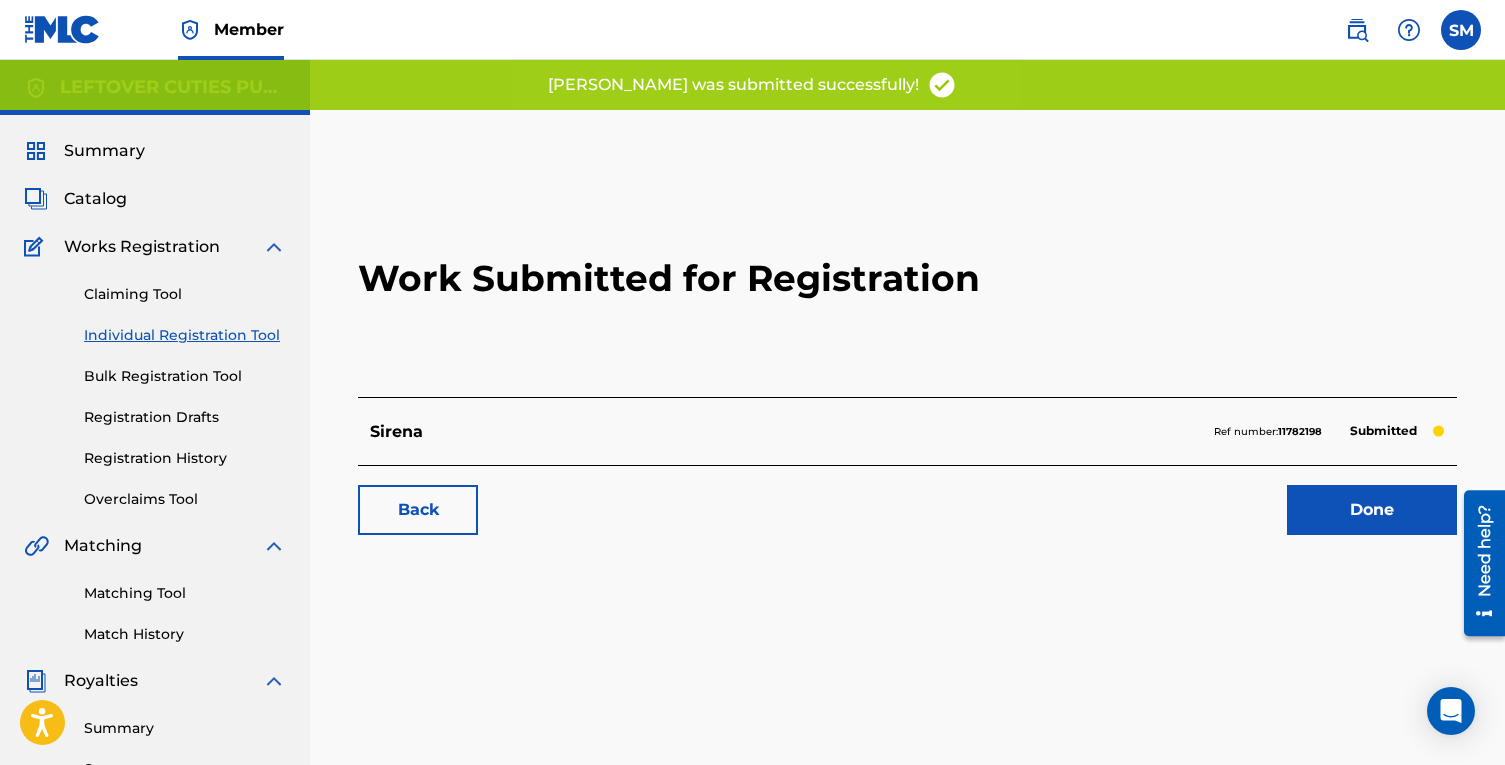 click on "Done" at bounding box center (1372, 510) 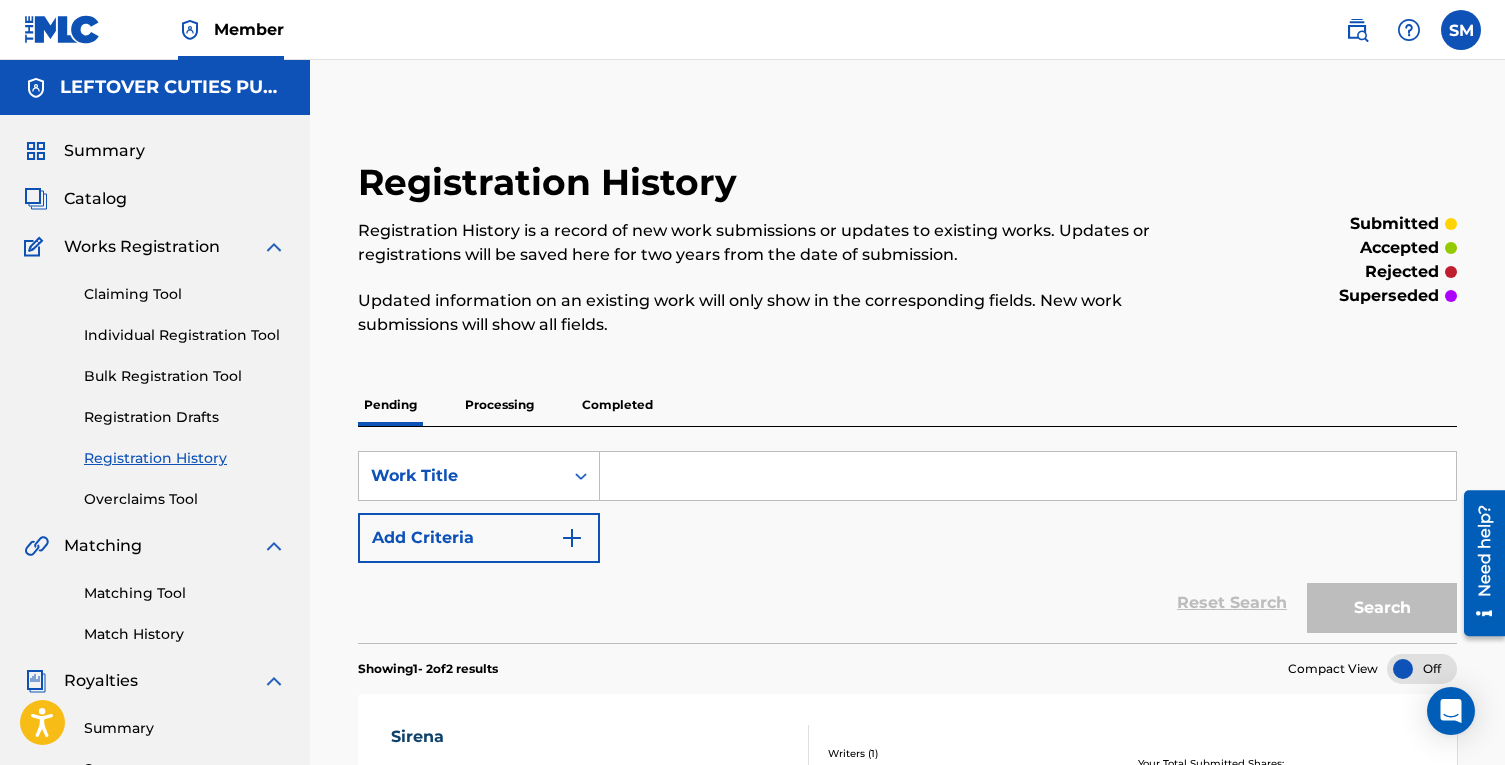 click on "Individual Registration Tool" at bounding box center [185, 335] 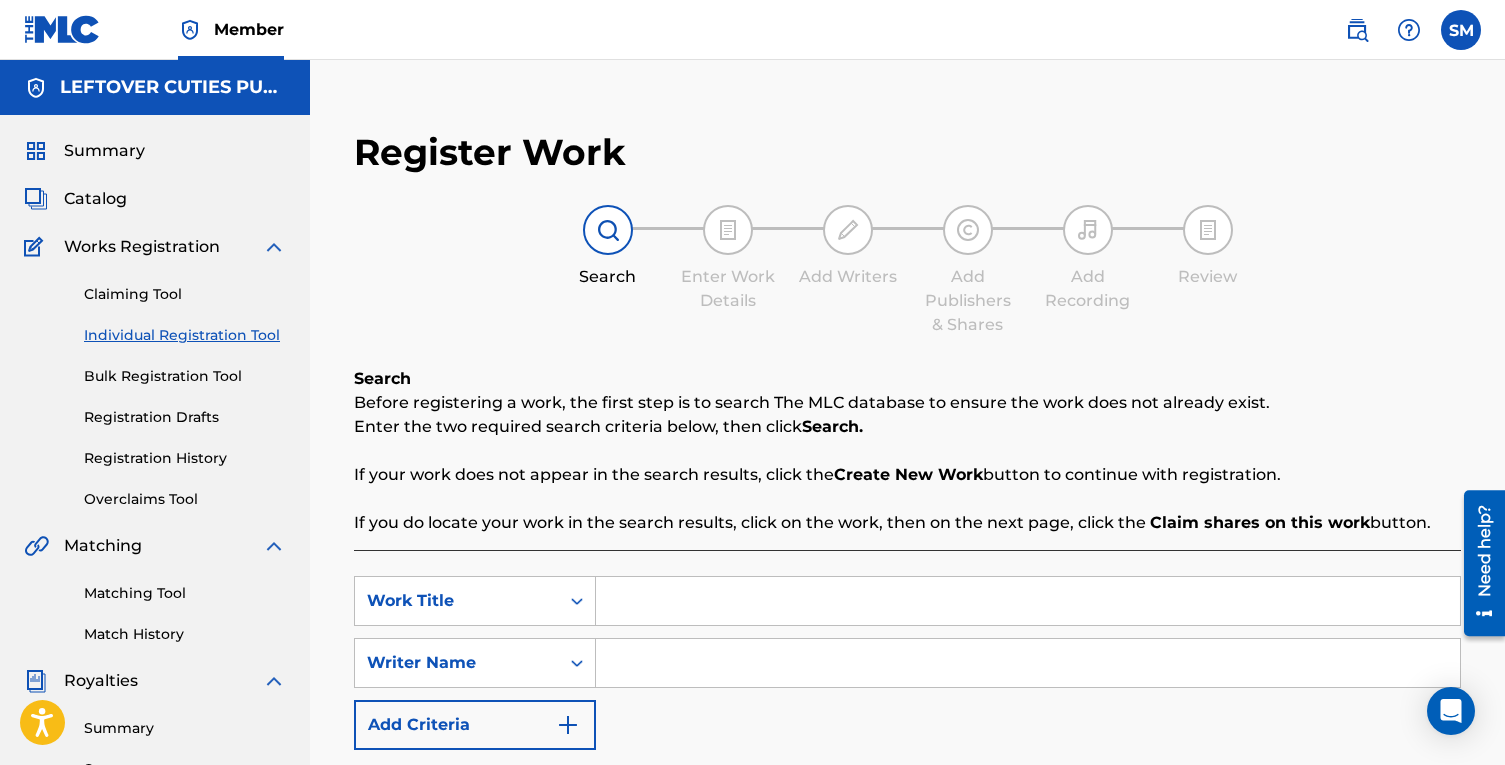 click at bounding box center [1028, 601] 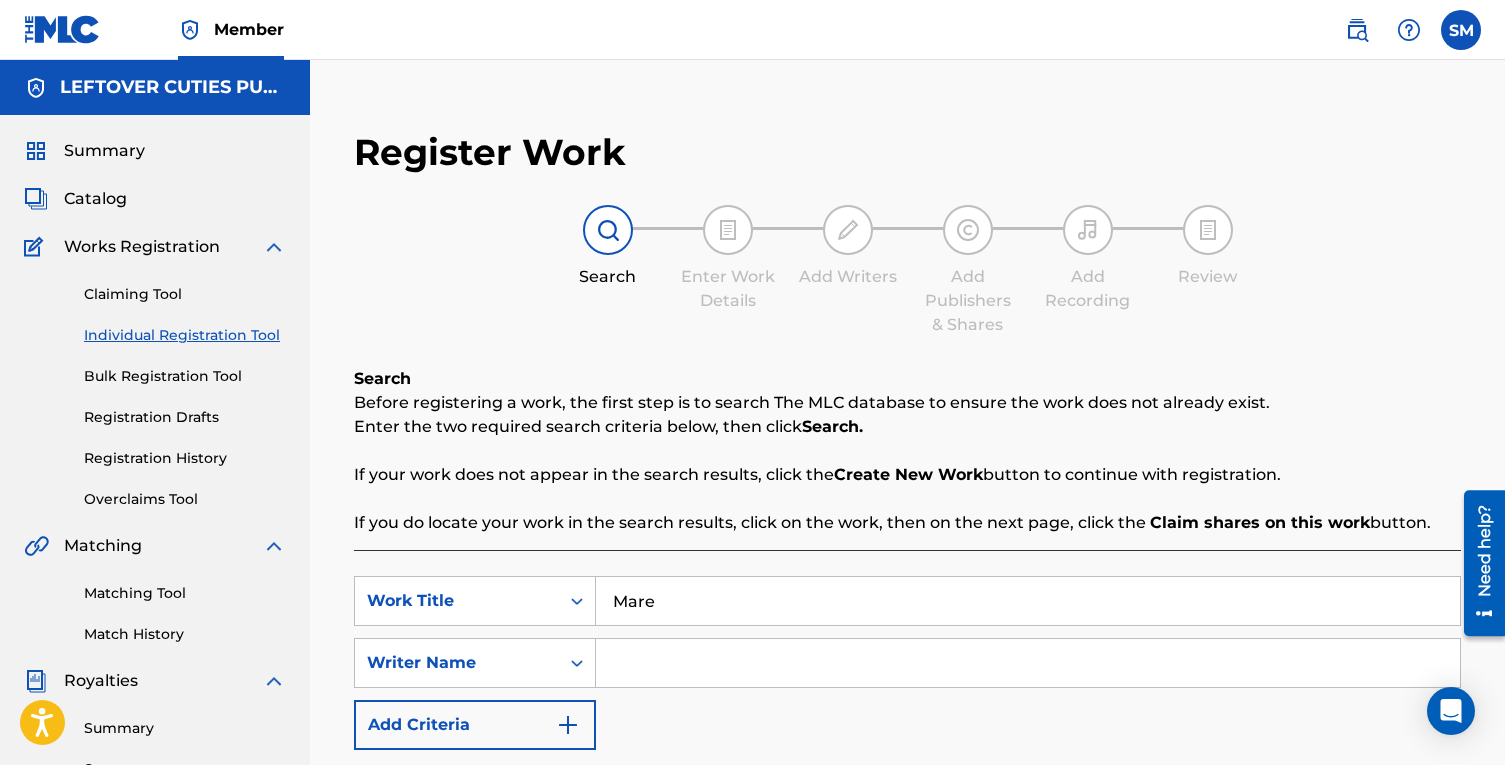 type on "Mare" 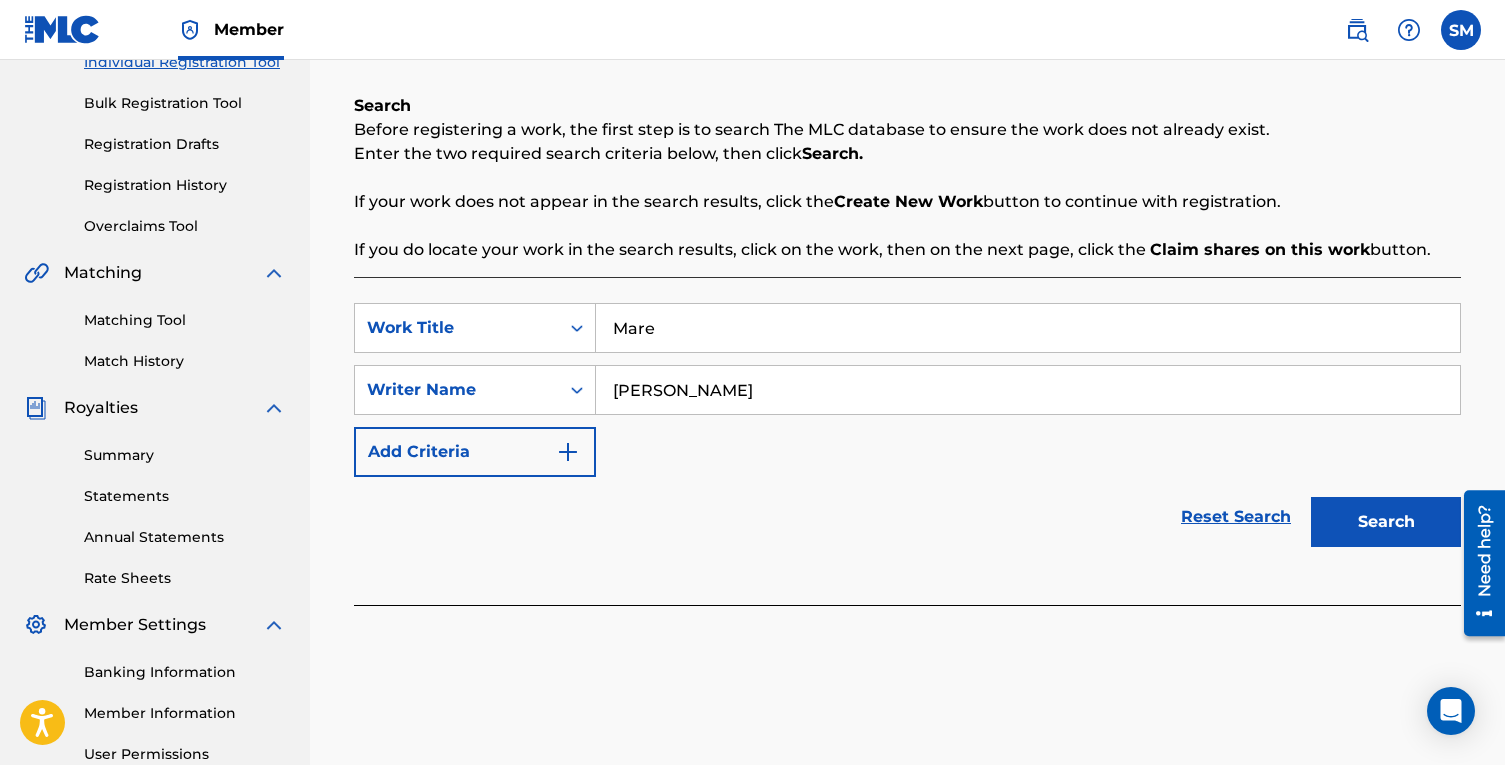 scroll, scrollTop: 325, scrollLeft: 0, axis: vertical 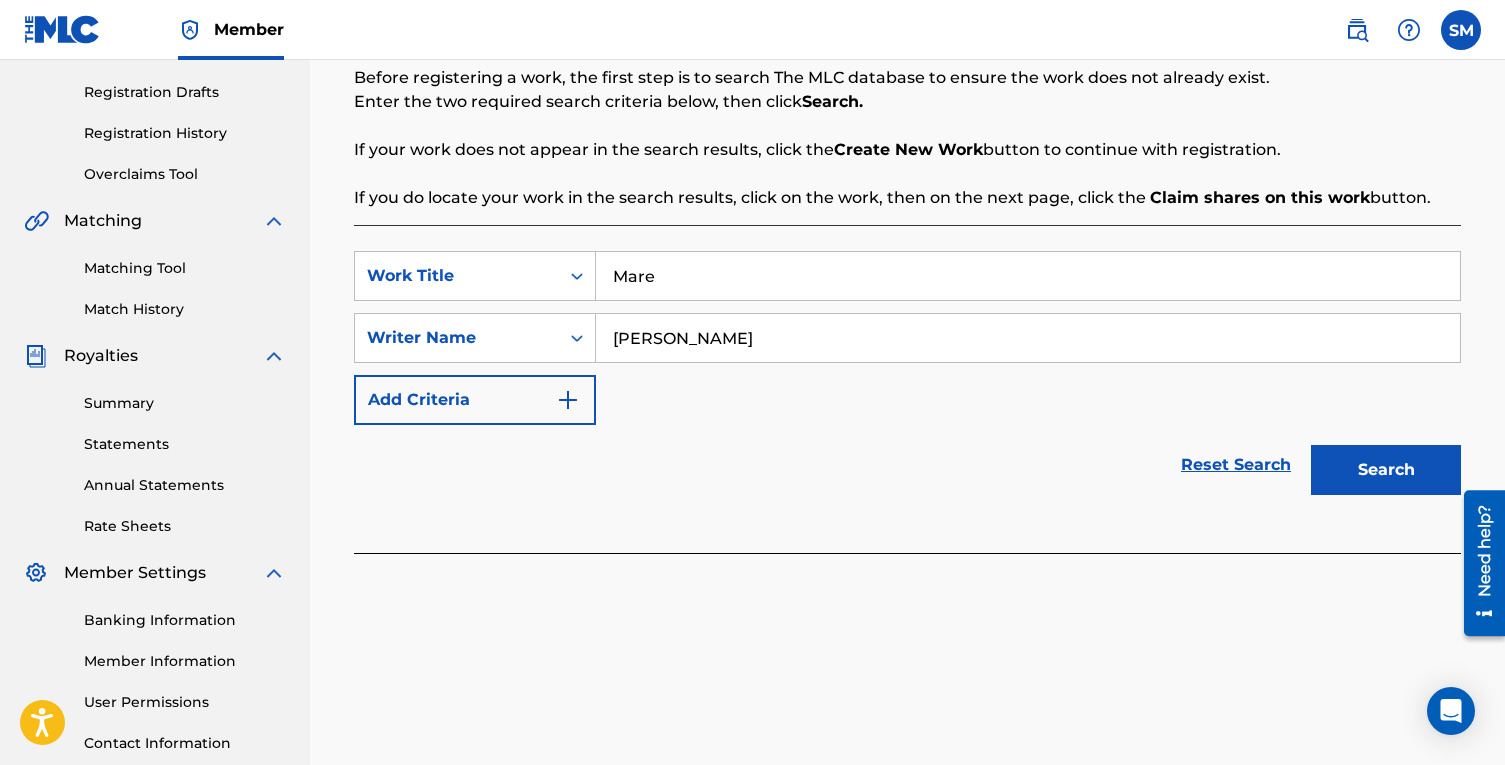 type on "[PERSON_NAME]" 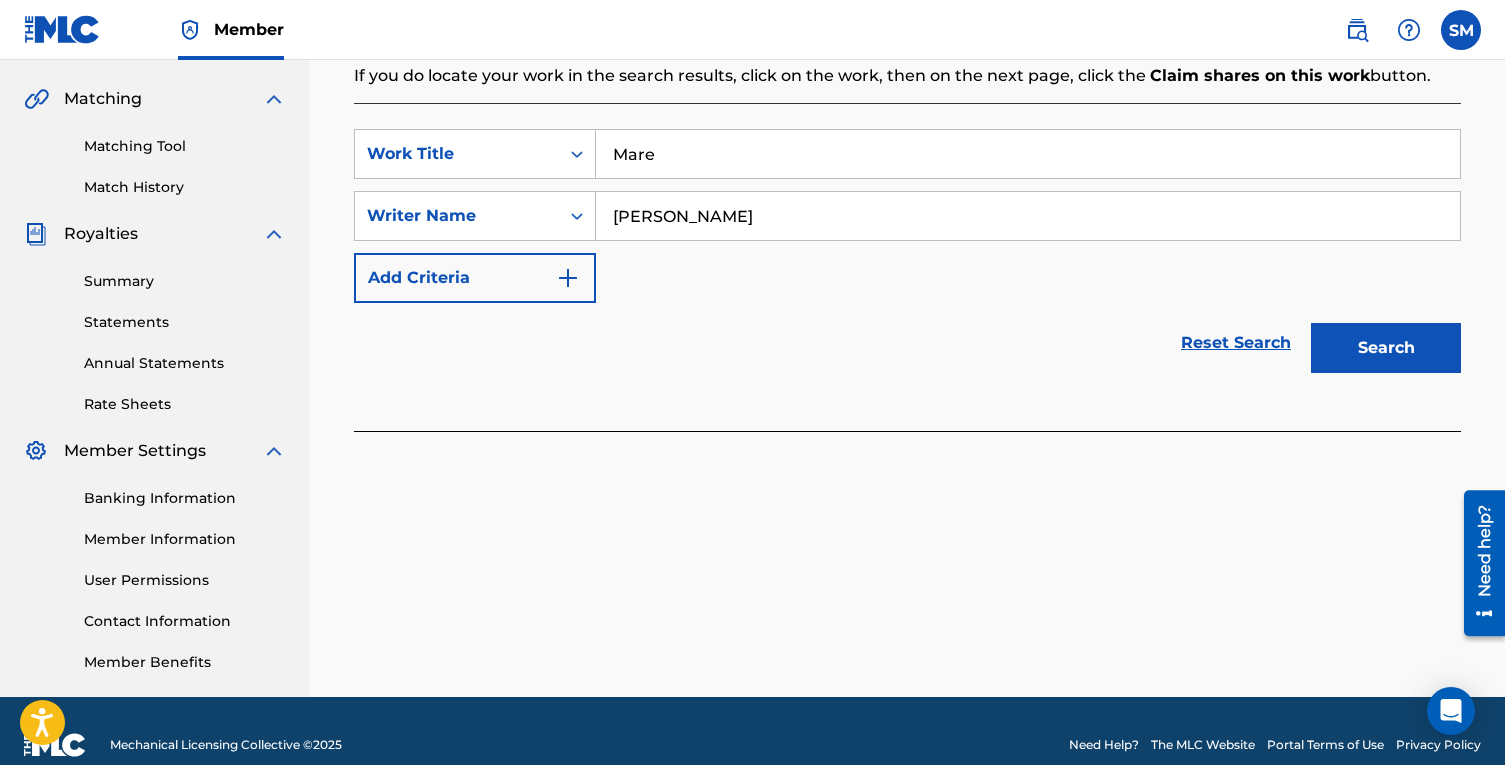scroll, scrollTop: 475, scrollLeft: 0, axis: vertical 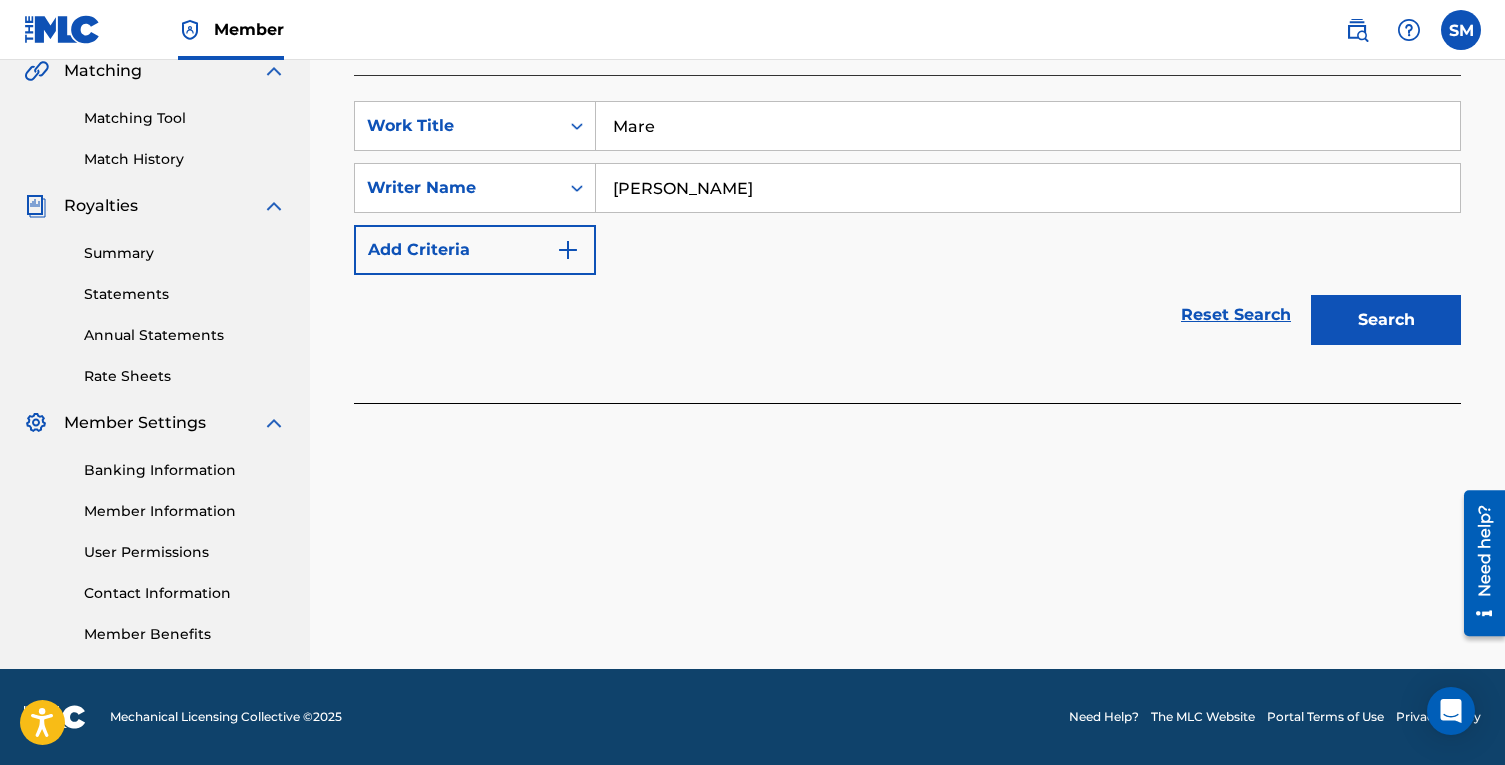 click on "Search" at bounding box center (1386, 320) 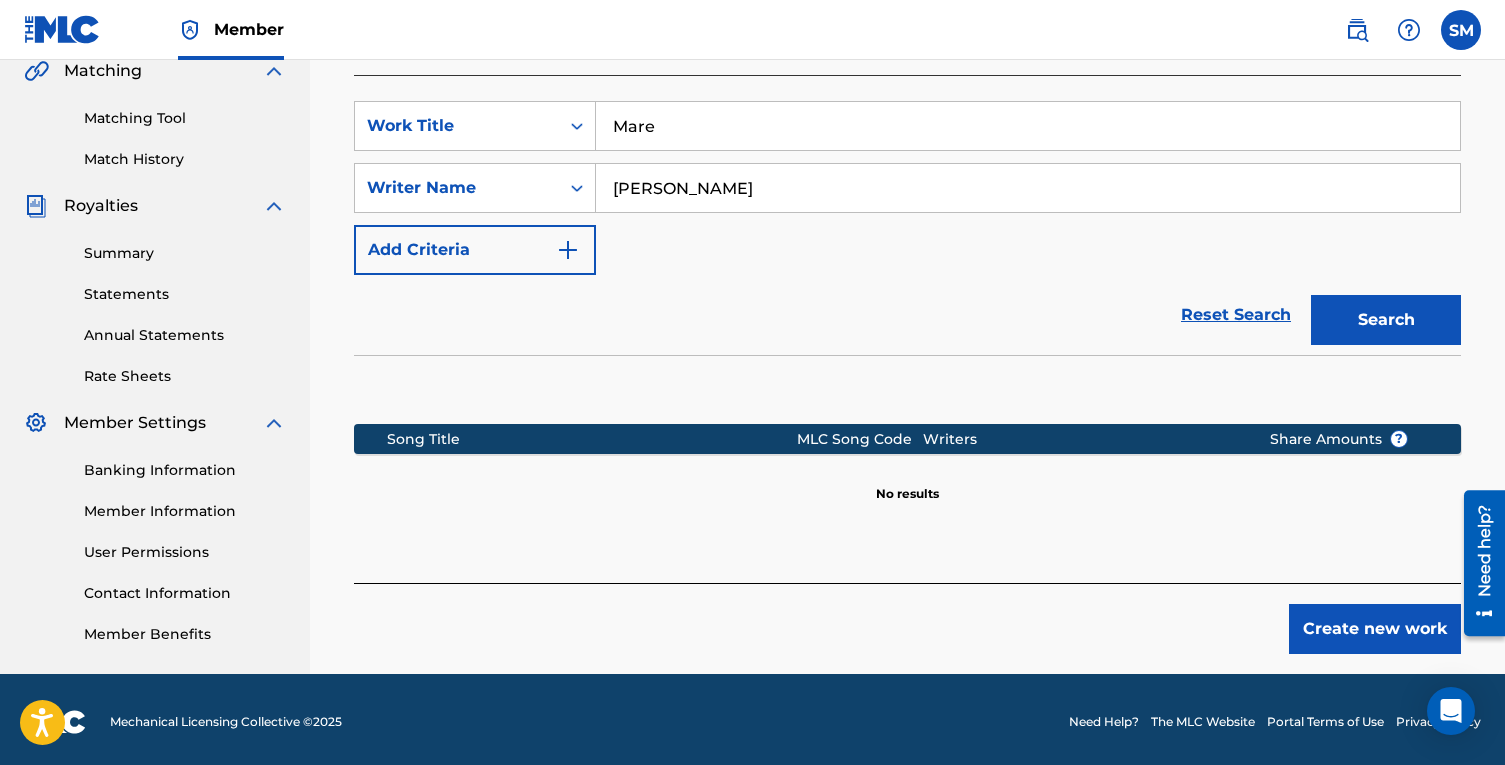 click on "Create new work" at bounding box center (1375, 629) 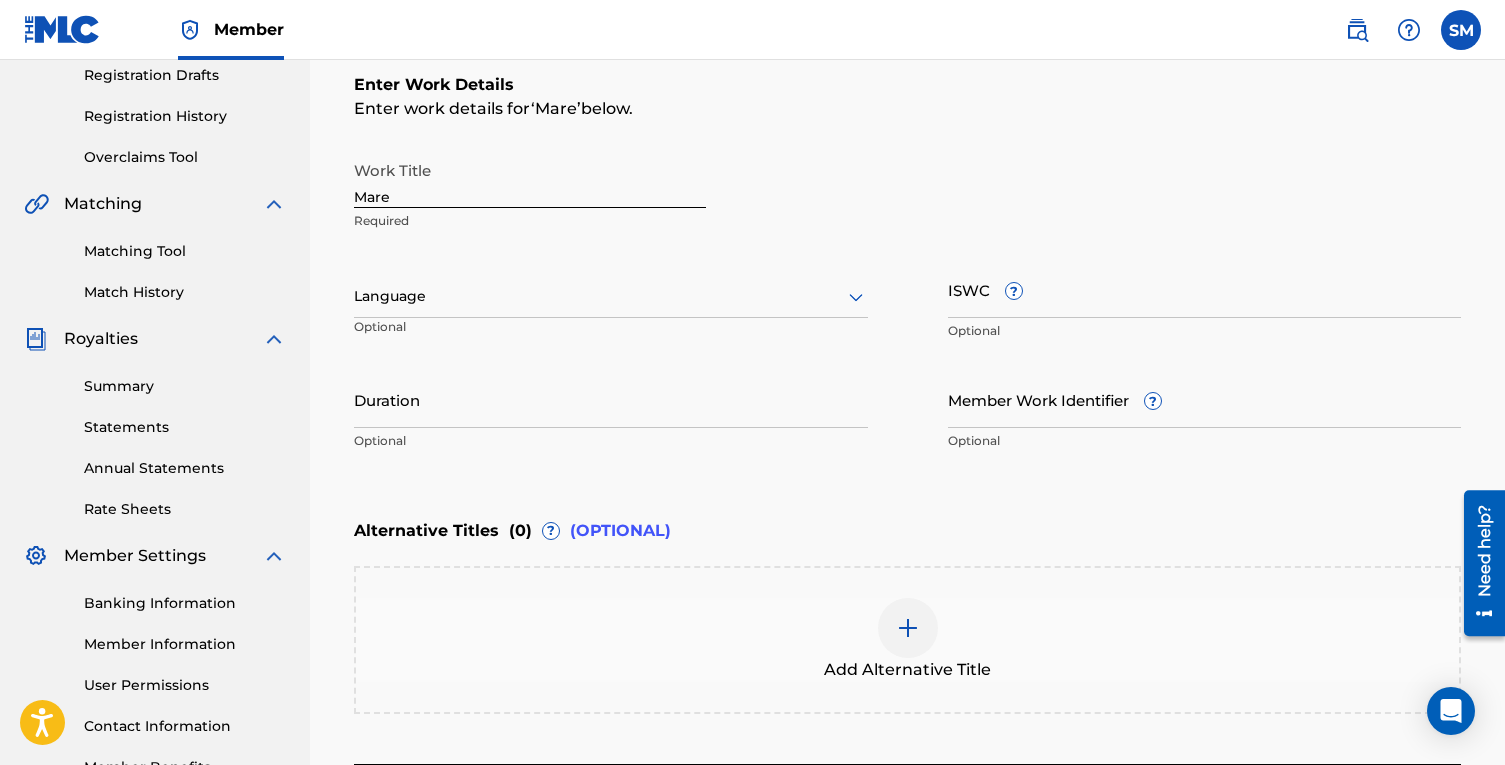 scroll, scrollTop: 333, scrollLeft: 0, axis: vertical 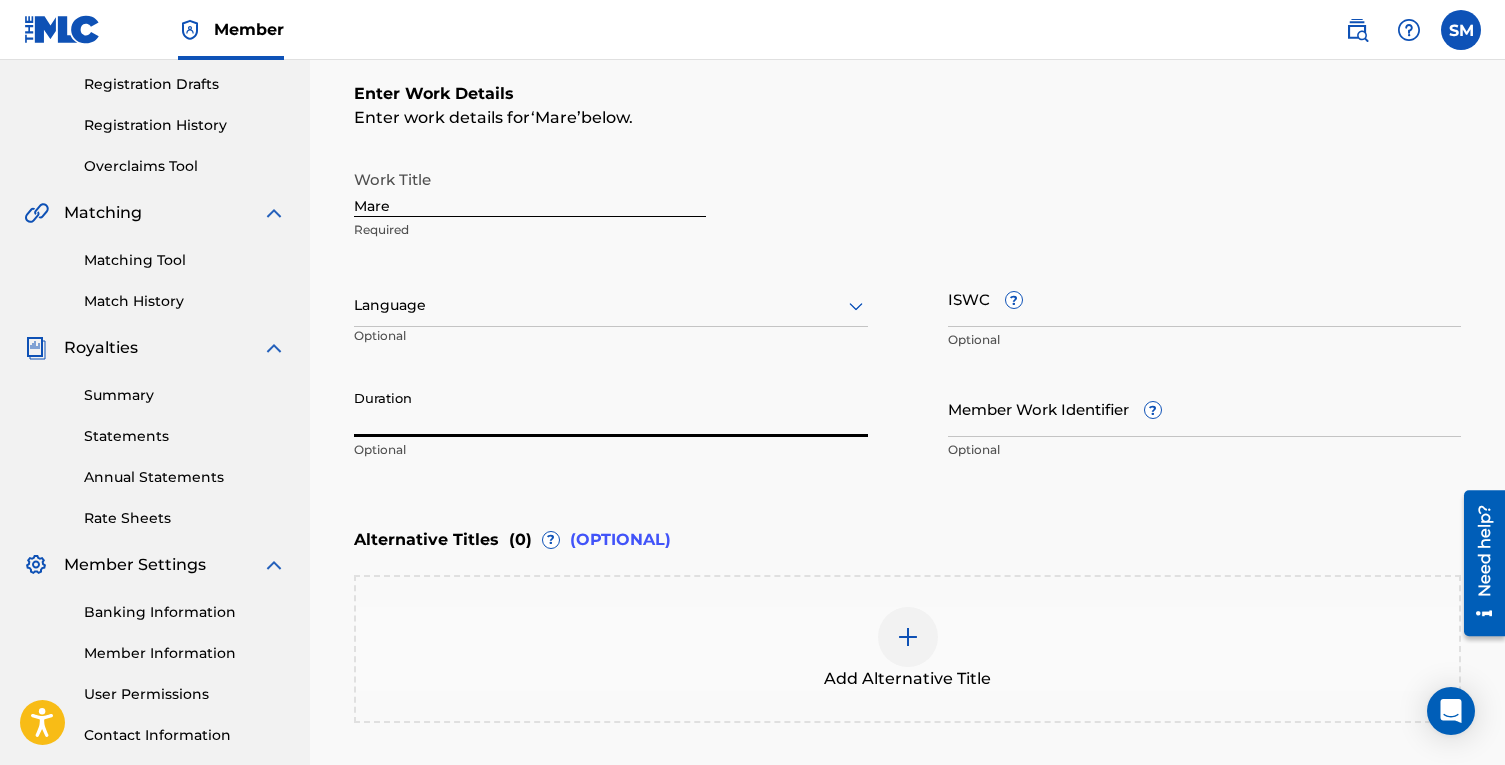 click on "Duration" at bounding box center (611, 408) 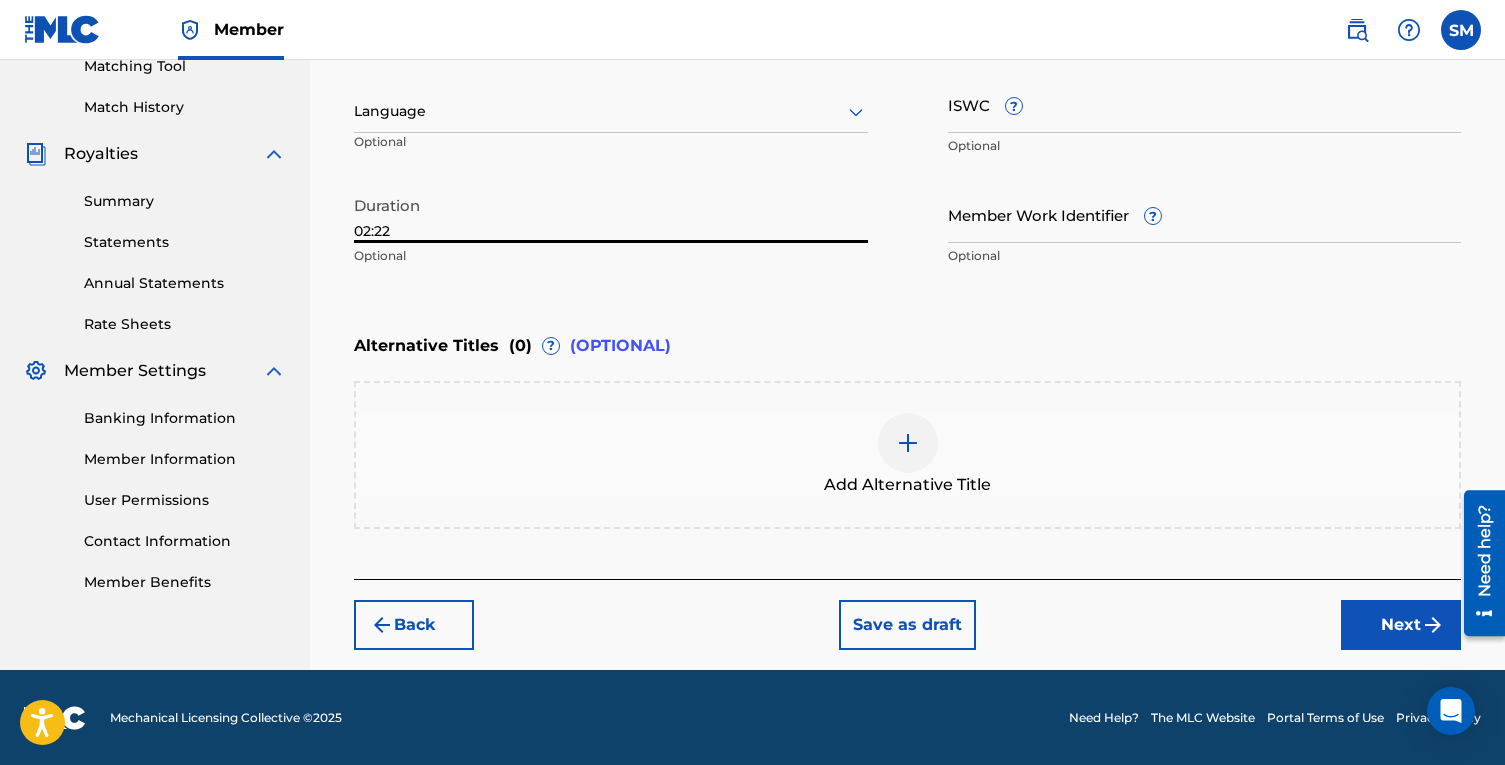type on "02:22" 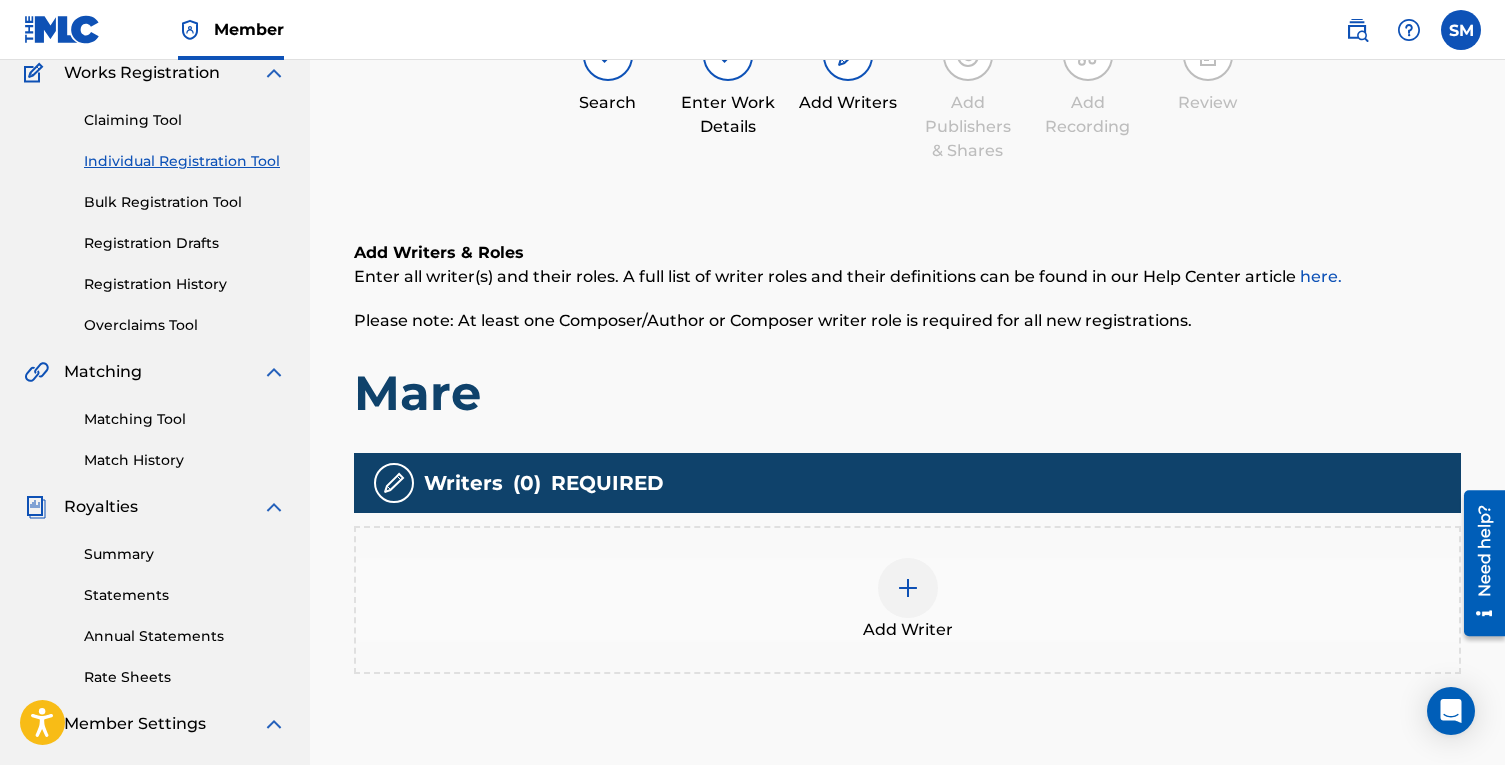 scroll, scrollTop: 90, scrollLeft: 0, axis: vertical 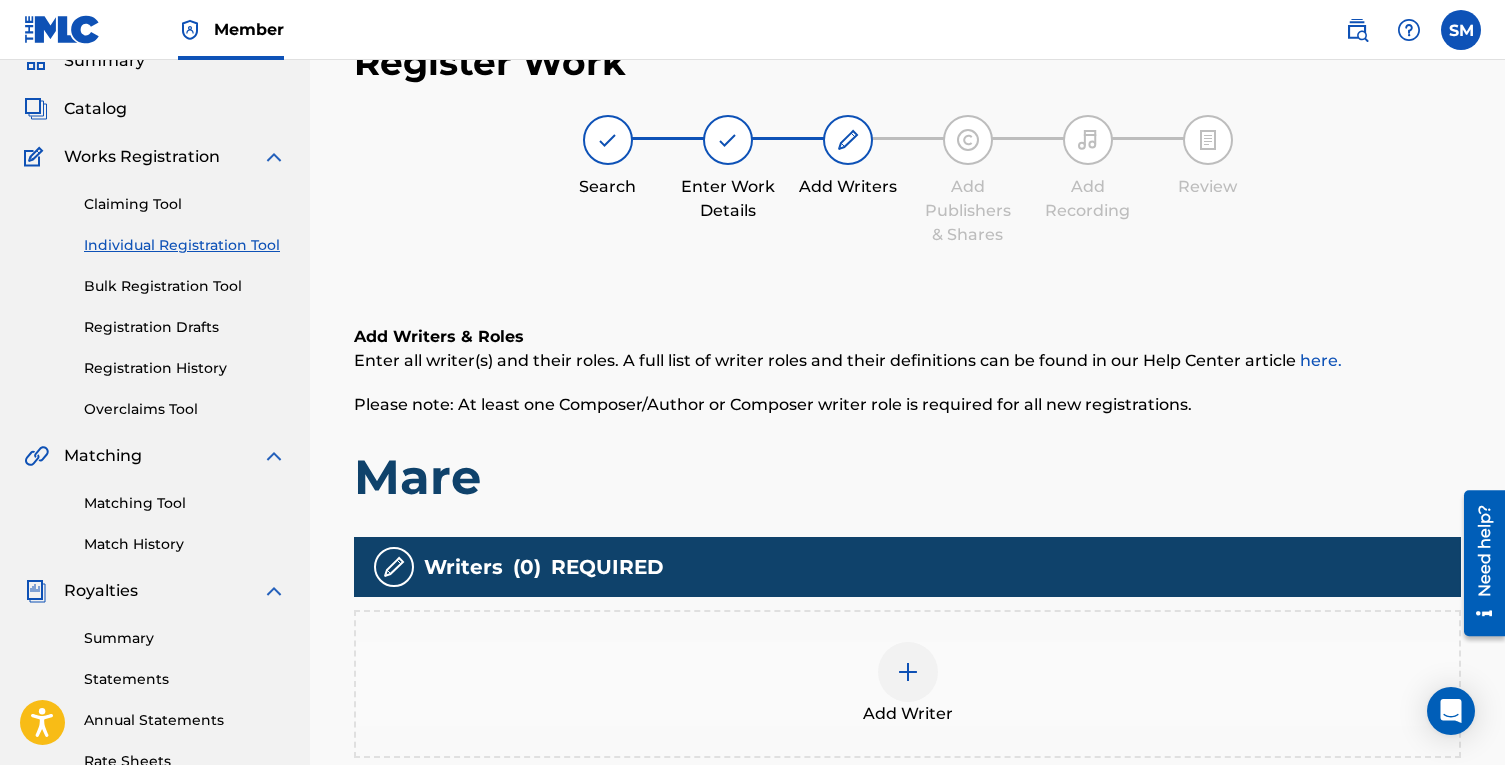 click at bounding box center [908, 672] 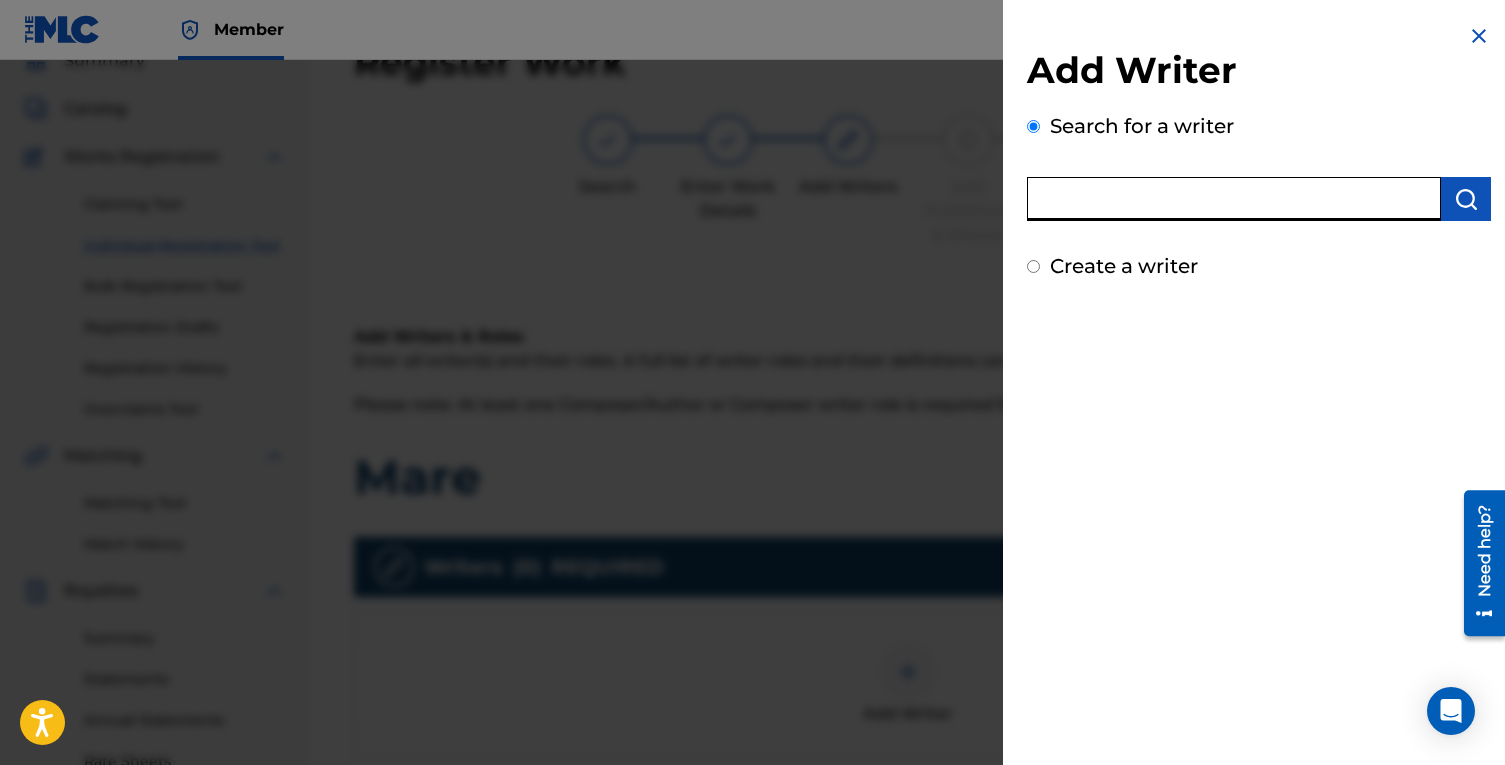 click at bounding box center [1234, 199] 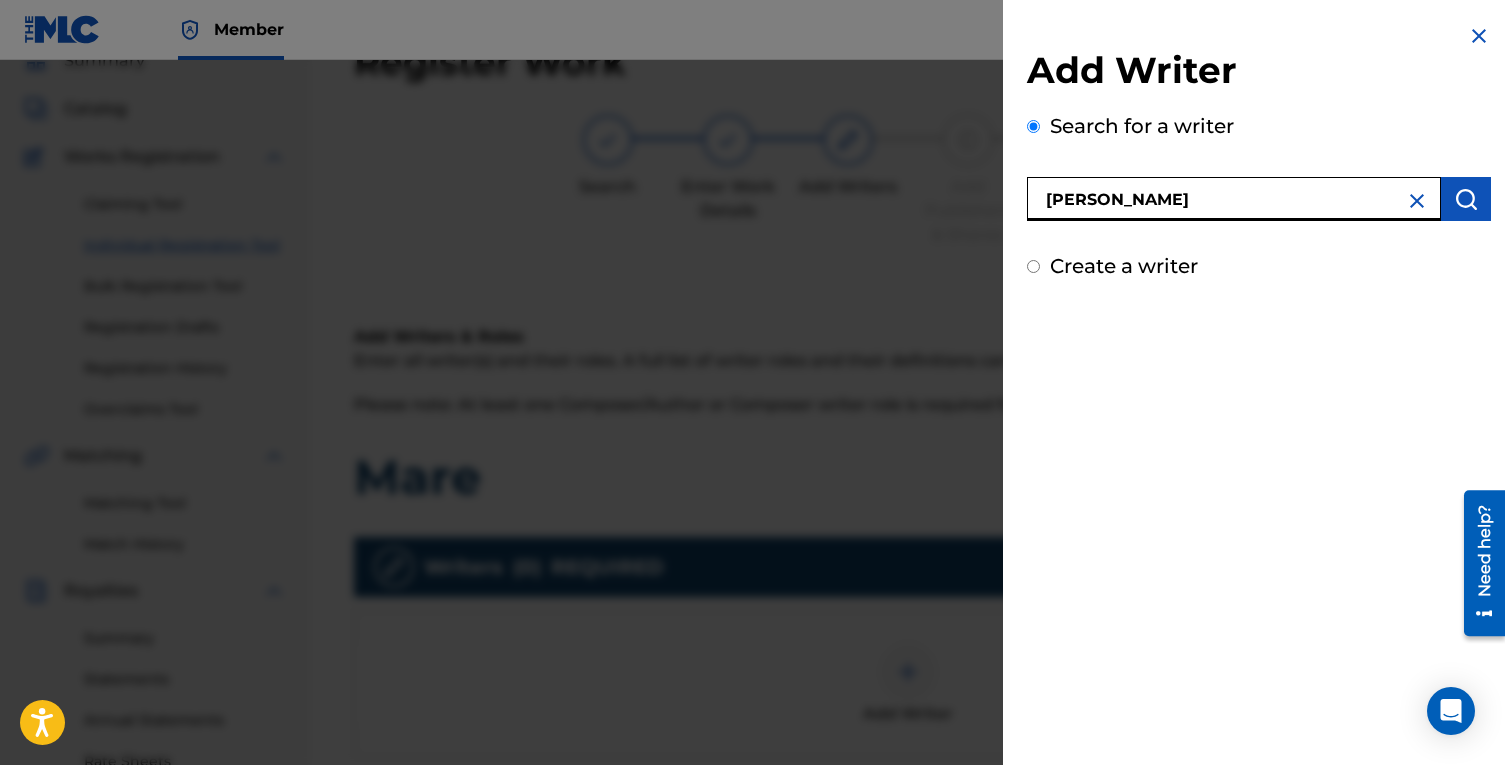 type on "[PERSON_NAME]" 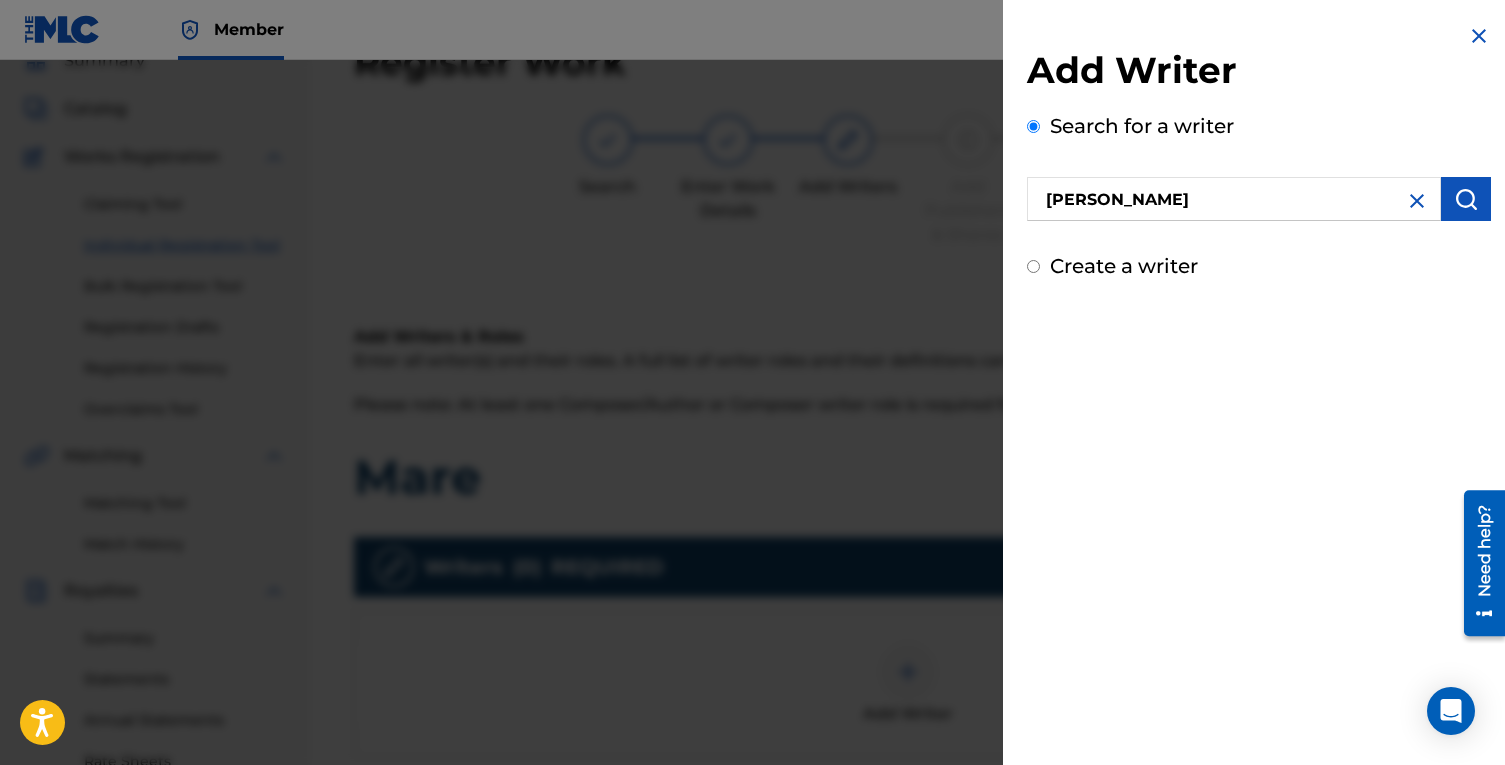 click at bounding box center [1466, 199] 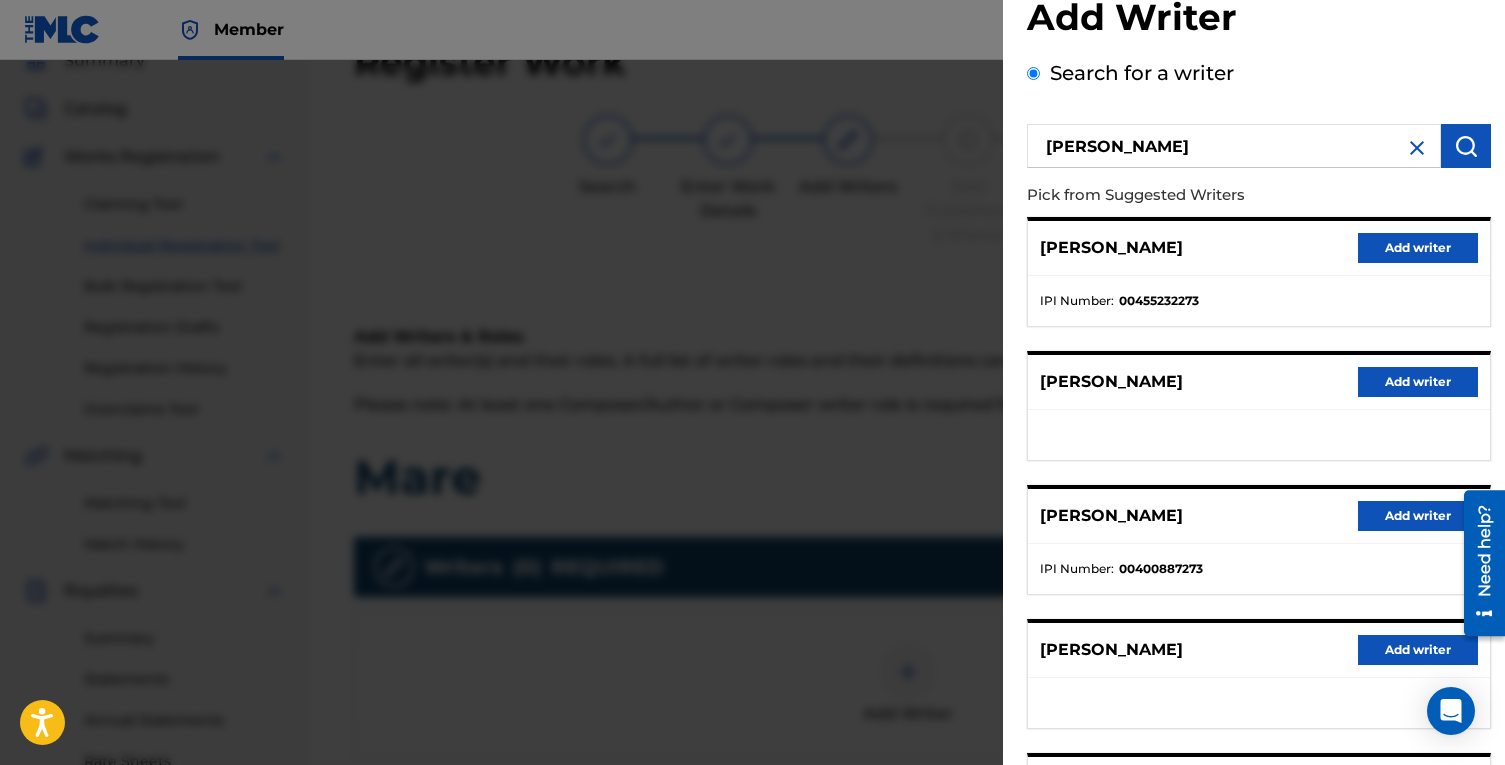 scroll, scrollTop: 54, scrollLeft: 0, axis: vertical 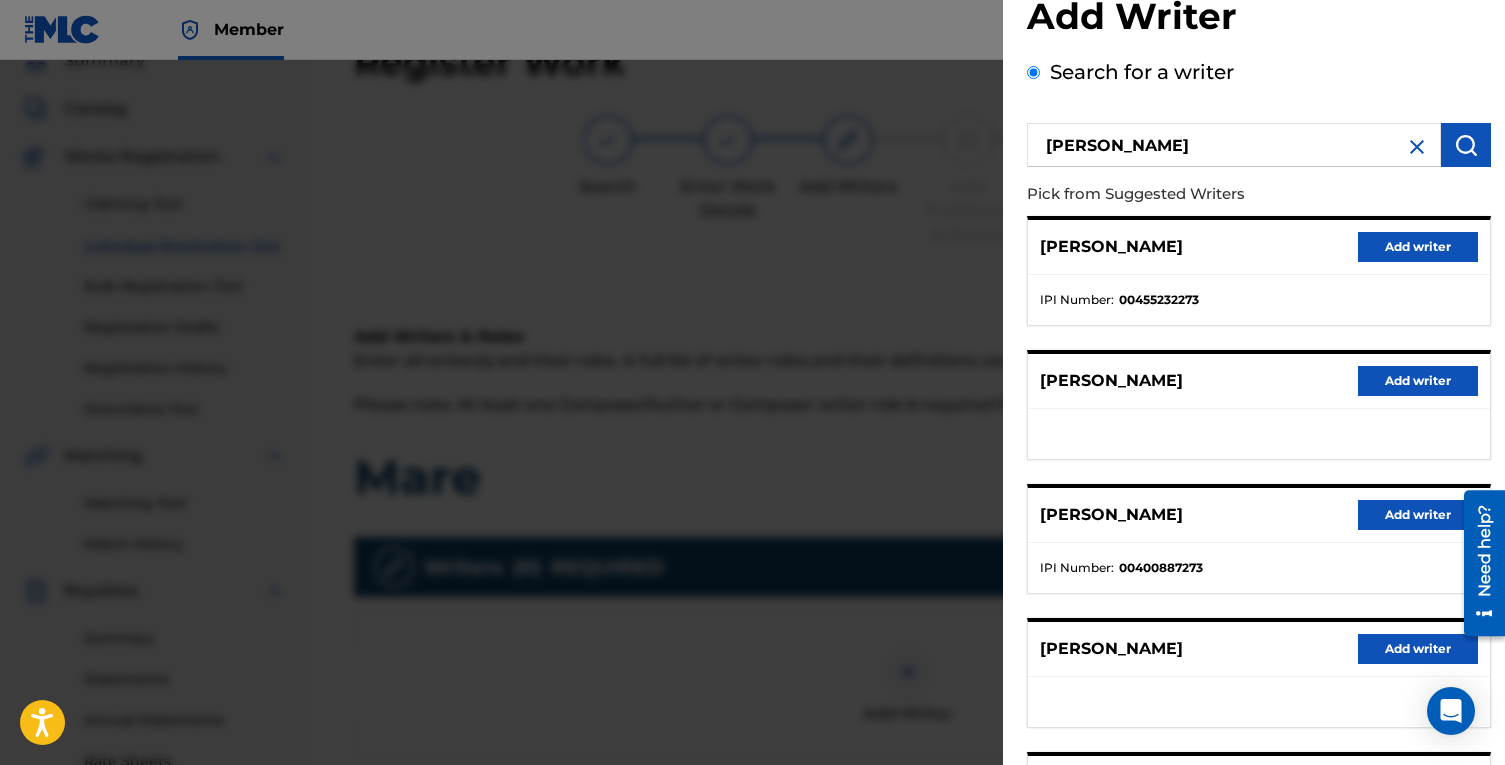 click on "Add writer" at bounding box center (1418, 247) 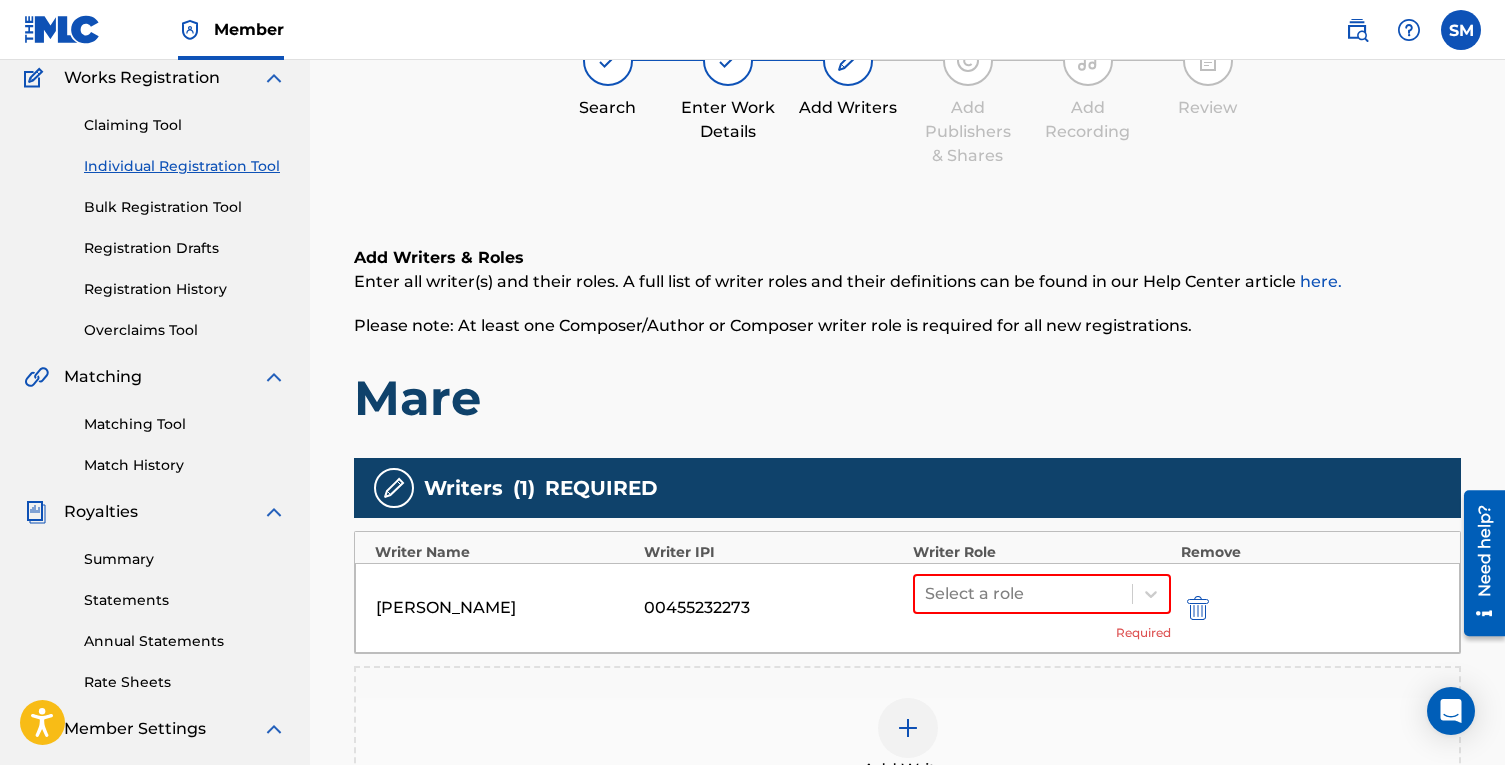 scroll, scrollTop: 199, scrollLeft: 0, axis: vertical 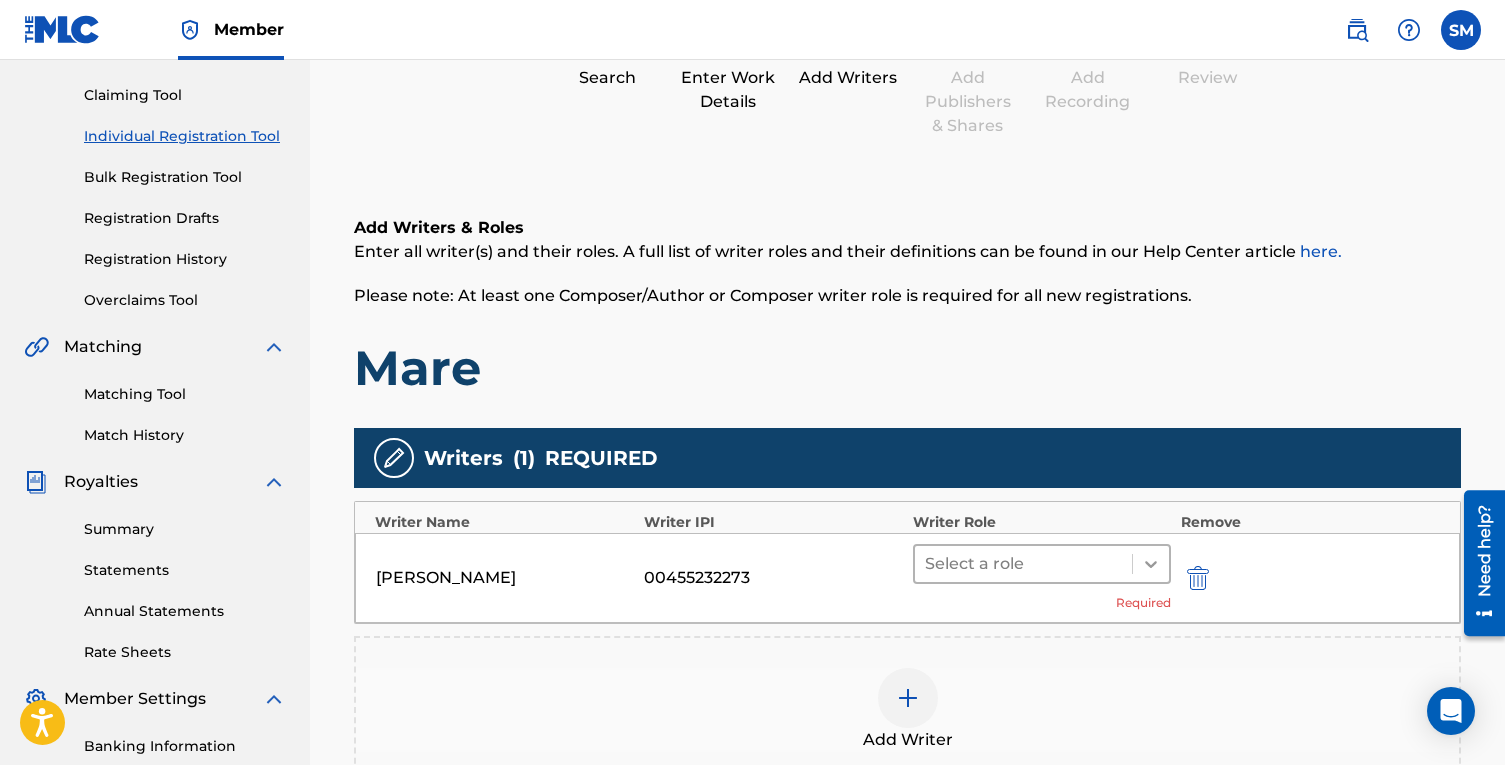 click 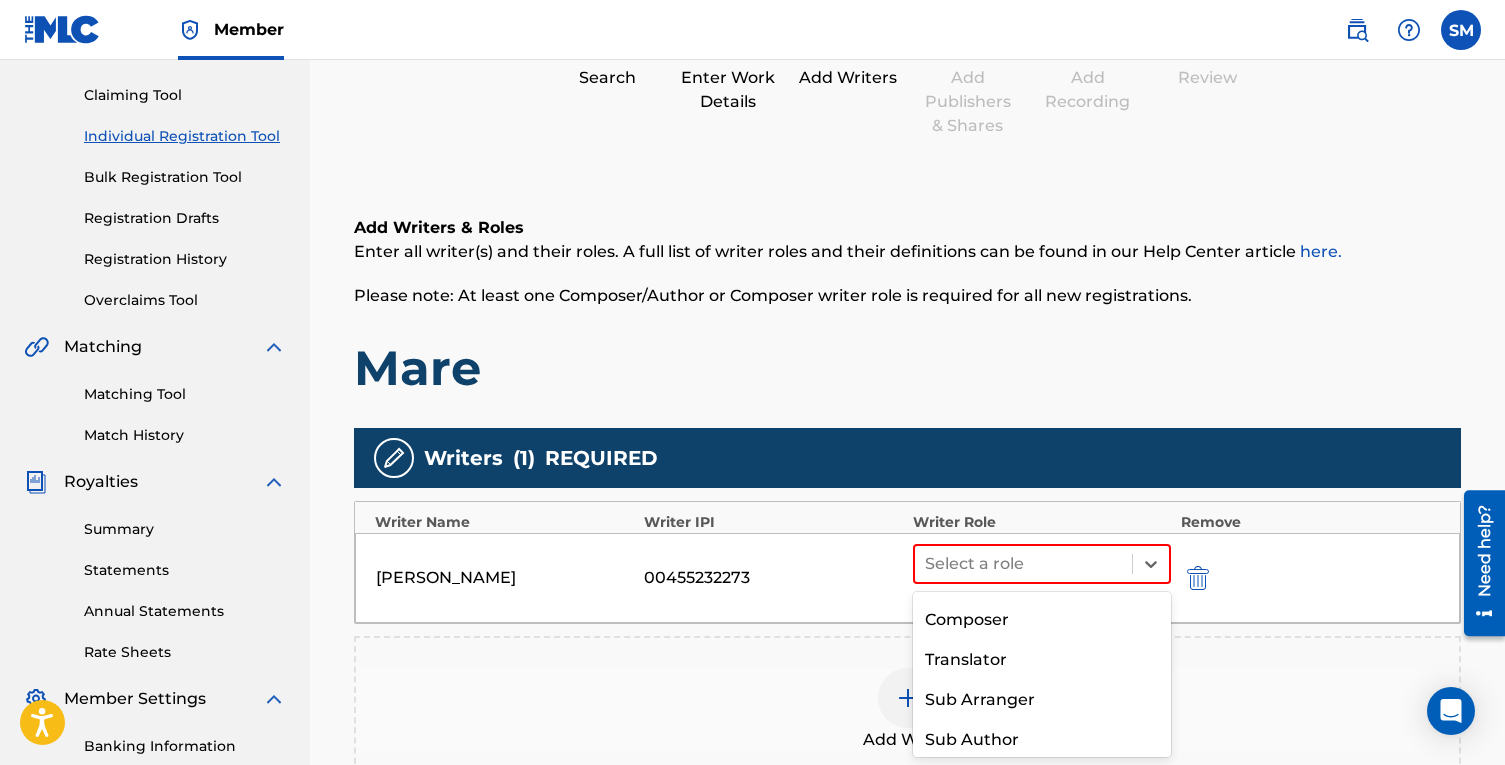 scroll, scrollTop: 157, scrollLeft: 0, axis: vertical 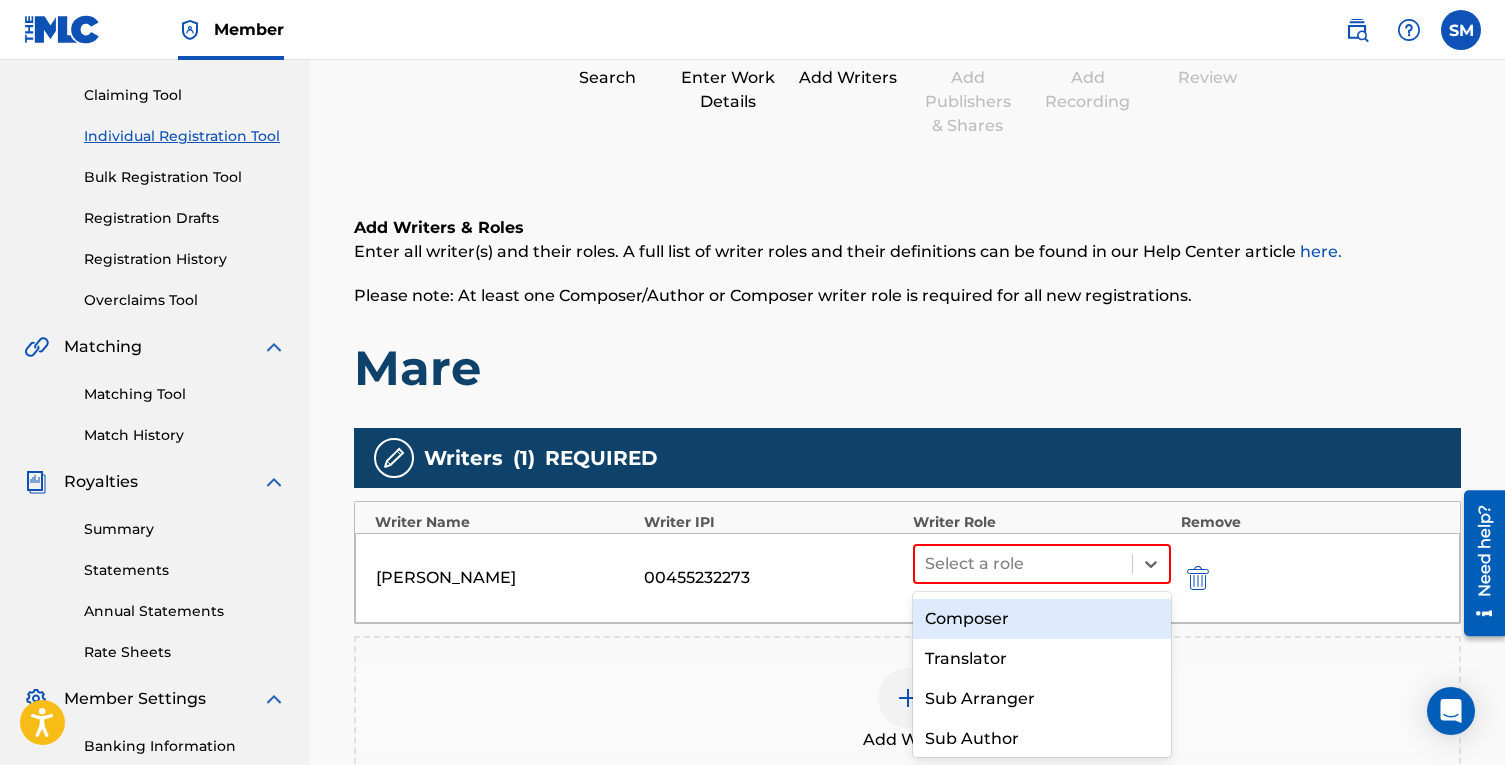 click on "Composer" at bounding box center (1042, 619) 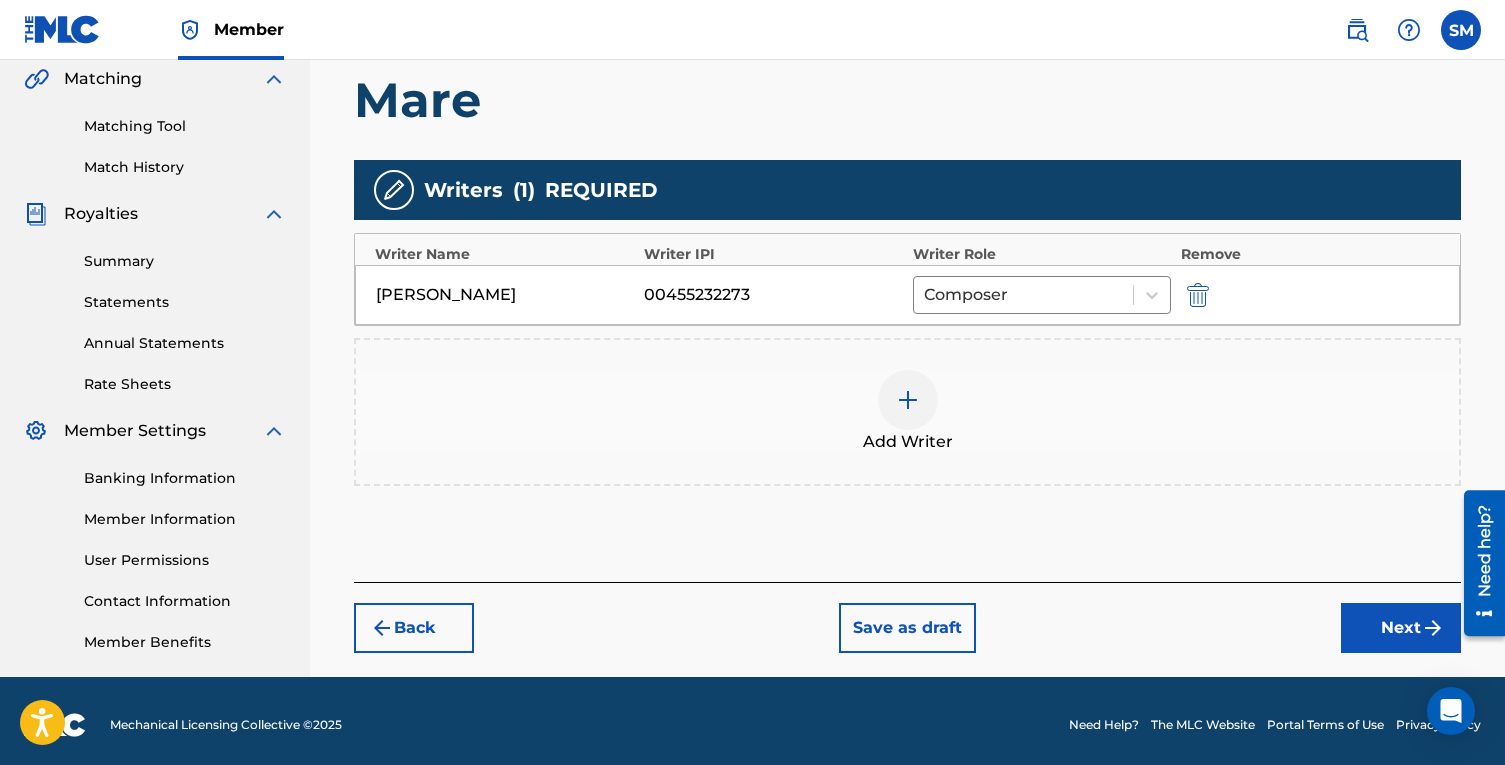 click on "Next" at bounding box center [1401, 628] 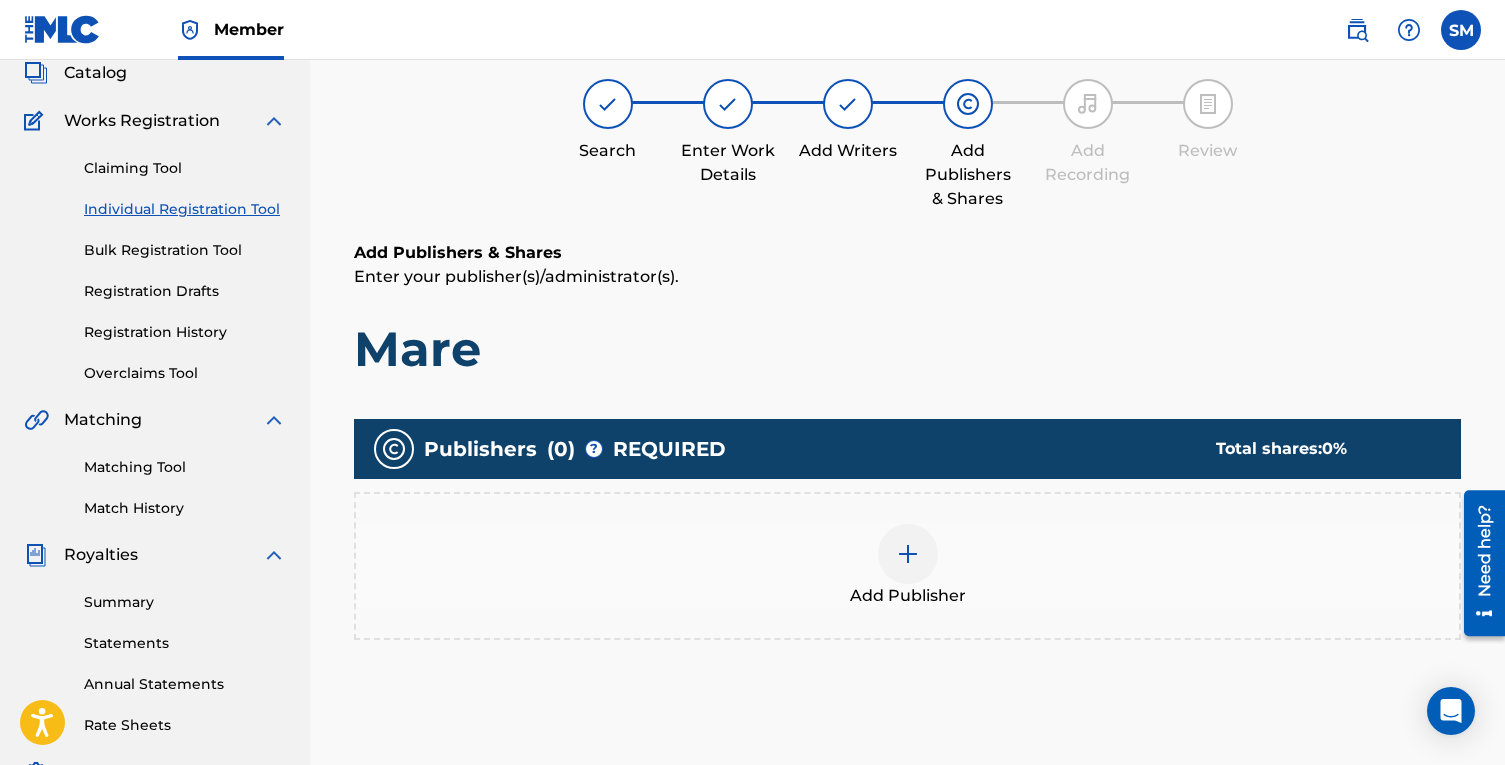 scroll, scrollTop: 90, scrollLeft: 0, axis: vertical 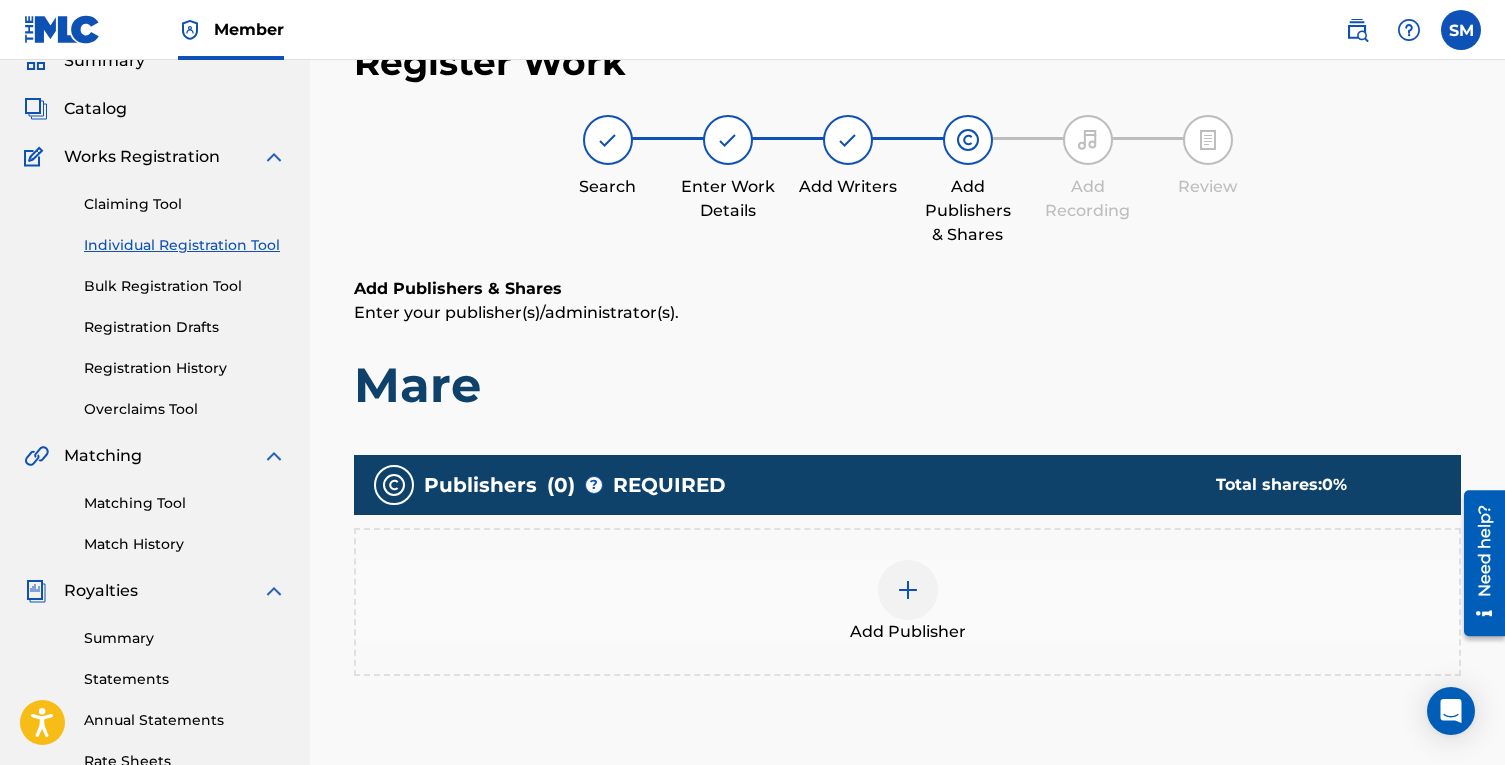 click at bounding box center (908, 590) 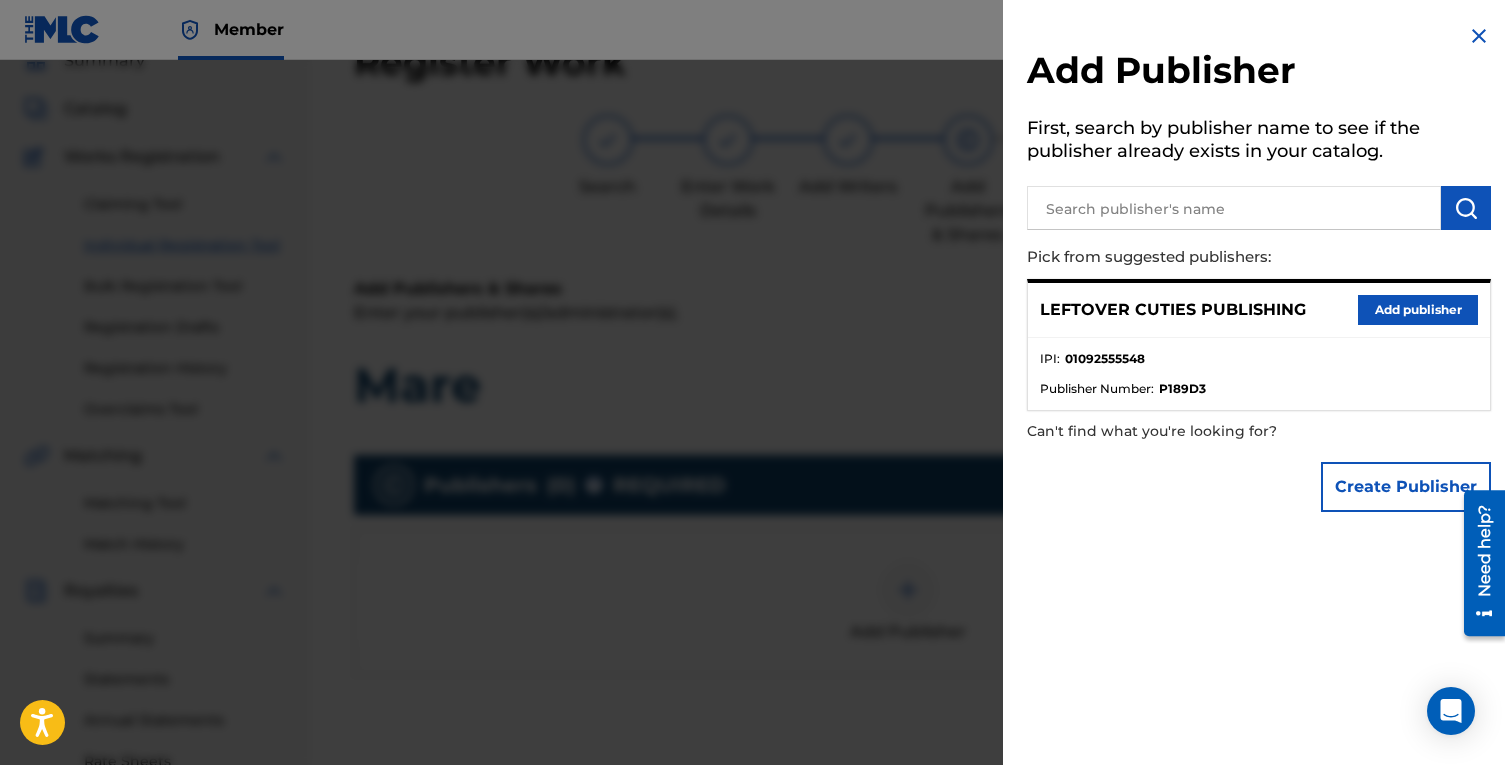 click on "Add publisher" at bounding box center (1418, 310) 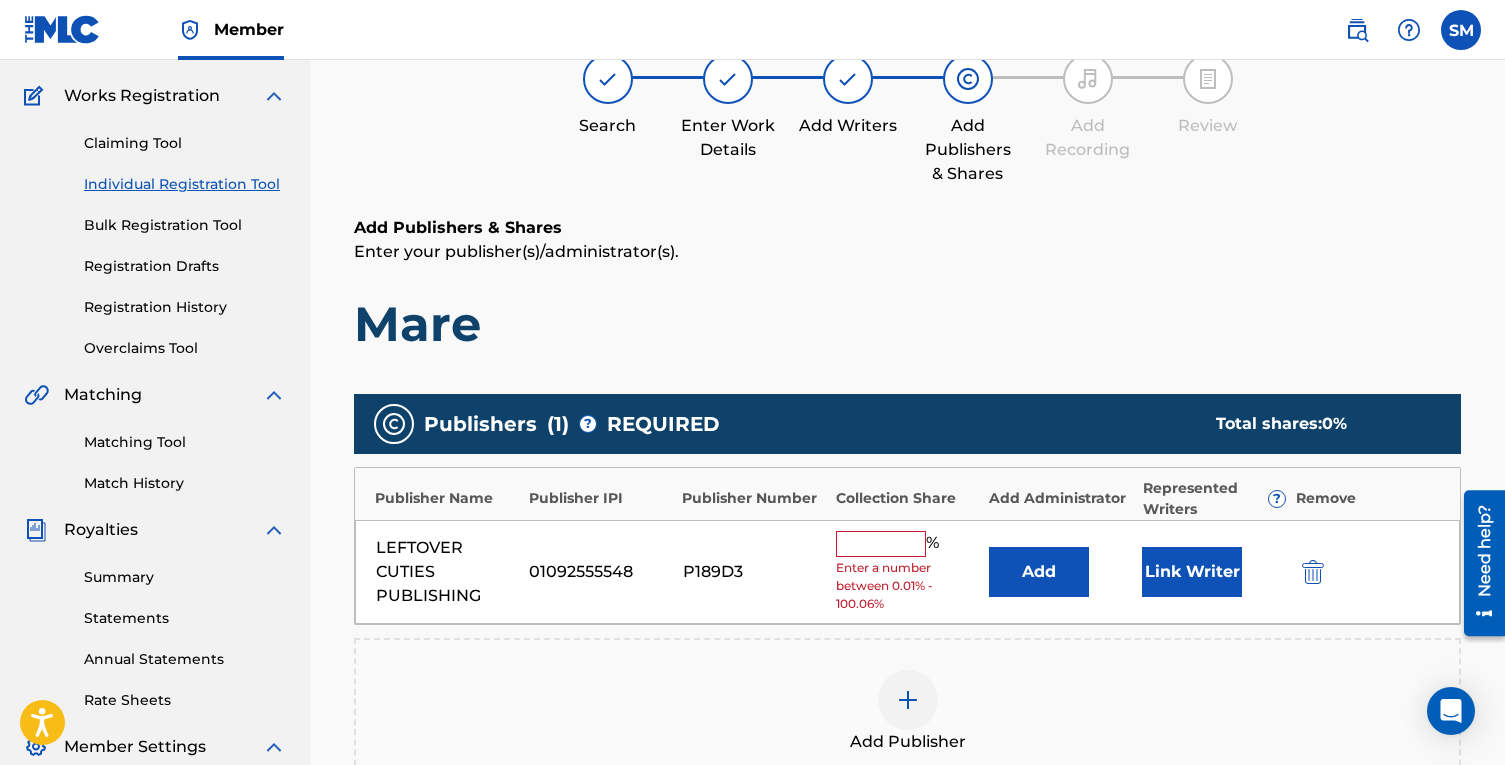 scroll, scrollTop: 181, scrollLeft: 0, axis: vertical 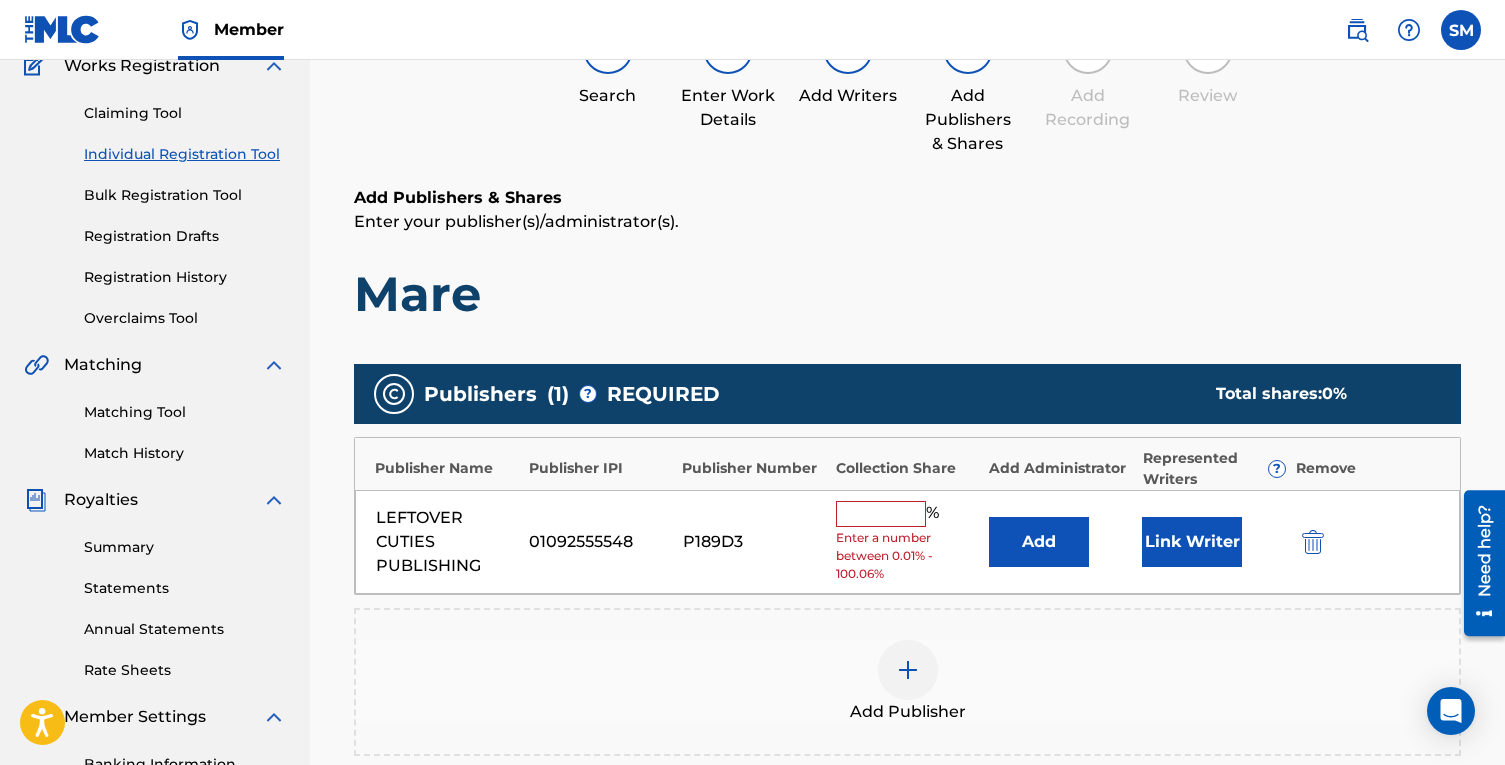 click at bounding box center [881, 514] 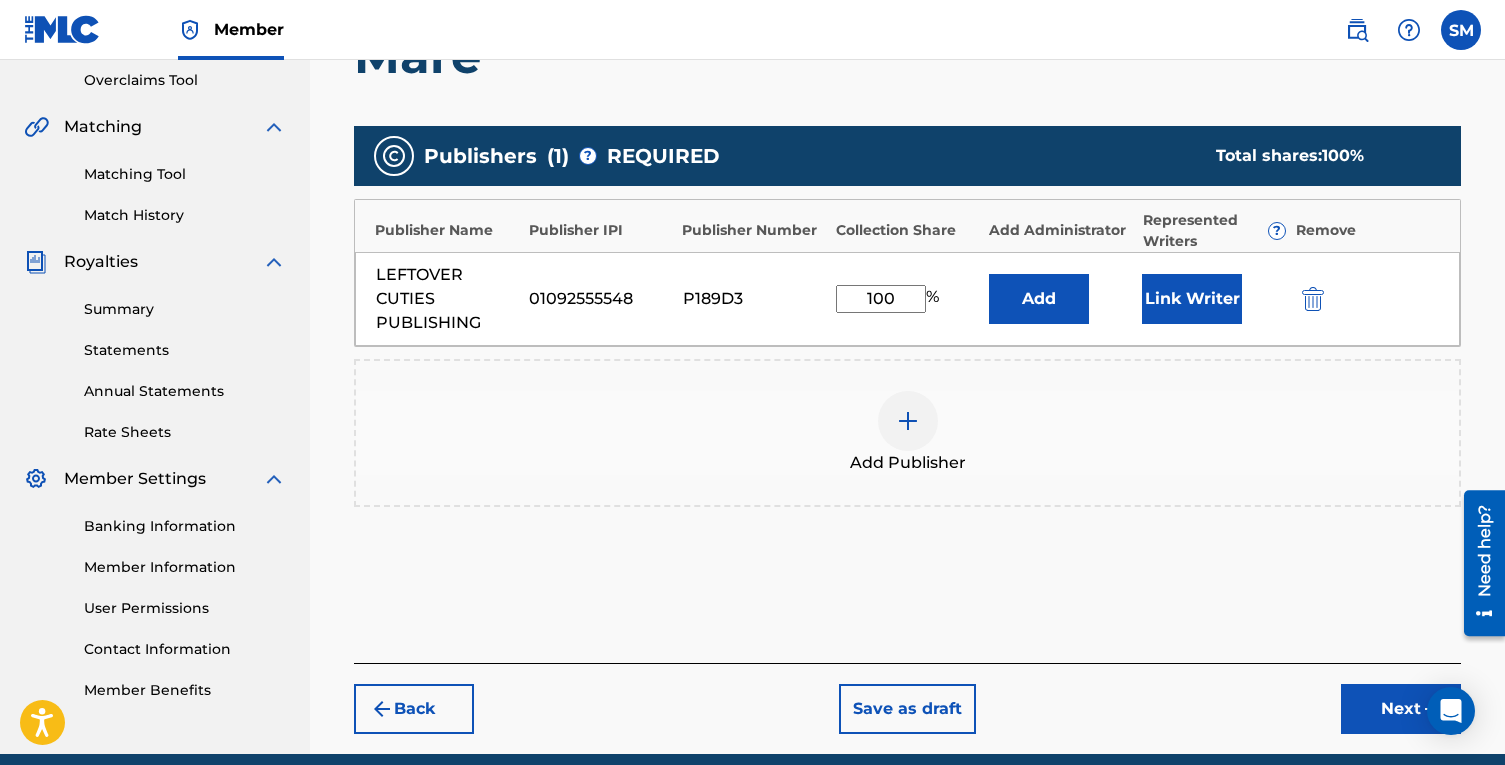 scroll, scrollTop: 443, scrollLeft: 0, axis: vertical 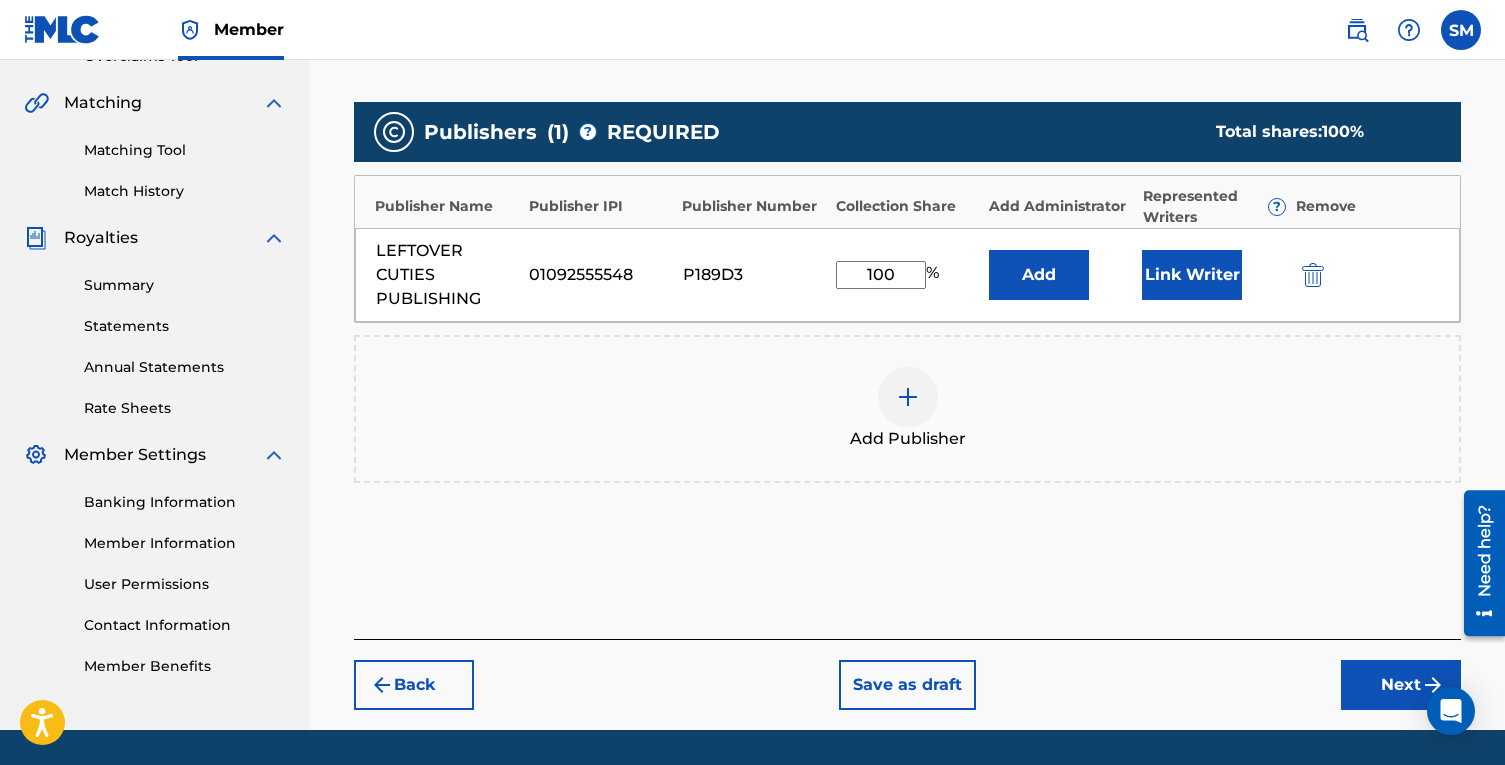 type on "100" 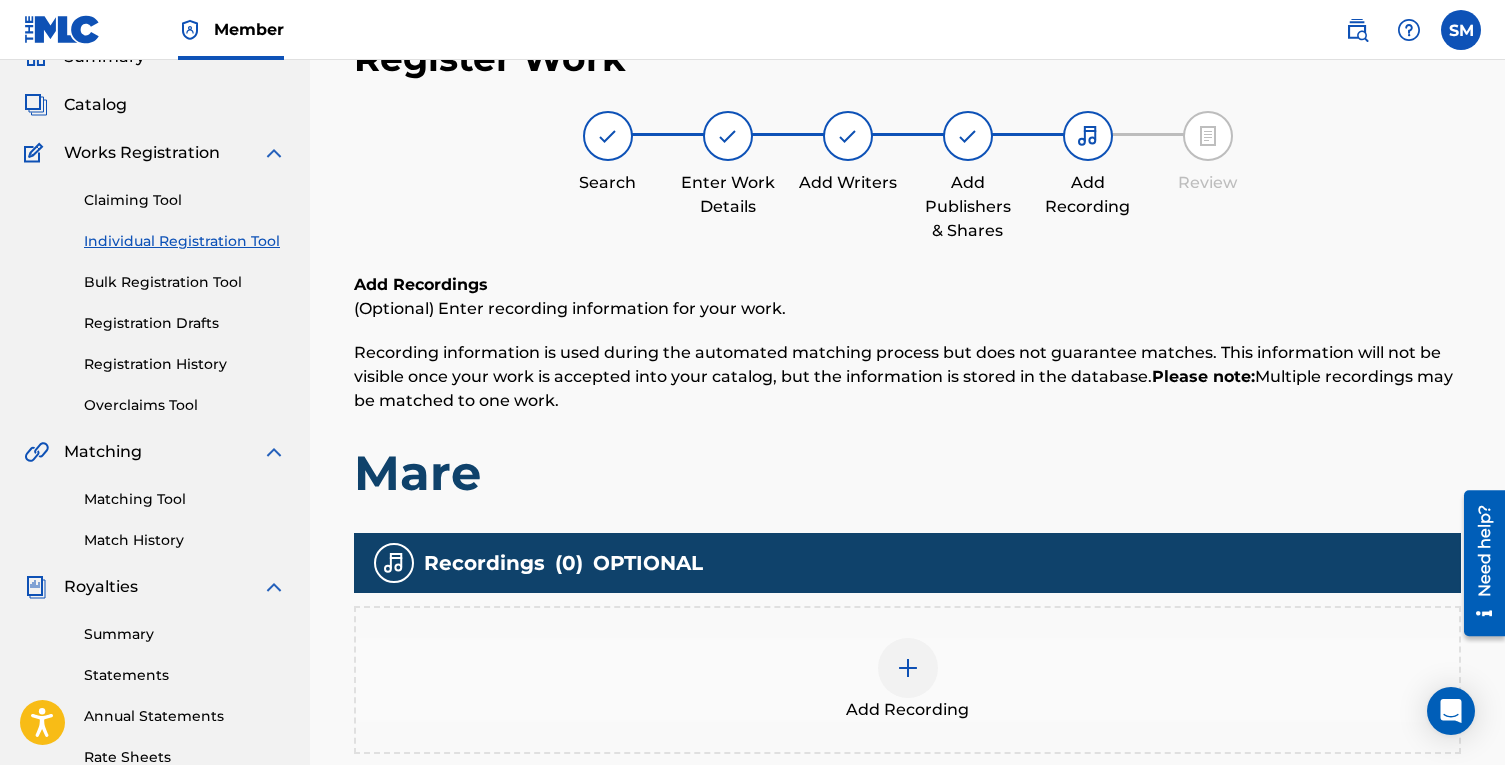 scroll, scrollTop: 90, scrollLeft: 0, axis: vertical 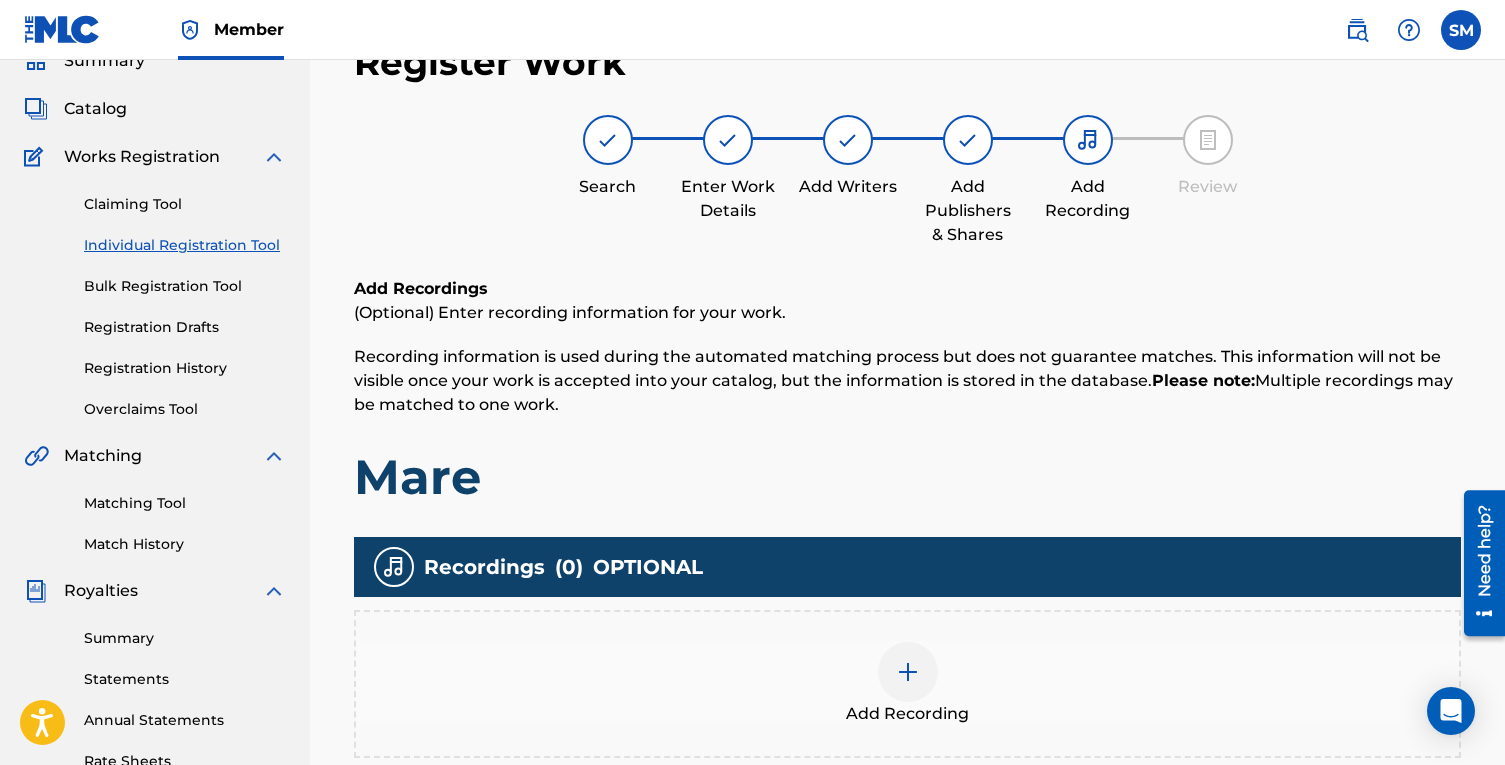 click at bounding box center (908, 672) 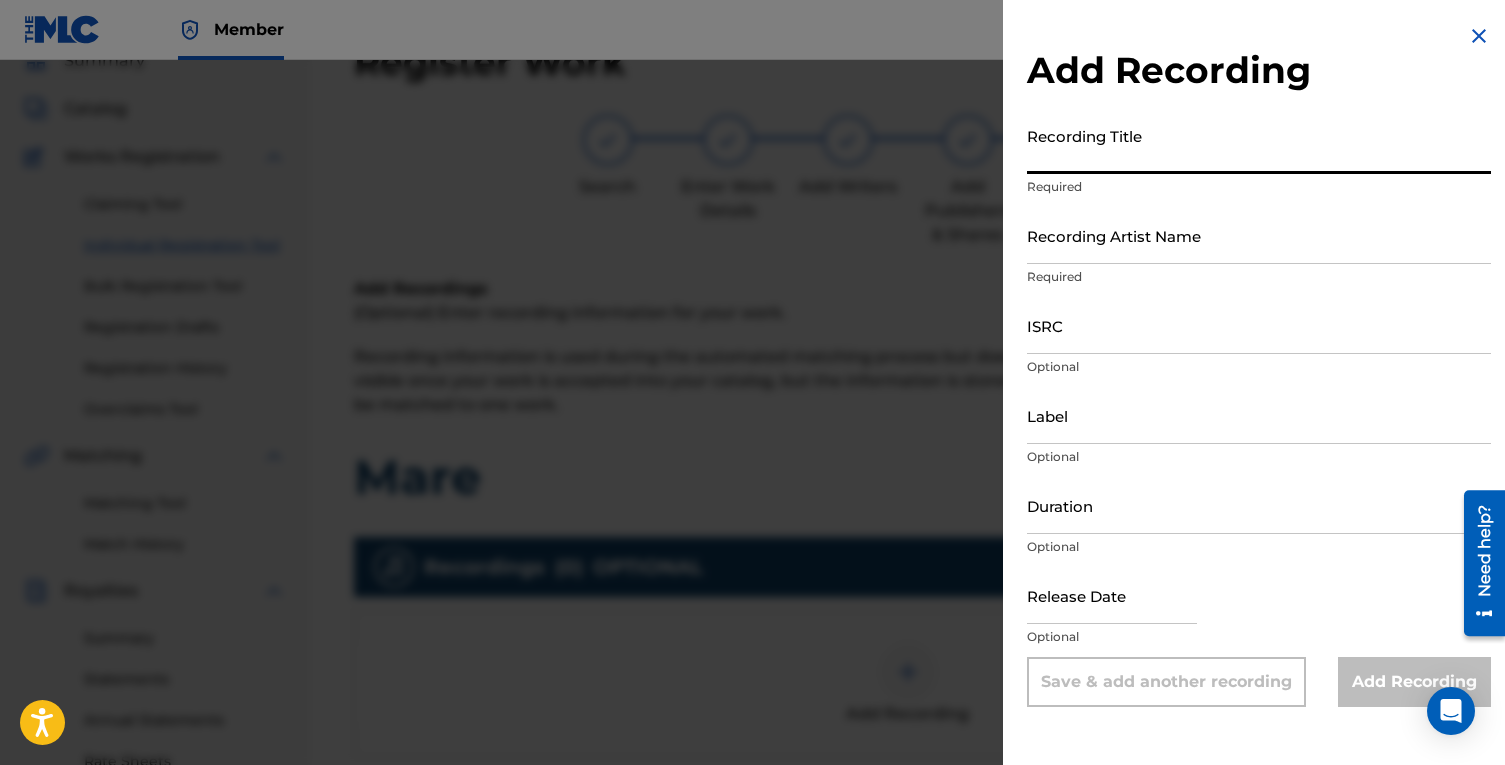 click on "Recording Title" at bounding box center (1259, 145) 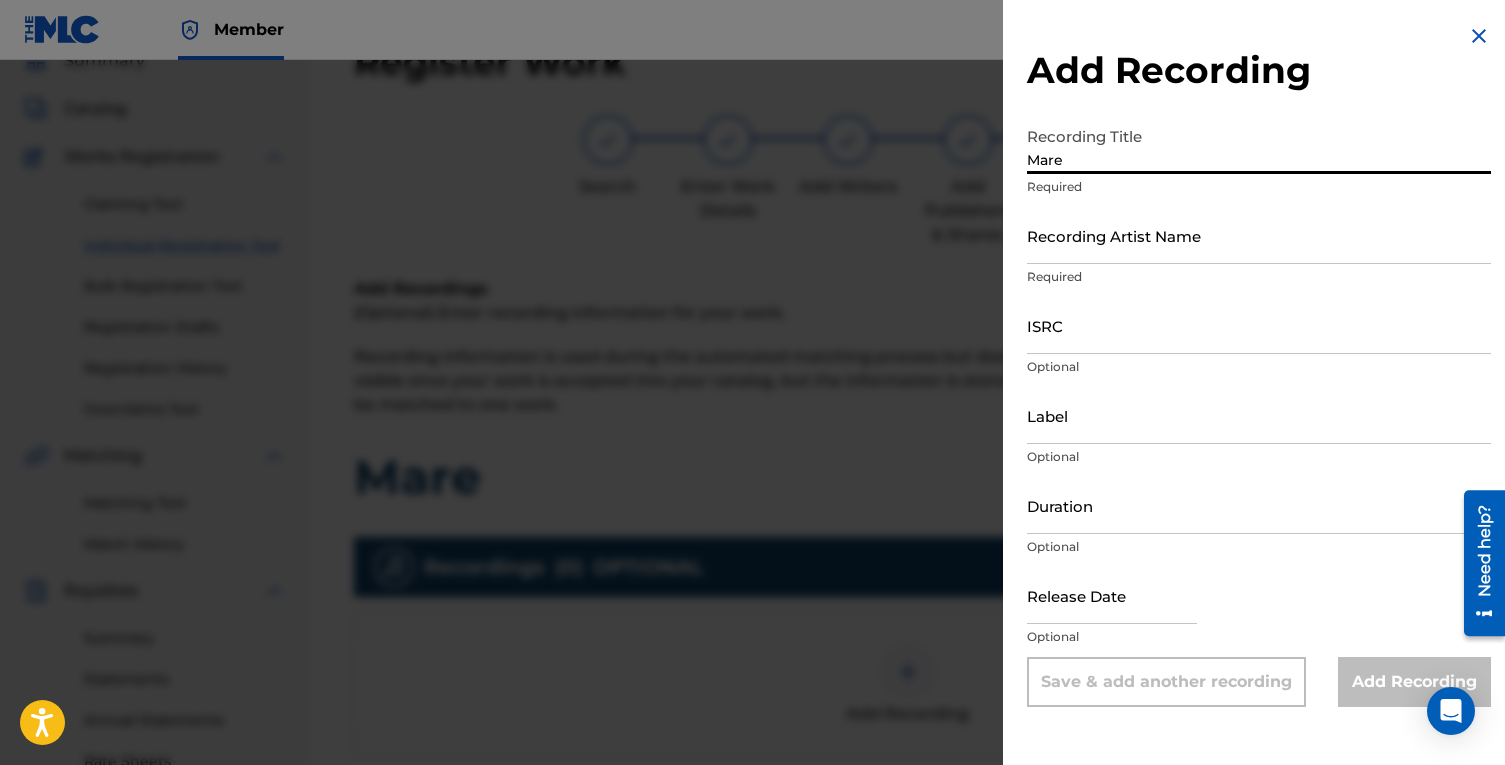 type on "Mare" 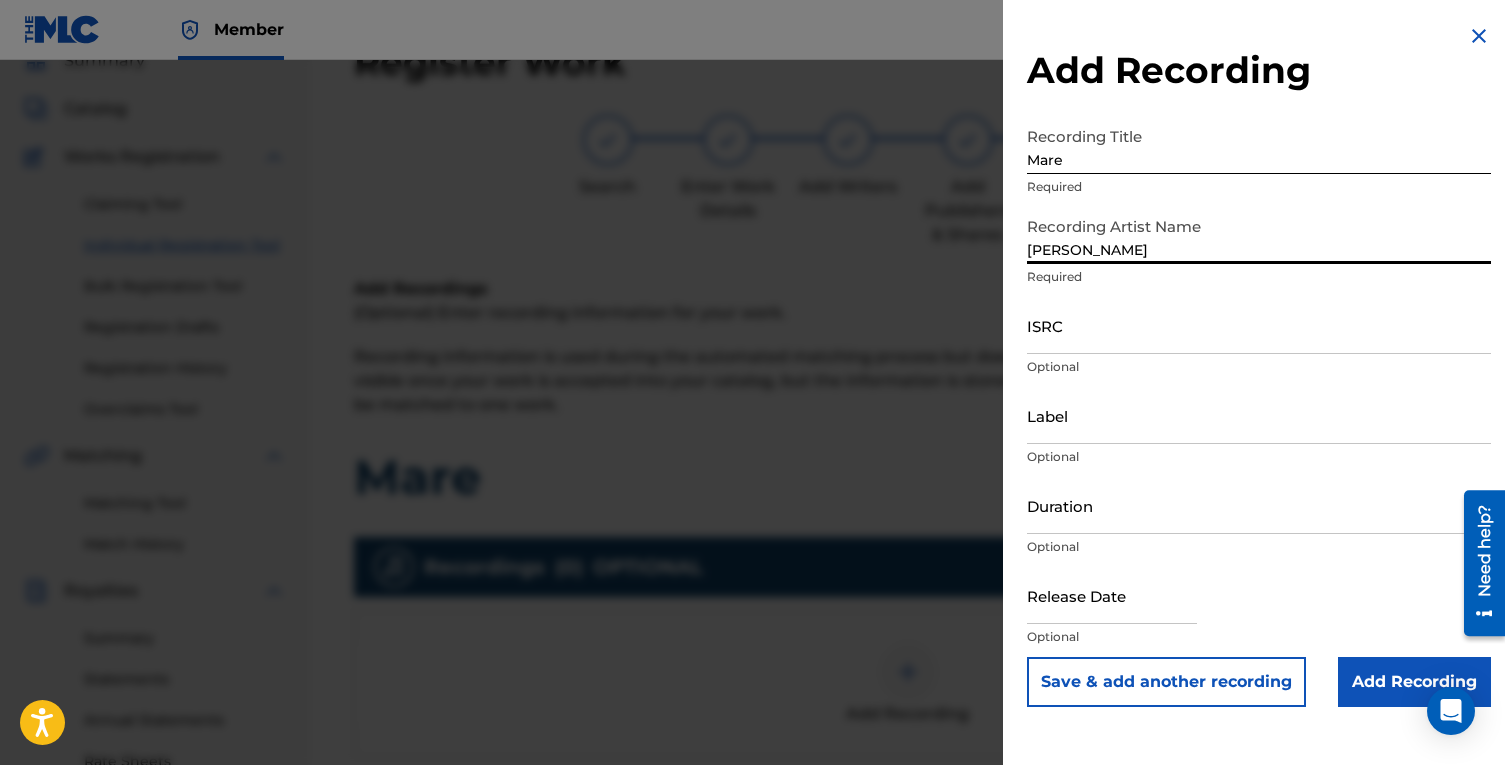 type on "[PERSON_NAME]" 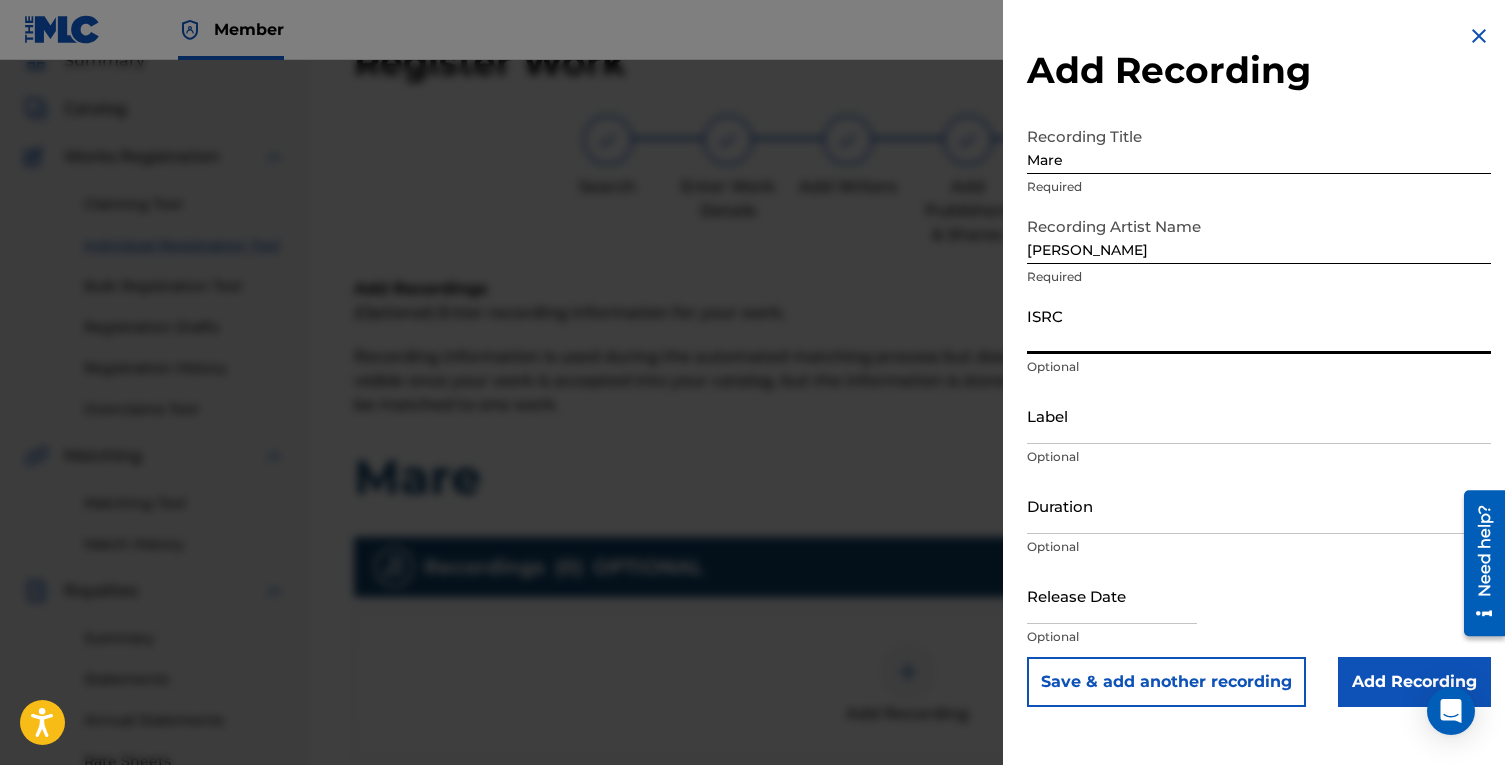 paste on "QZTAZ2543921" 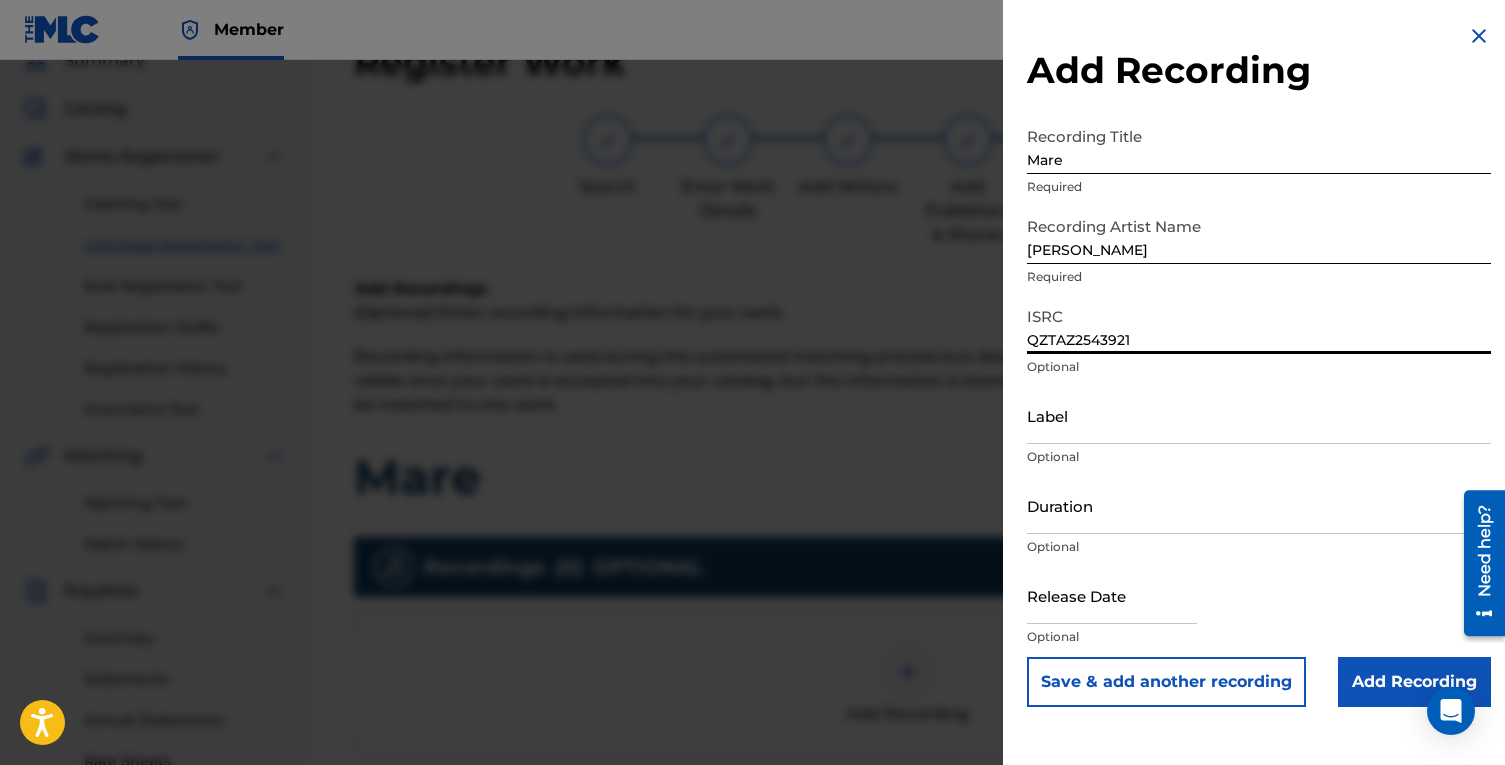 type on "QZTAZ2543921" 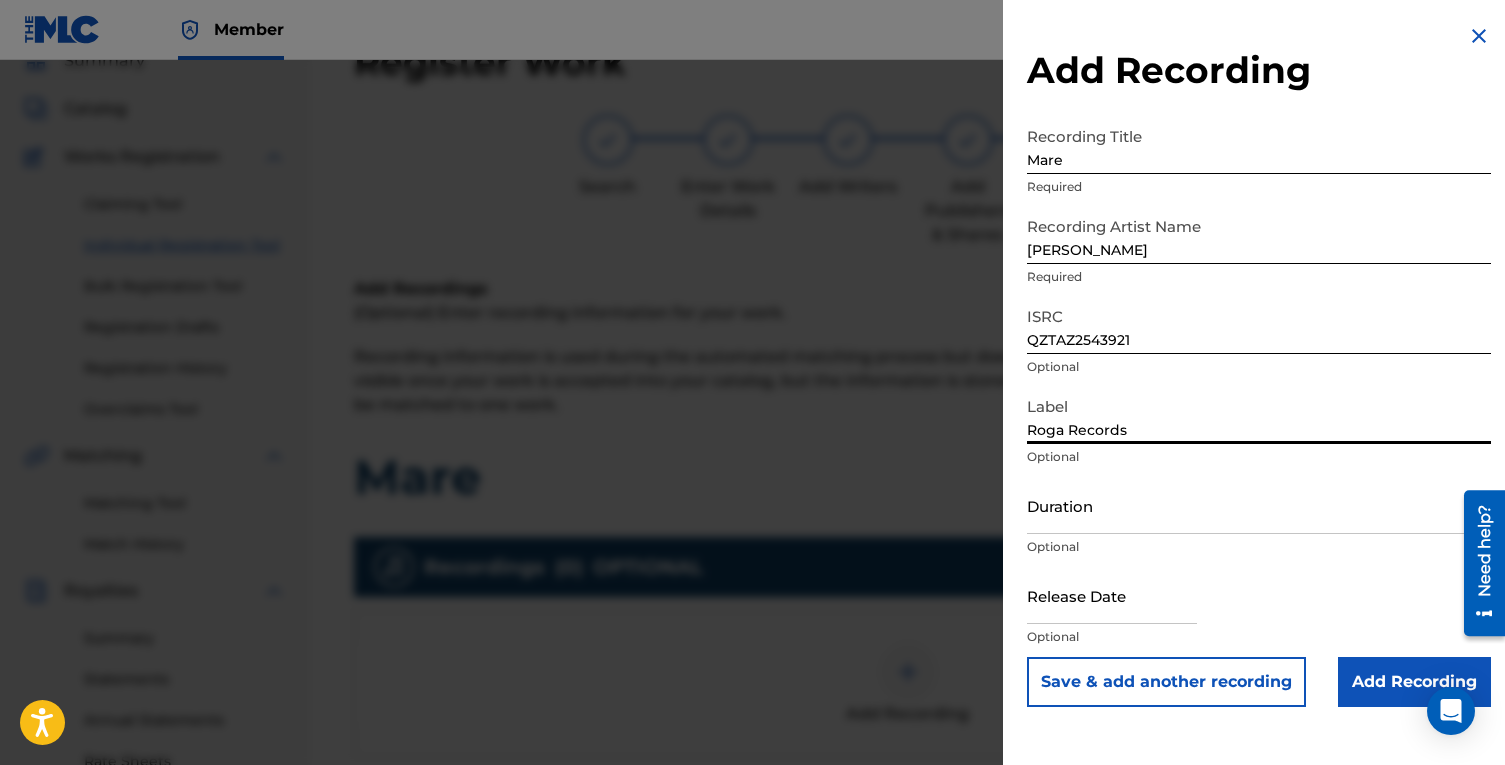 type on "Roga Records" 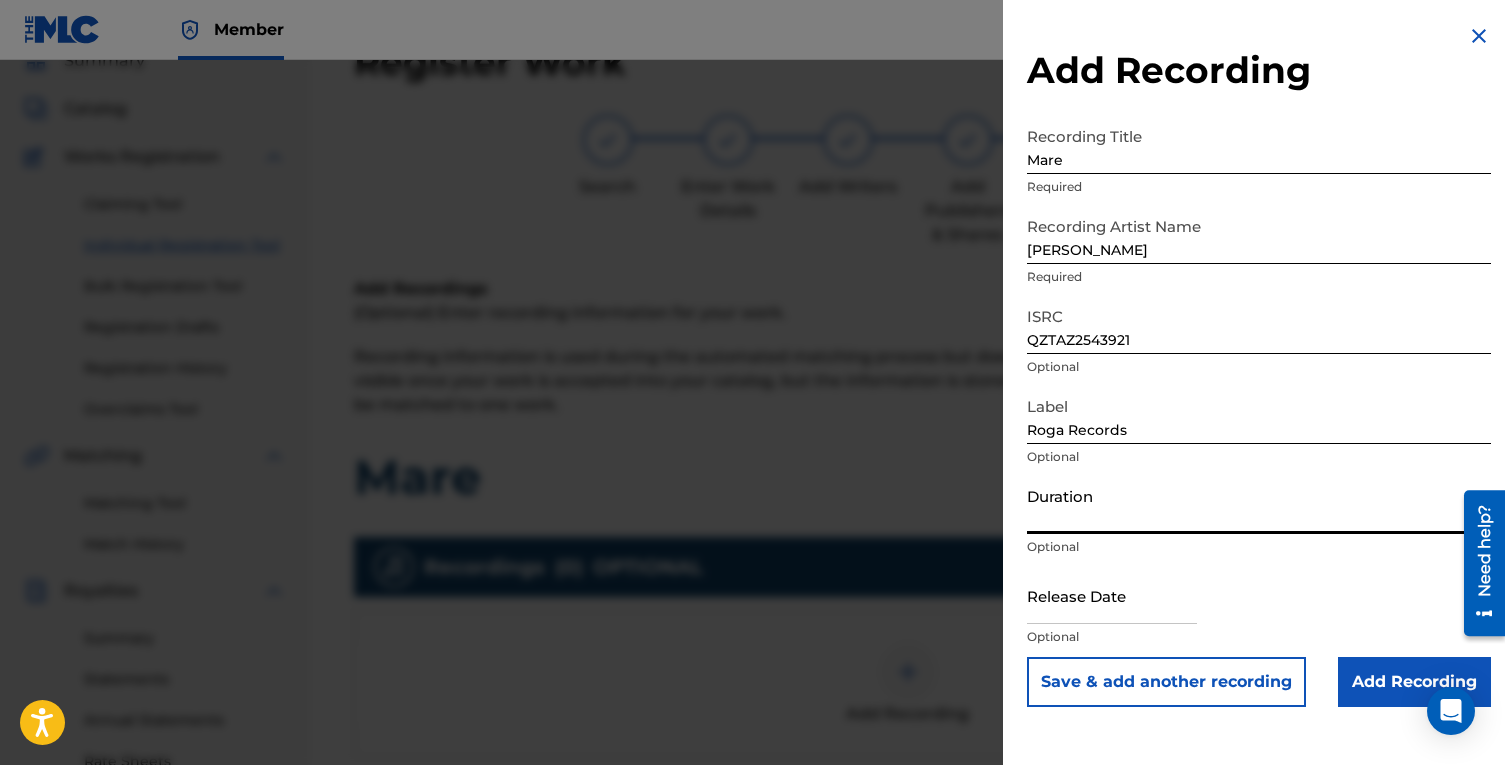 click on "Duration" at bounding box center [1259, 505] 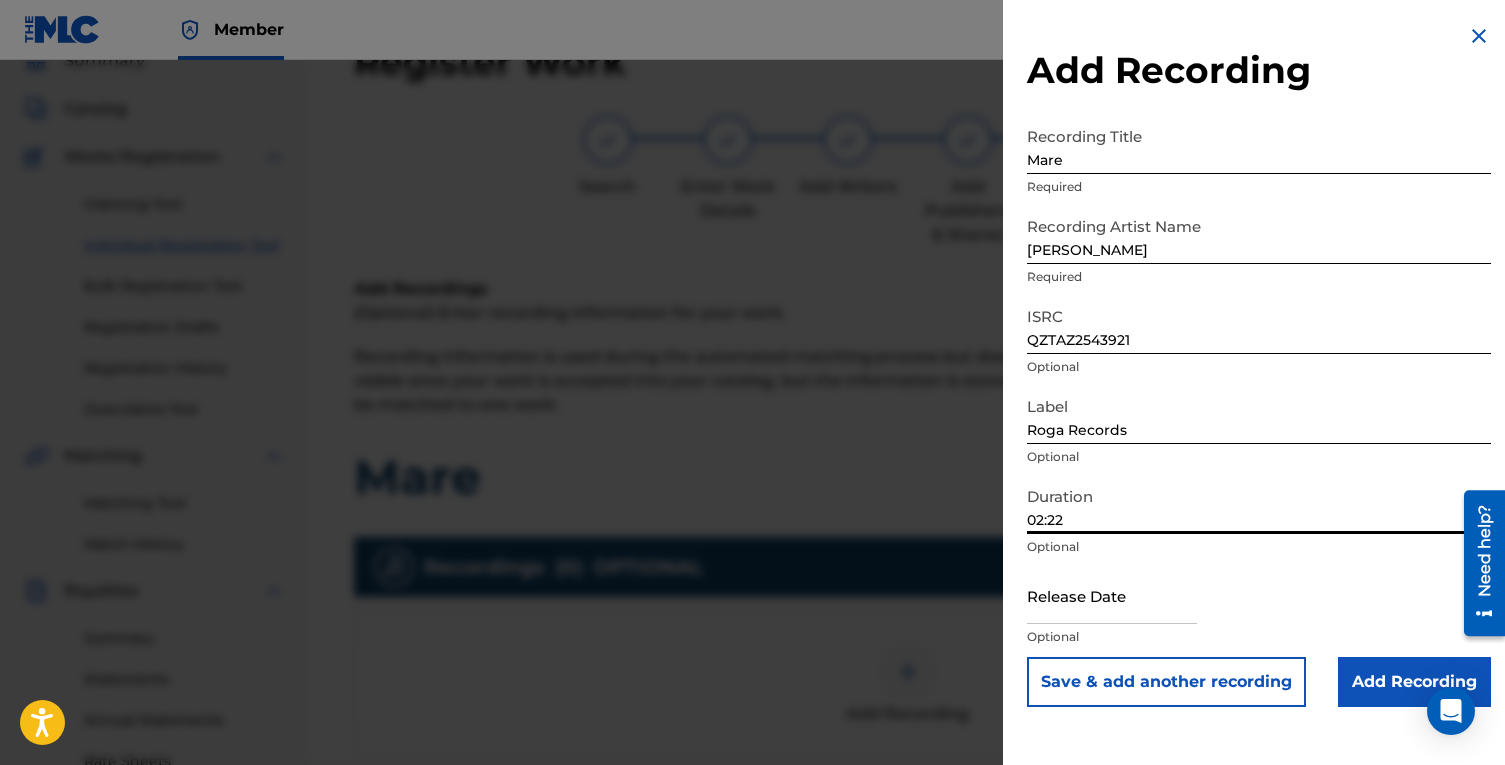 type on "02:22" 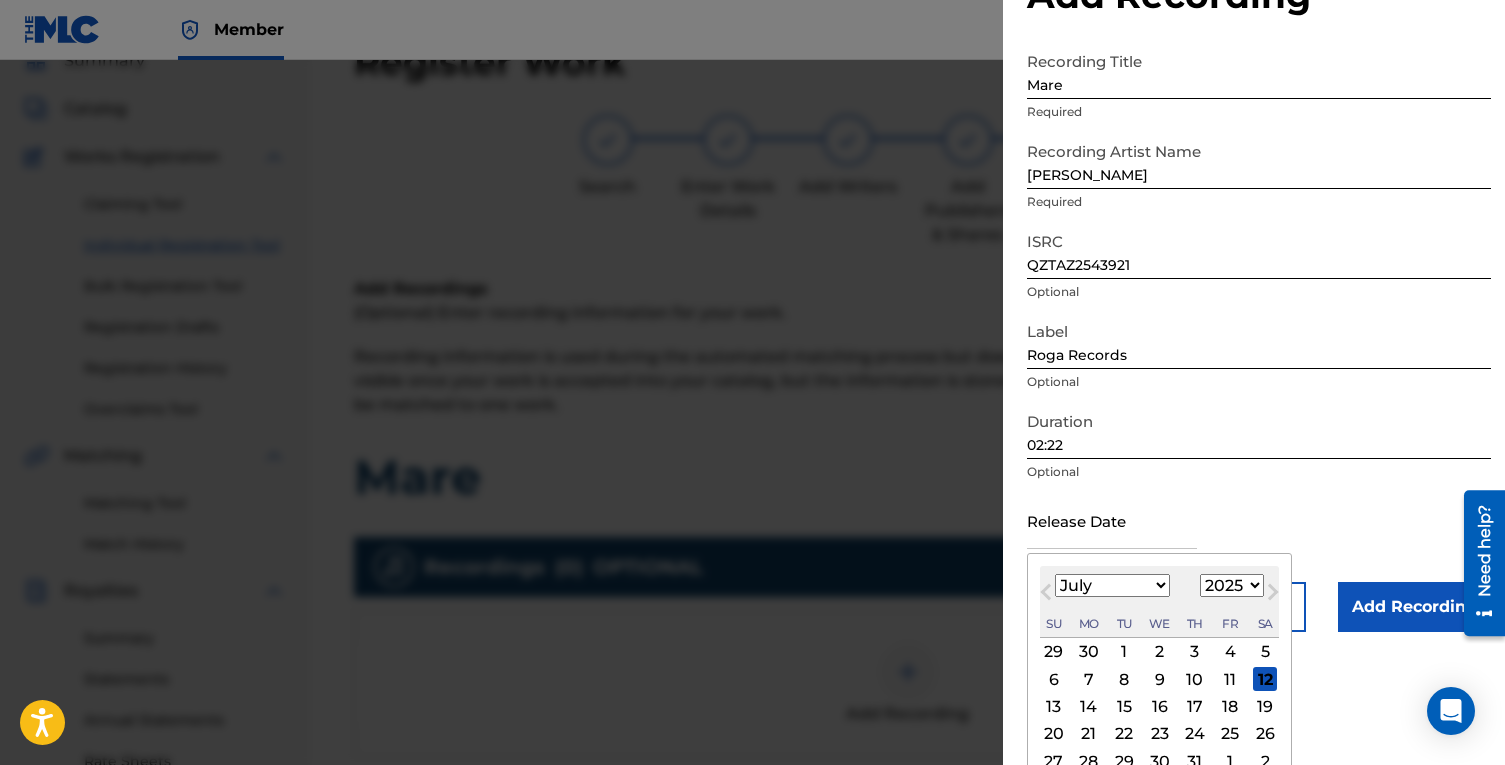 scroll, scrollTop: 125, scrollLeft: 0, axis: vertical 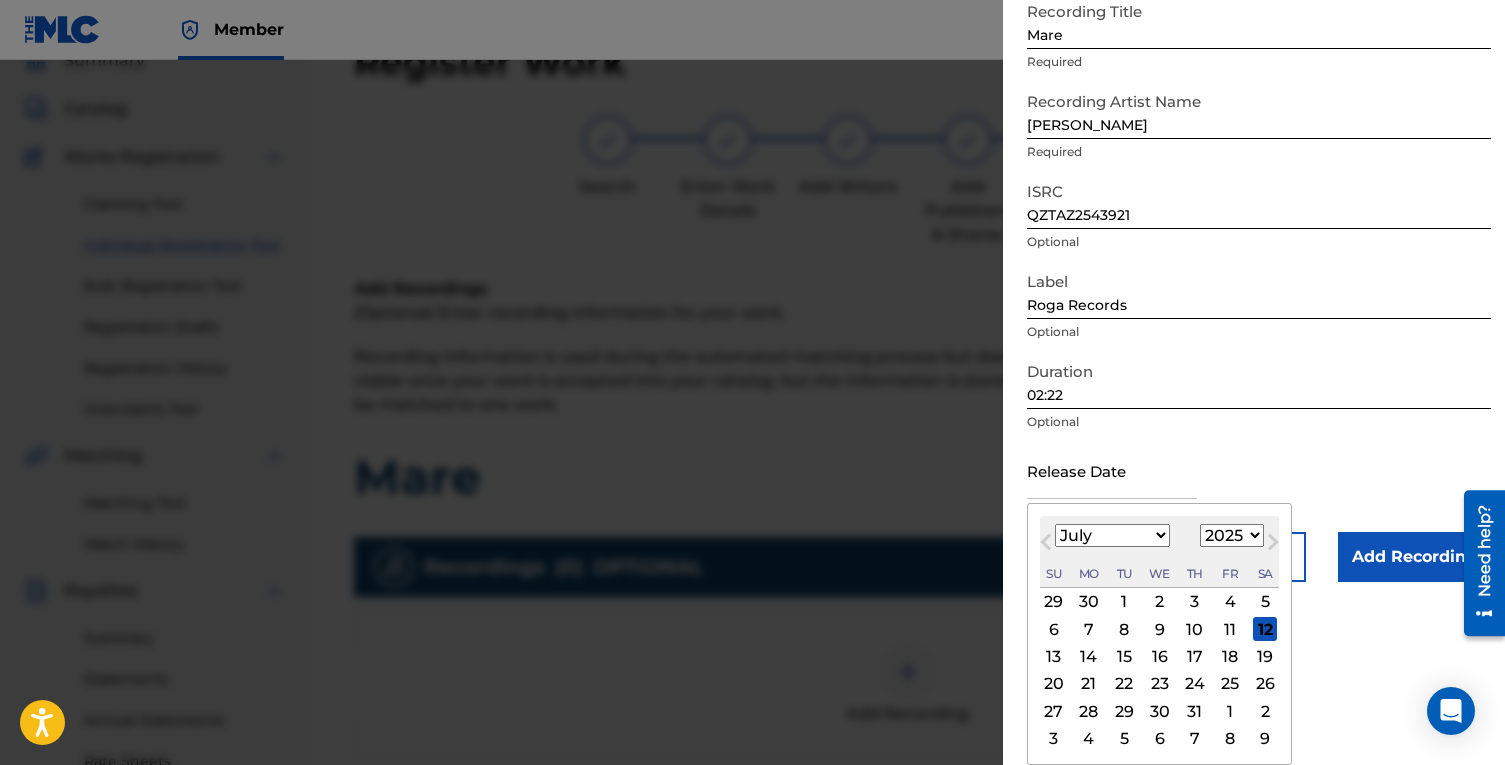 click on "Previous Month" at bounding box center (1048, 545) 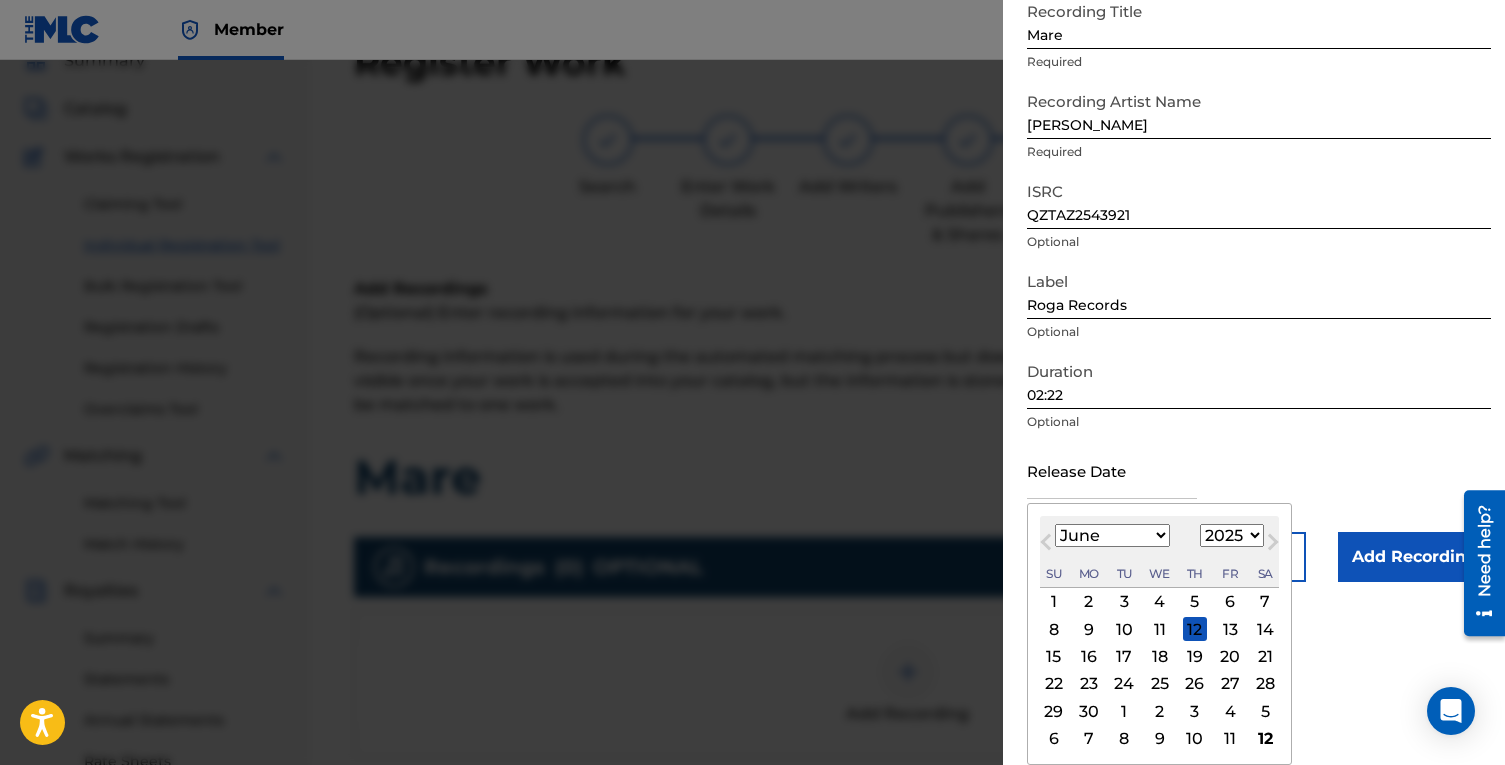 click on "7" at bounding box center [1265, 602] 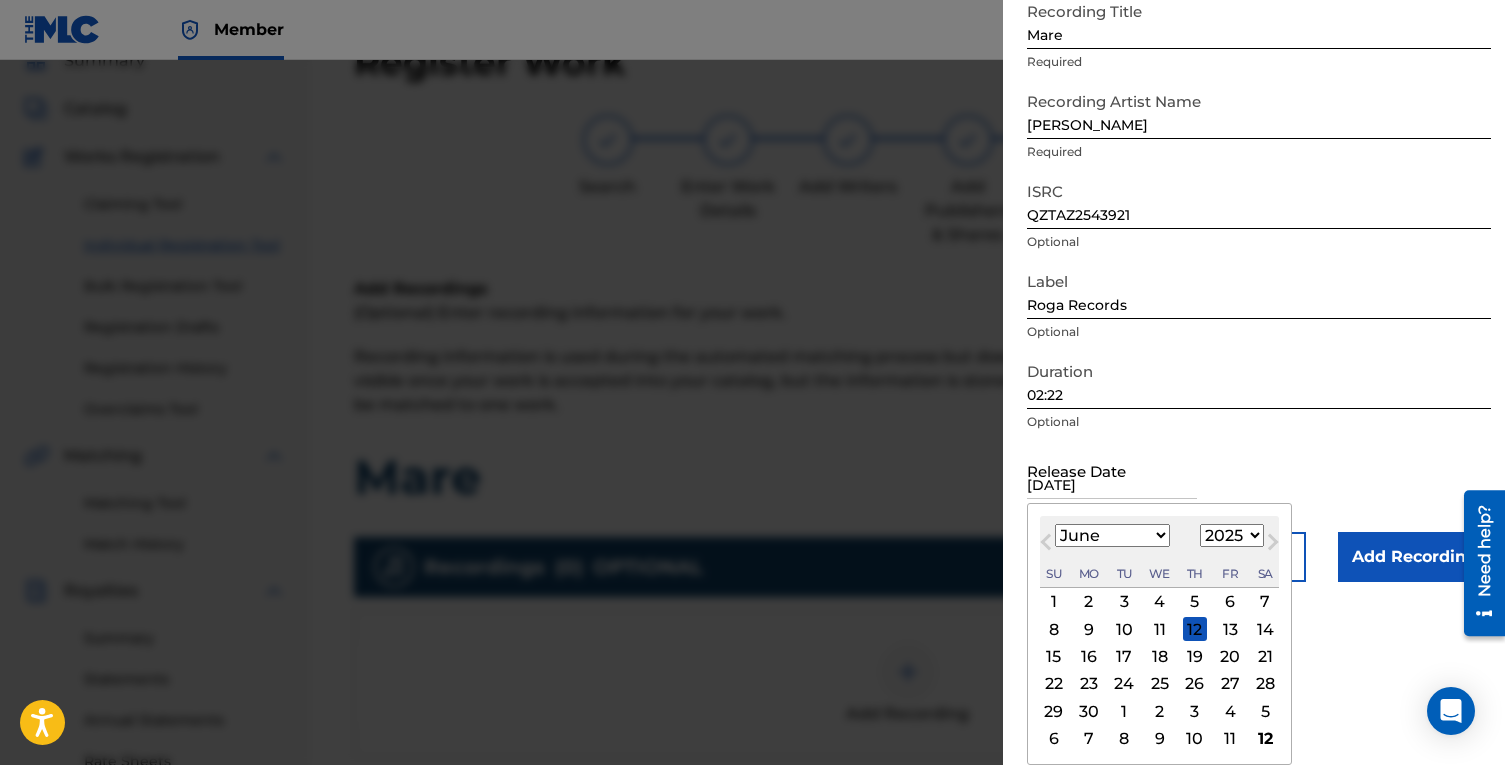 scroll, scrollTop: 0, scrollLeft: 0, axis: both 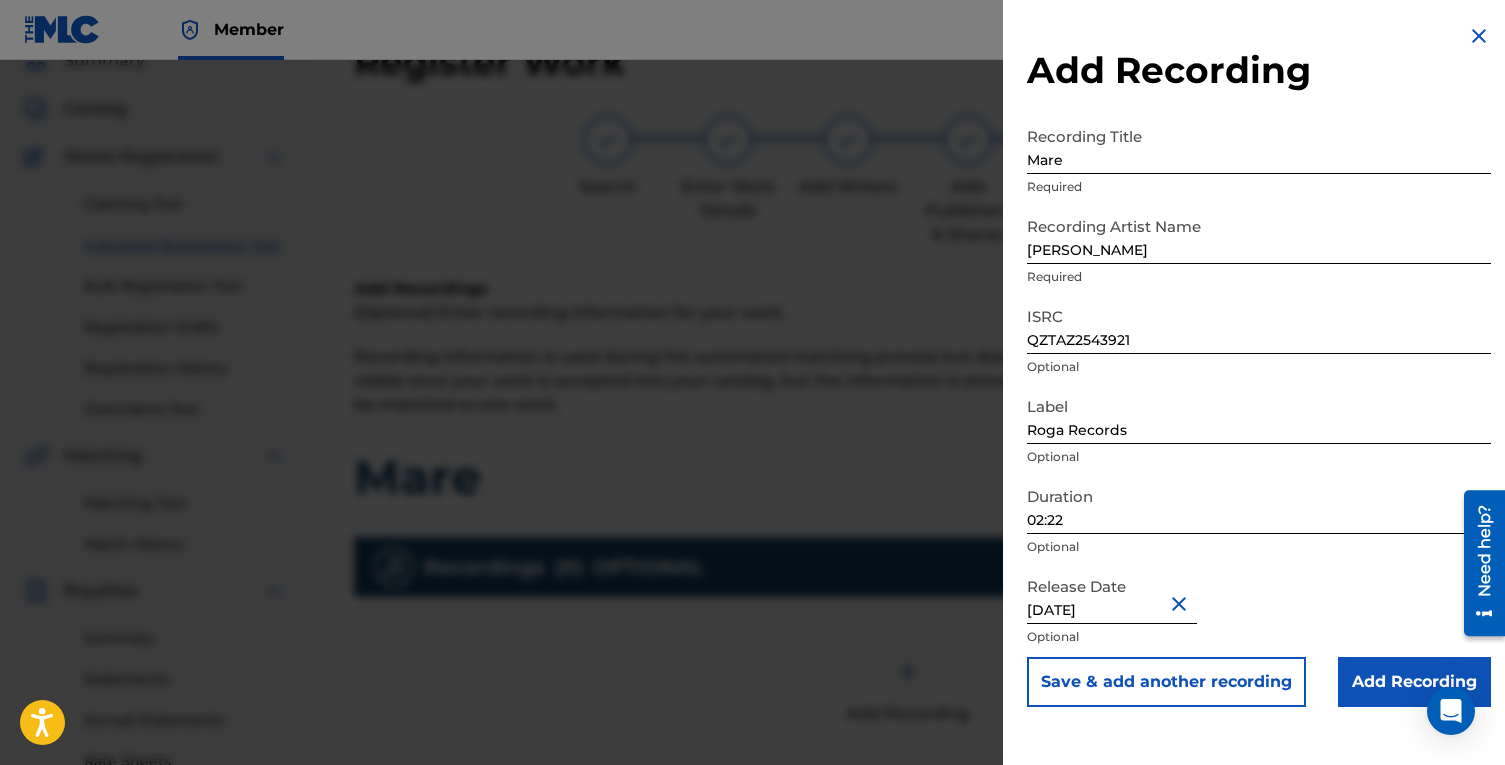 click on "Add Recording" at bounding box center (1414, 682) 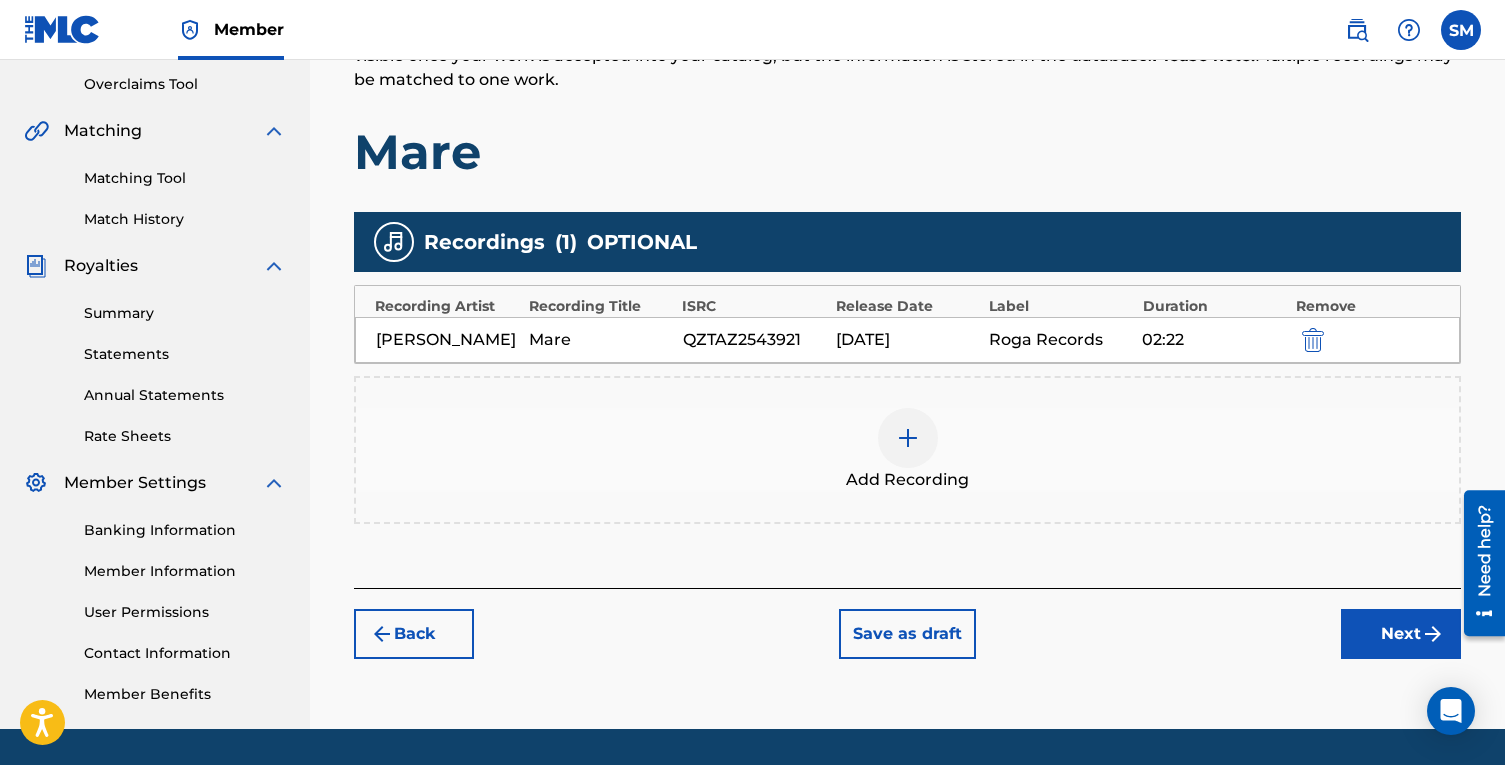 scroll, scrollTop: 416, scrollLeft: 0, axis: vertical 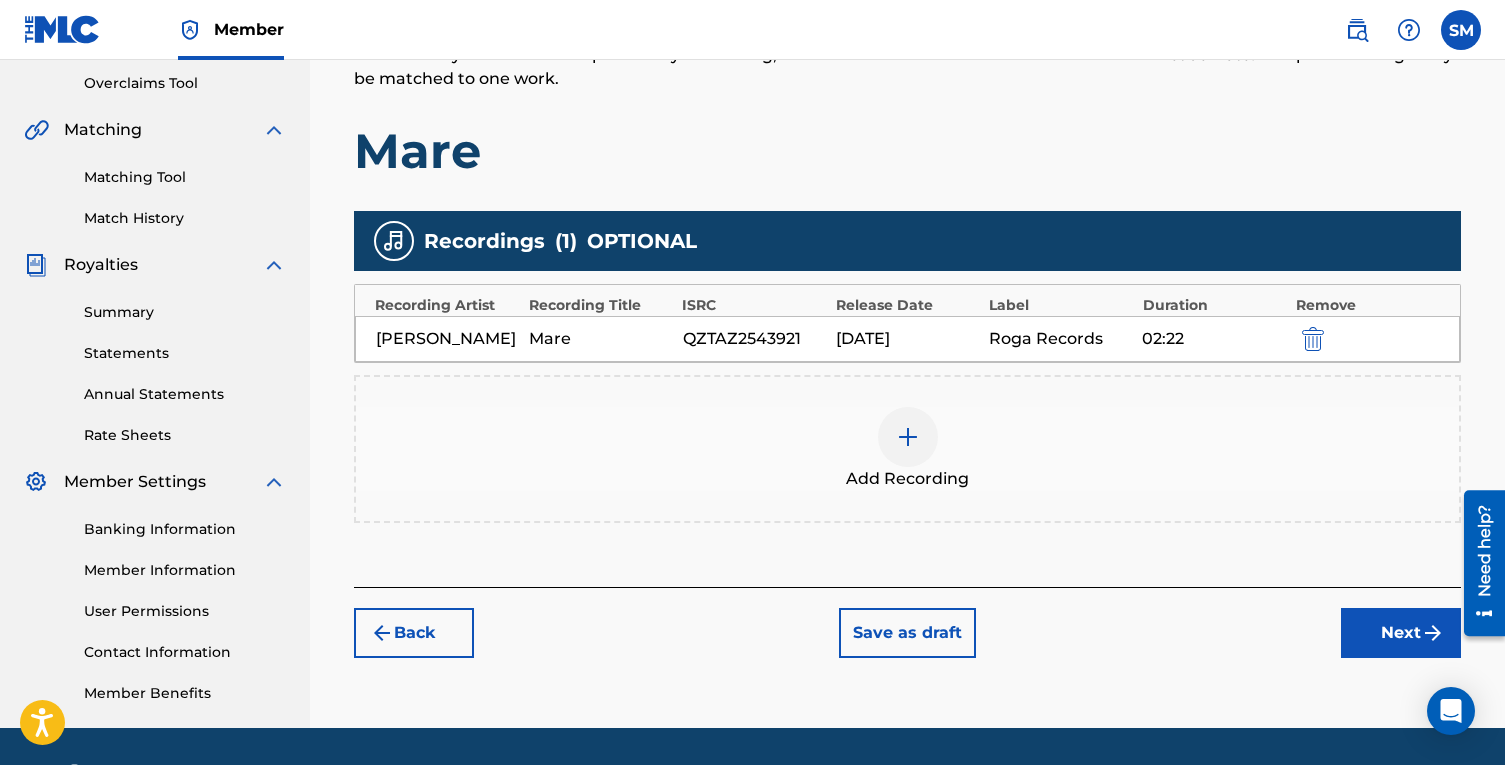 click on "Next" at bounding box center [1401, 633] 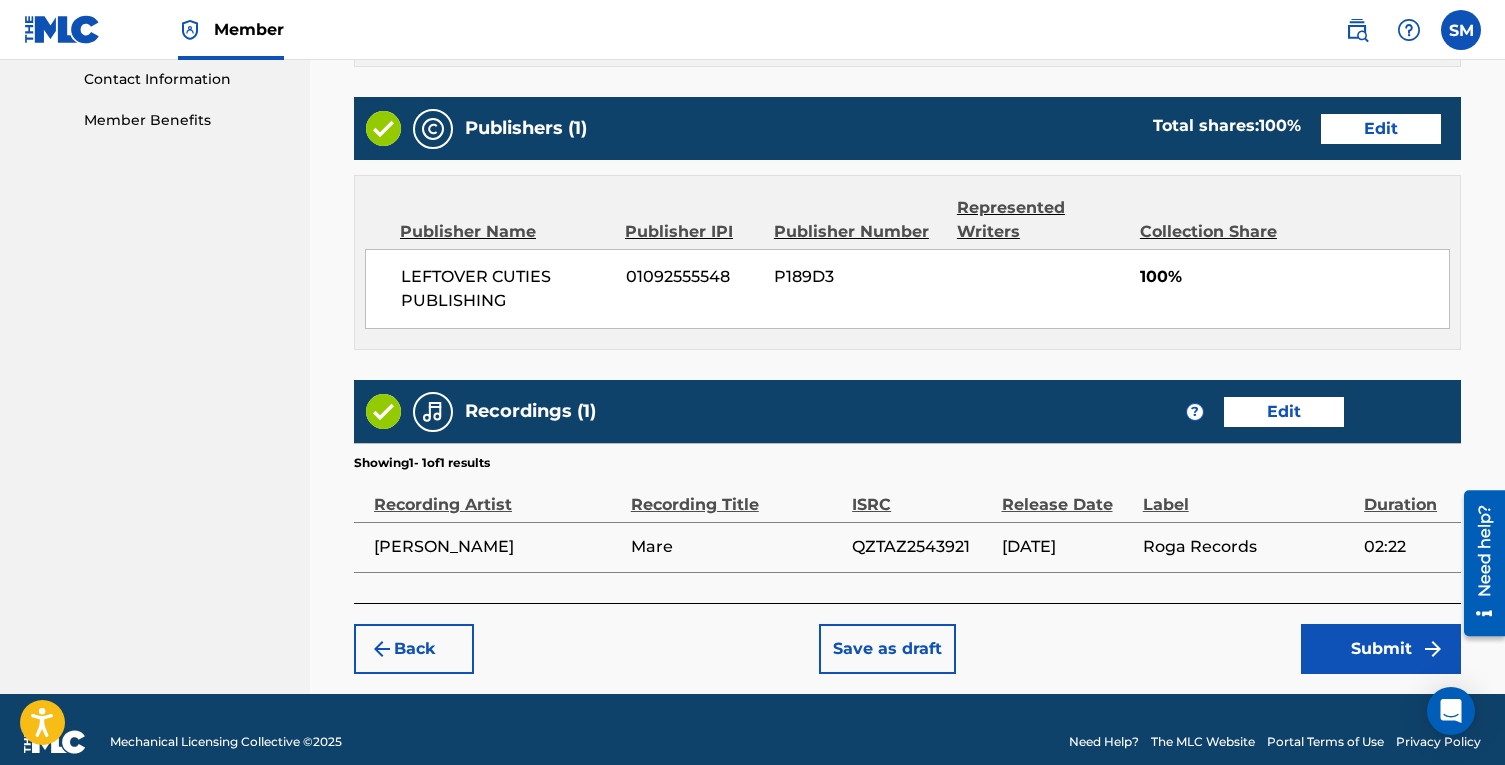 scroll, scrollTop: 1012, scrollLeft: 0, axis: vertical 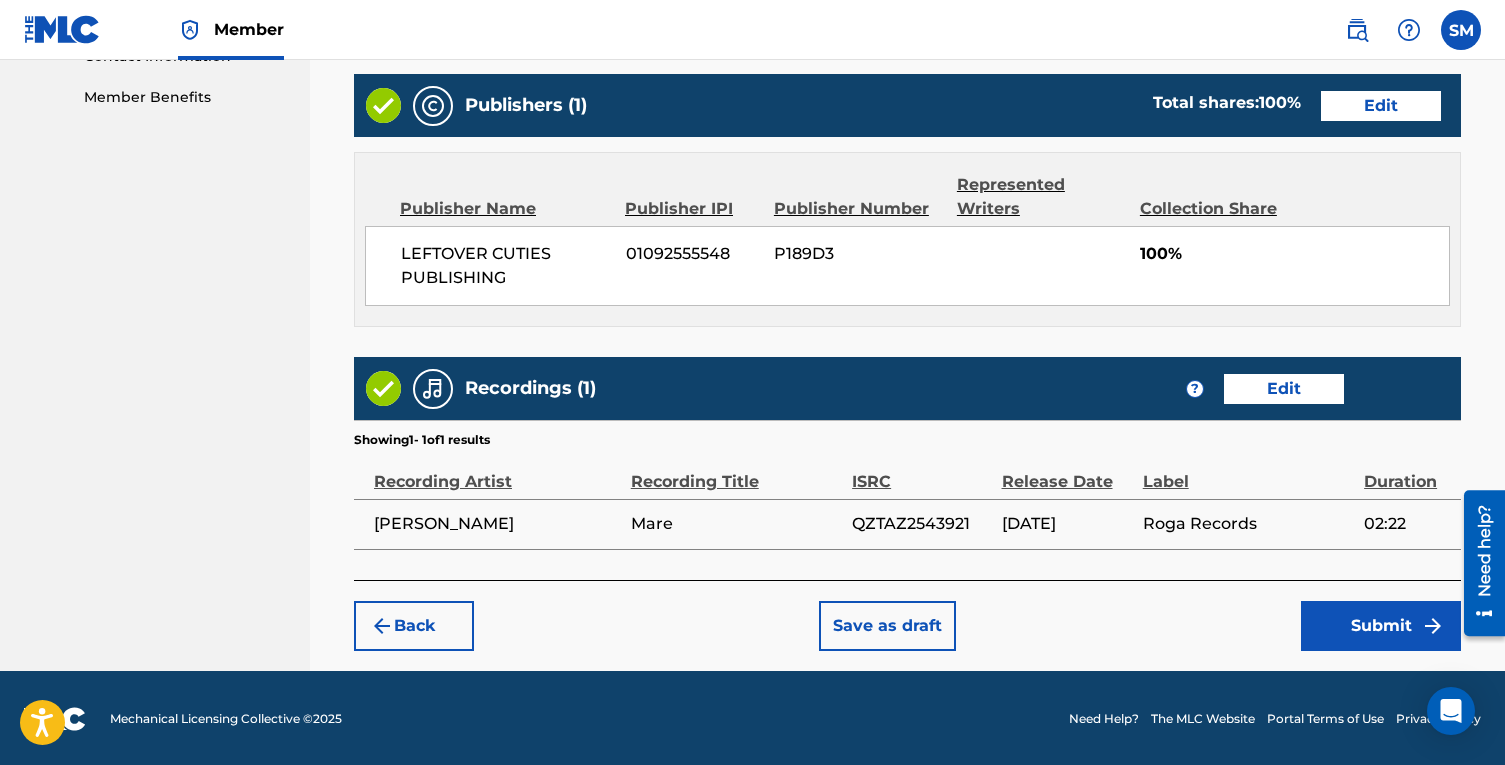 click on "Submit" at bounding box center [1381, 626] 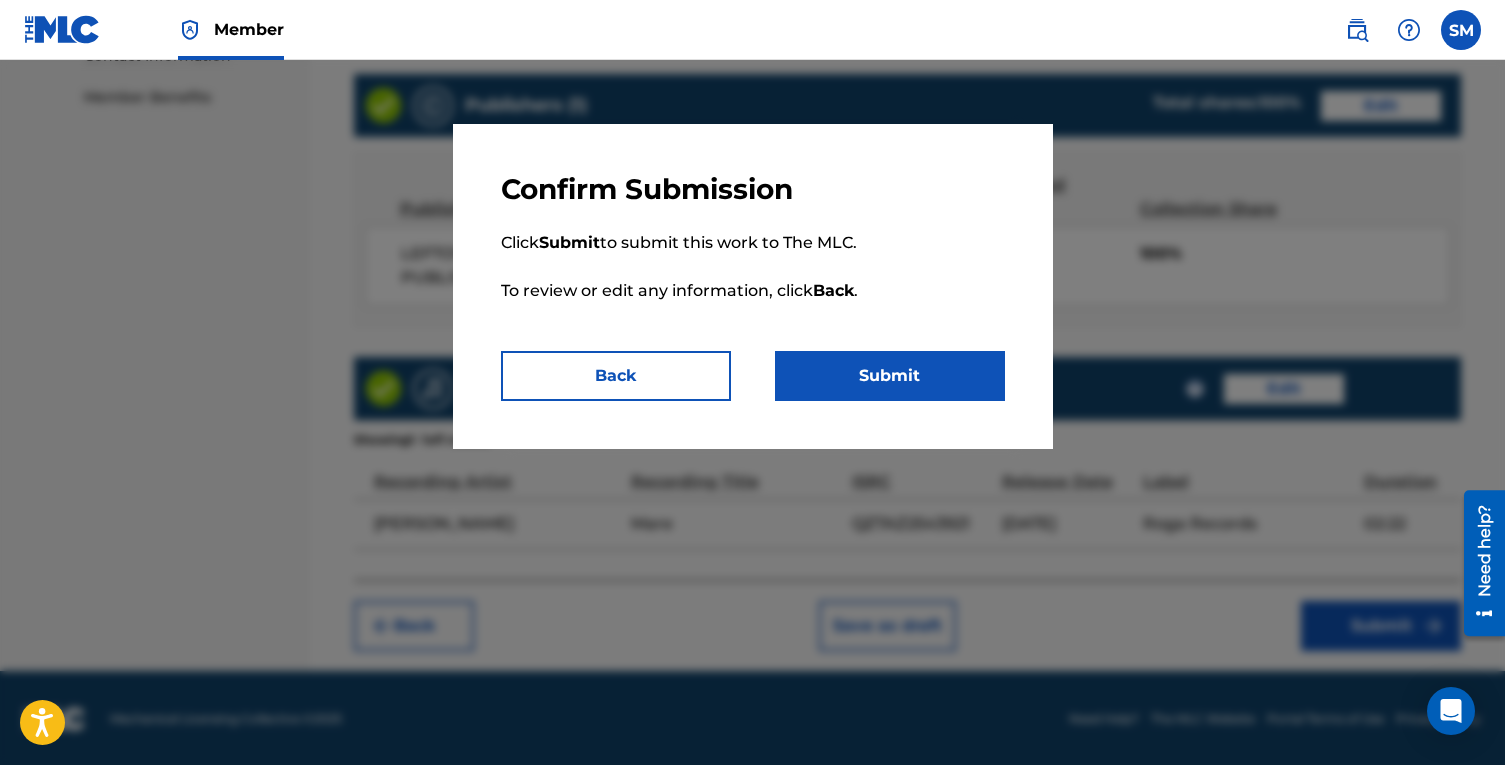 click on "Submit" at bounding box center [890, 376] 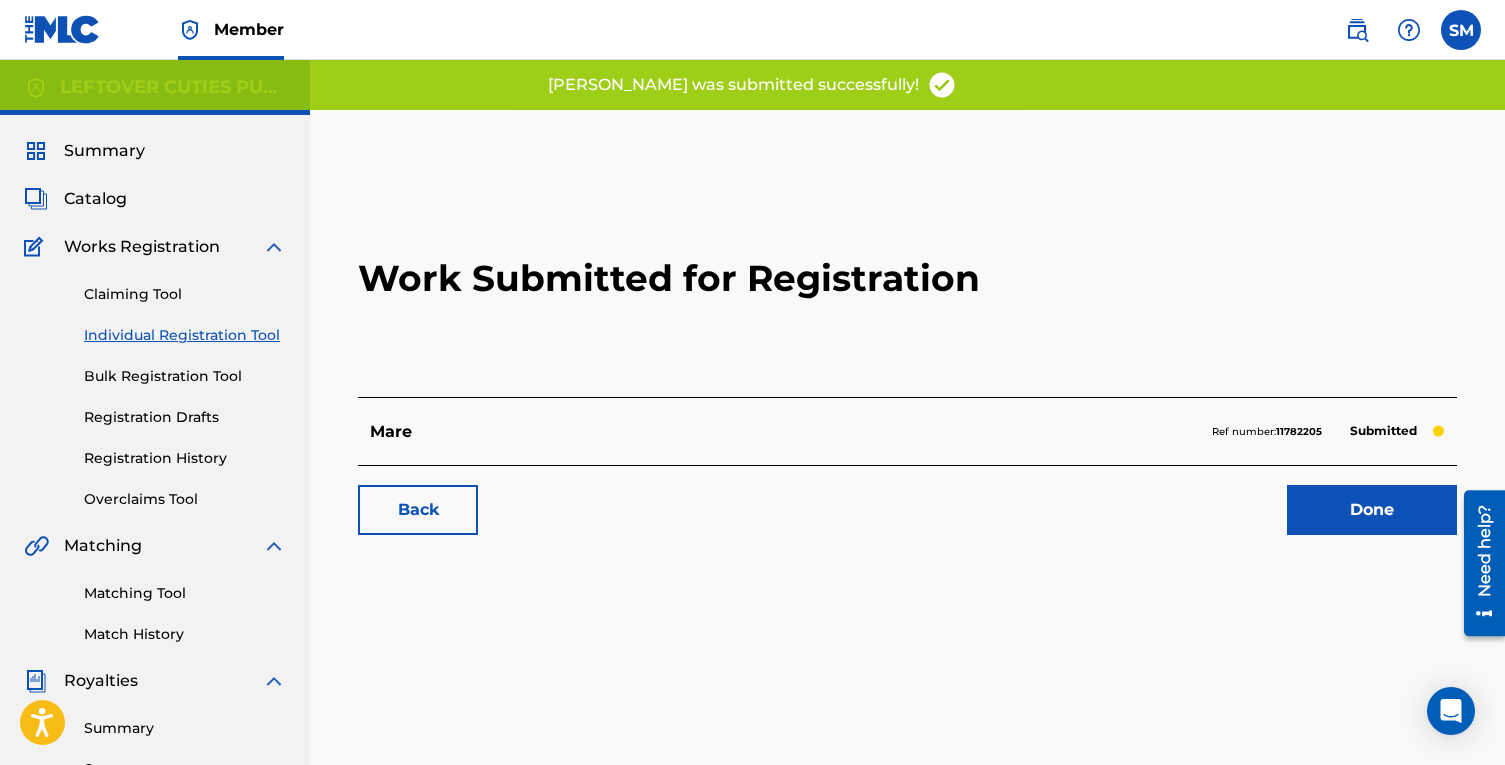 click on "Done" at bounding box center [1372, 510] 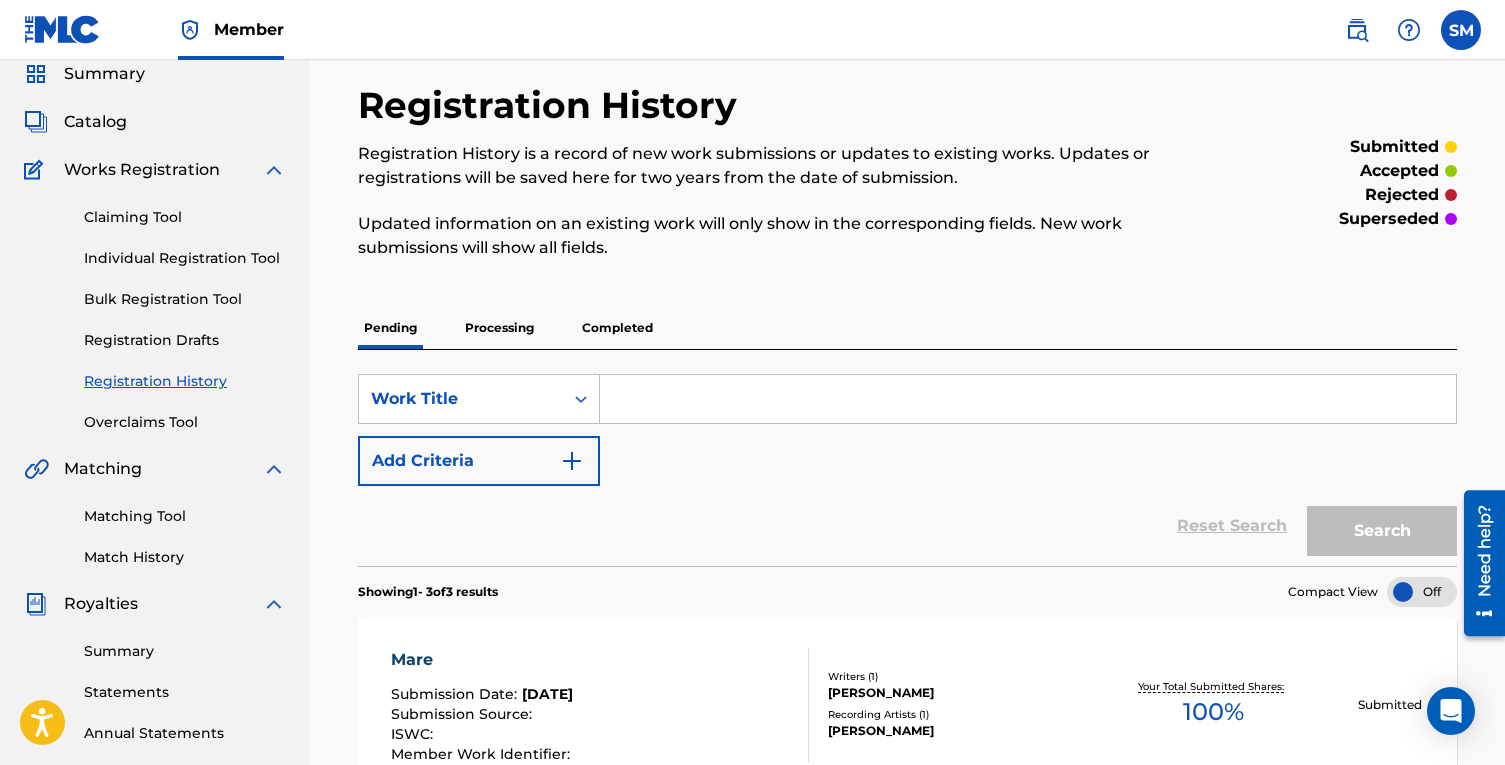 scroll, scrollTop: 0, scrollLeft: 0, axis: both 